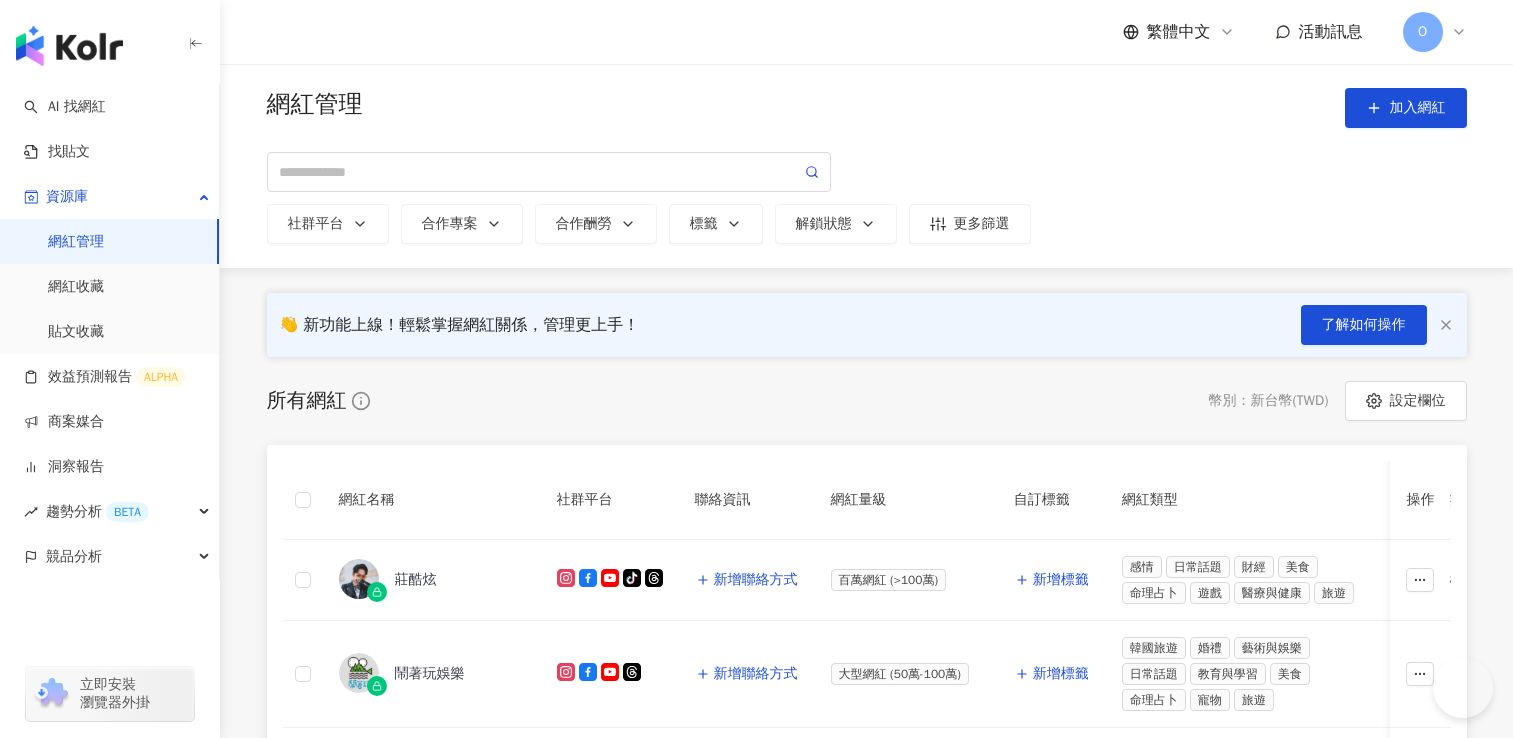 scroll, scrollTop: 0, scrollLeft: 0, axis: both 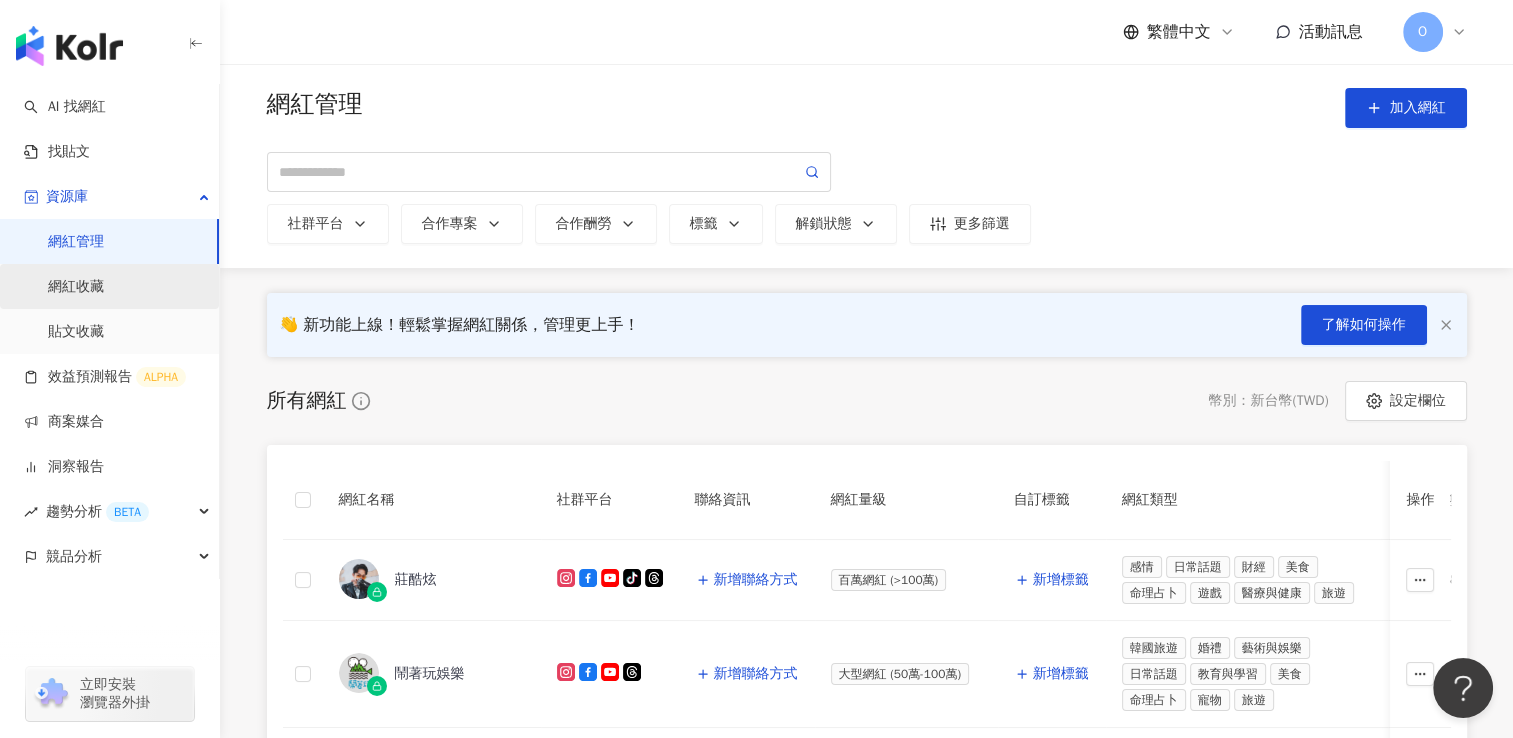 click on "網紅收藏" at bounding box center [76, 287] 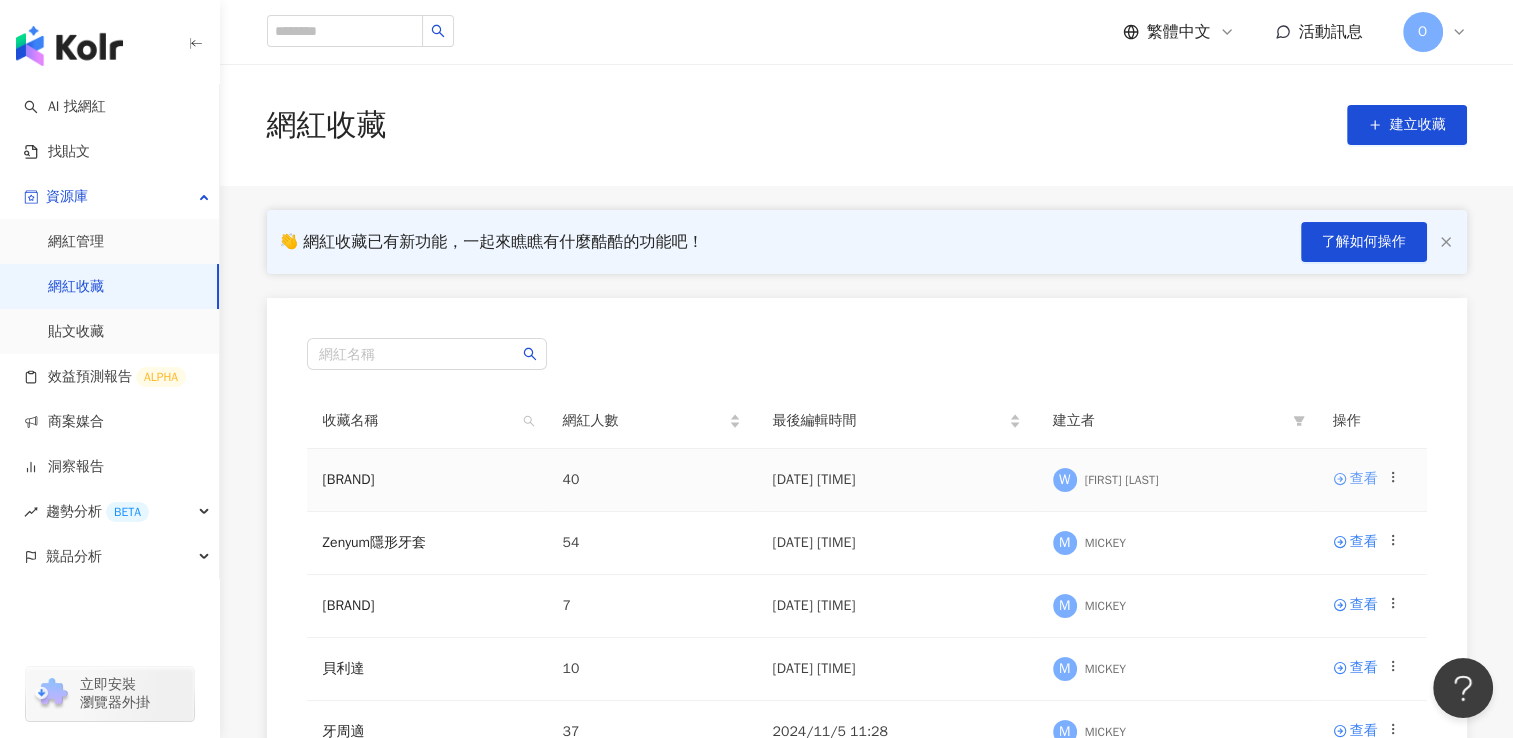 click on "查看" at bounding box center (1364, 479) 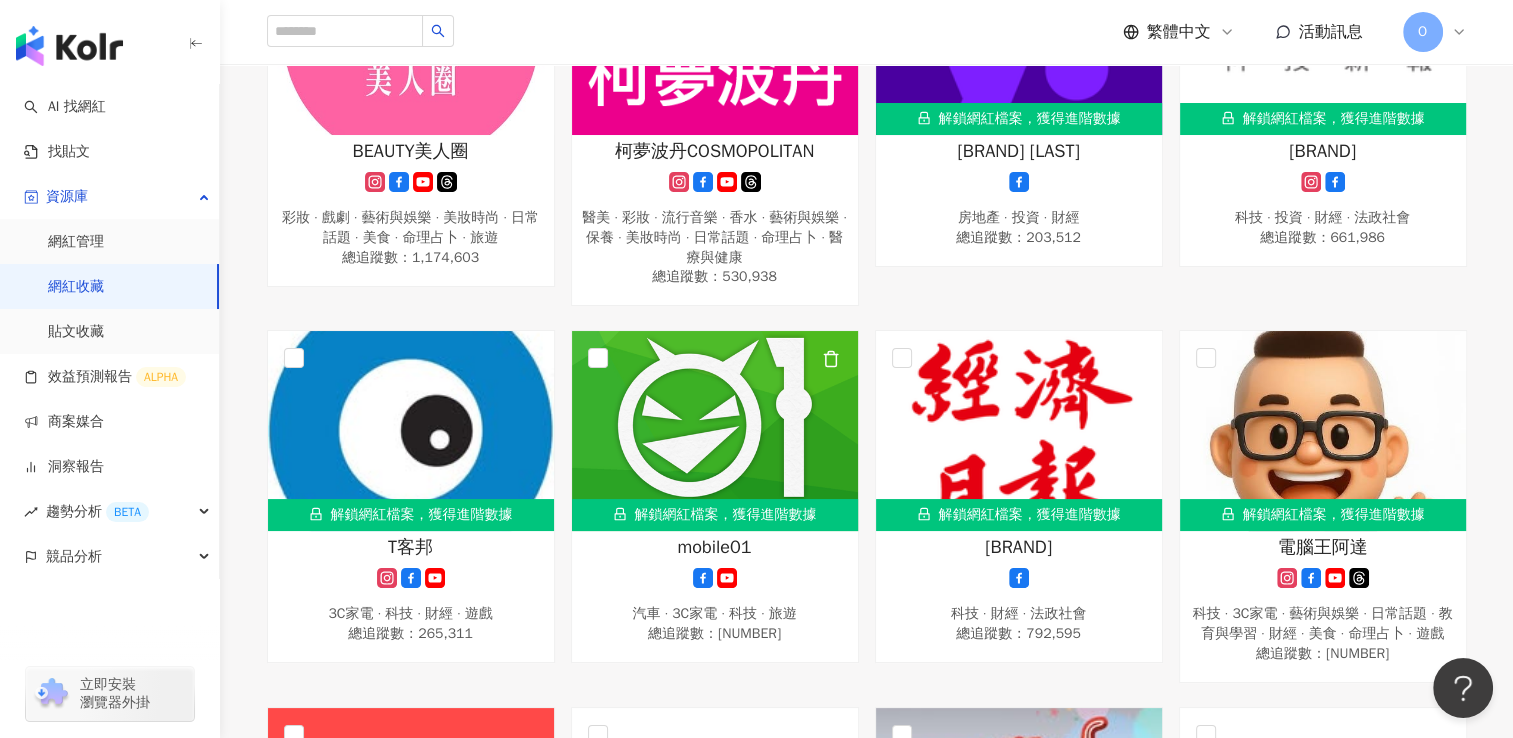 scroll, scrollTop: 946, scrollLeft: 0, axis: vertical 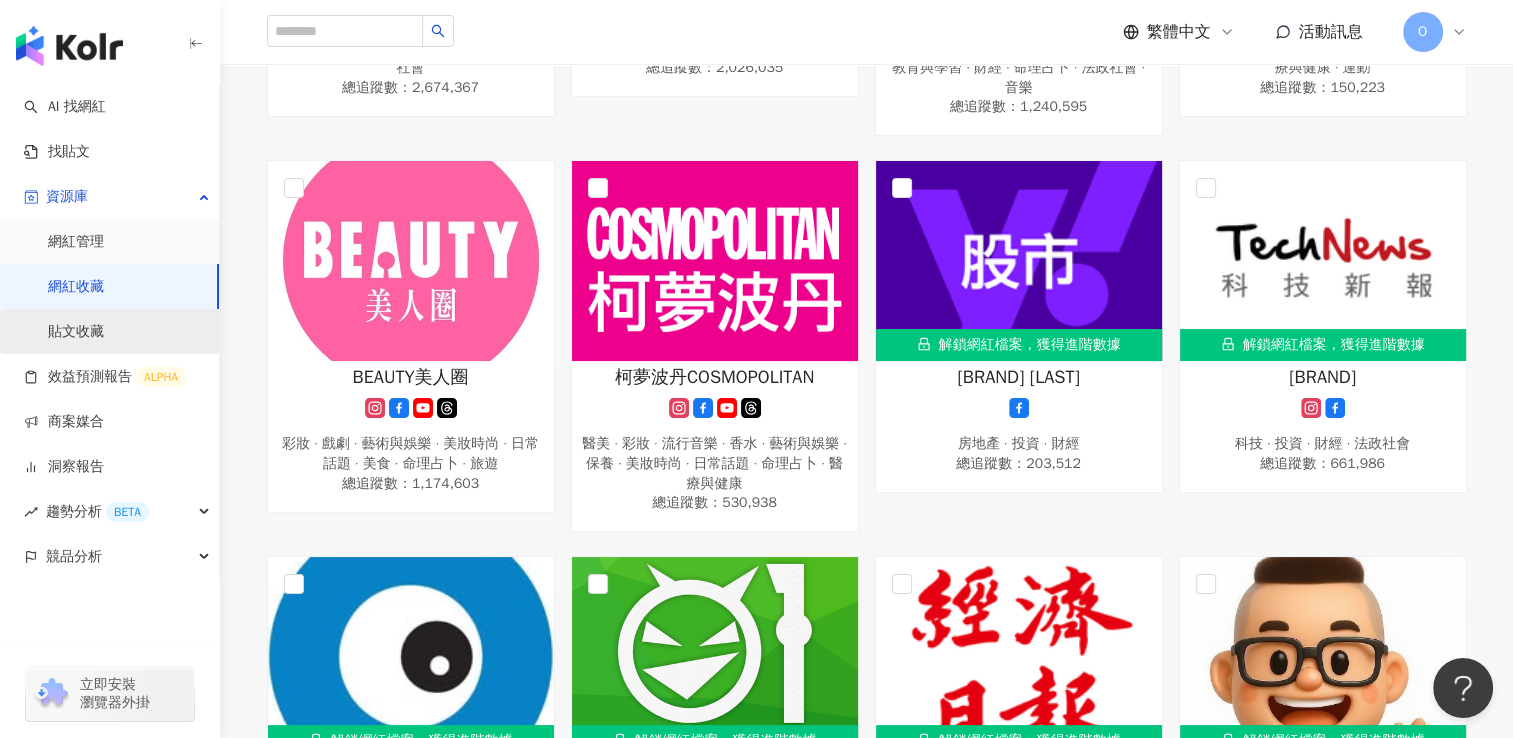 click on "貼文收藏" at bounding box center [76, 332] 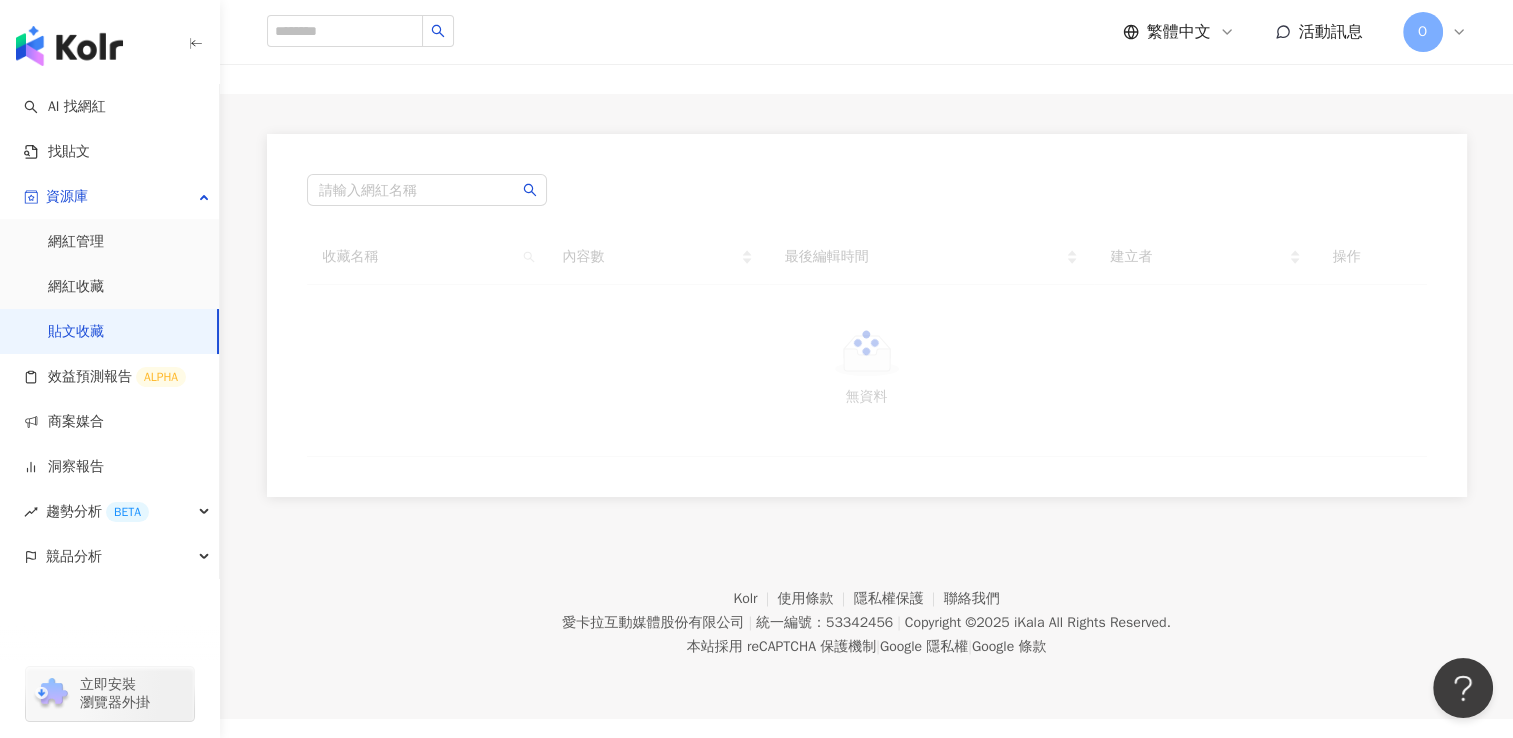 scroll, scrollTop: 0, scrollLeft: 0, axis: both 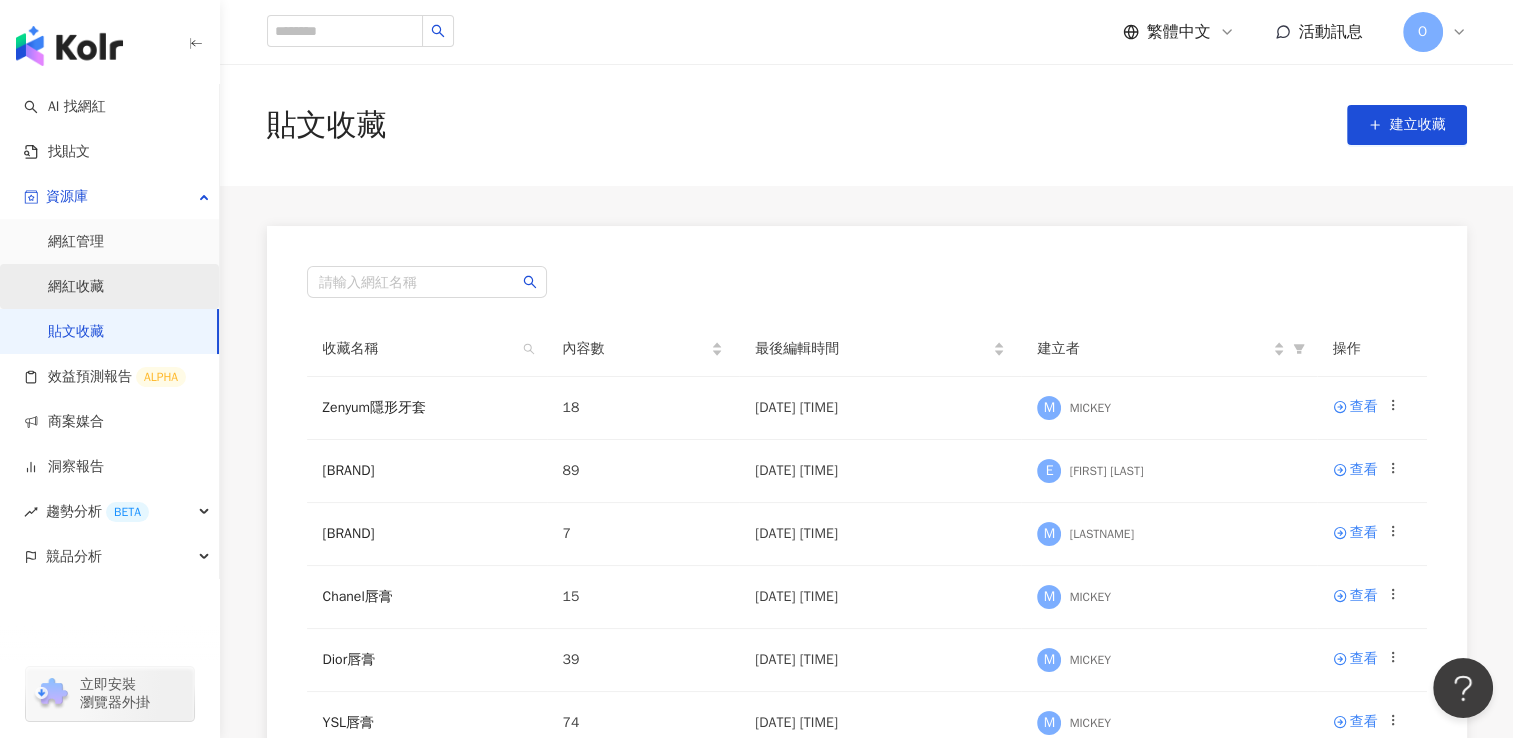 click on "網紅收藏" at bounding box center [76, 287] 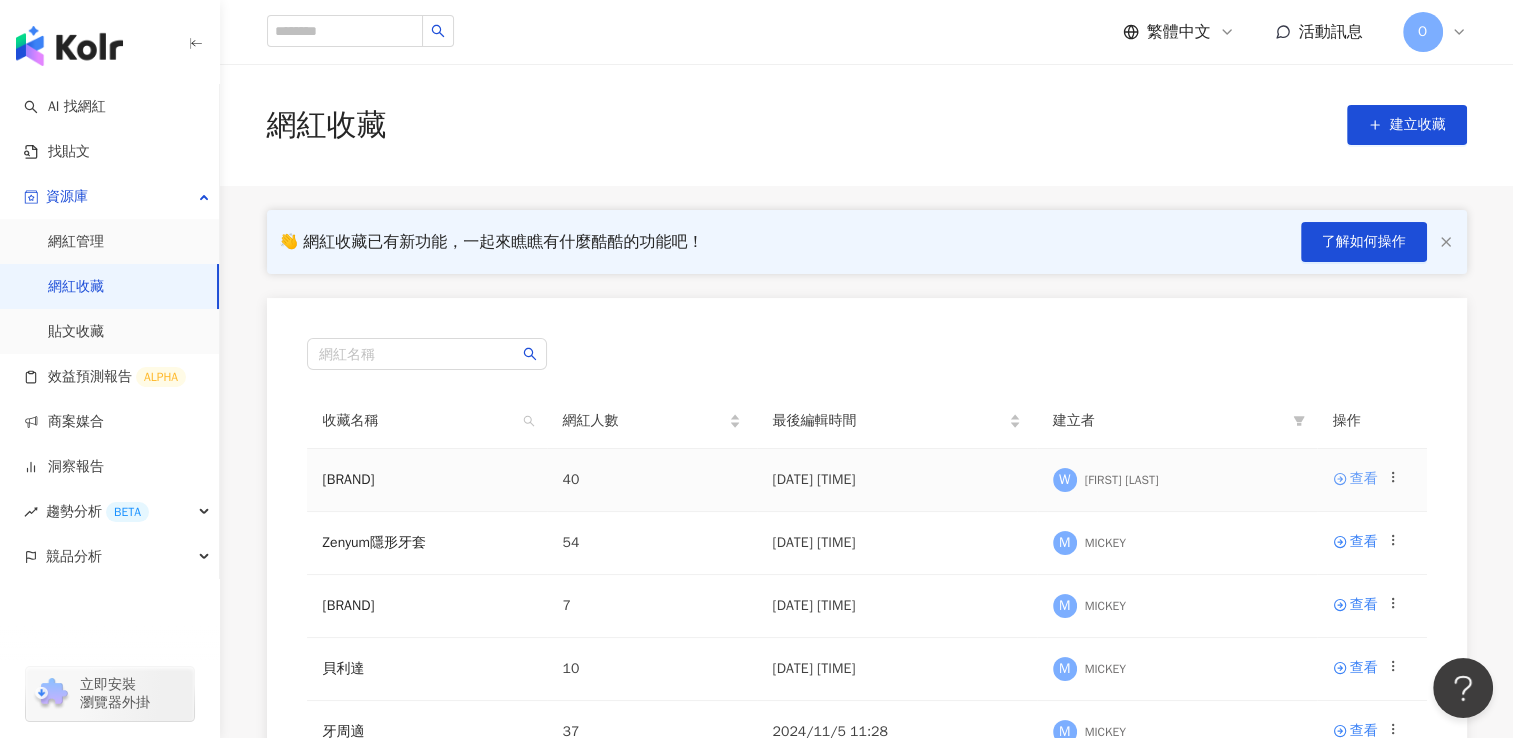 click on "查看" at bounding box center (1364, 479) 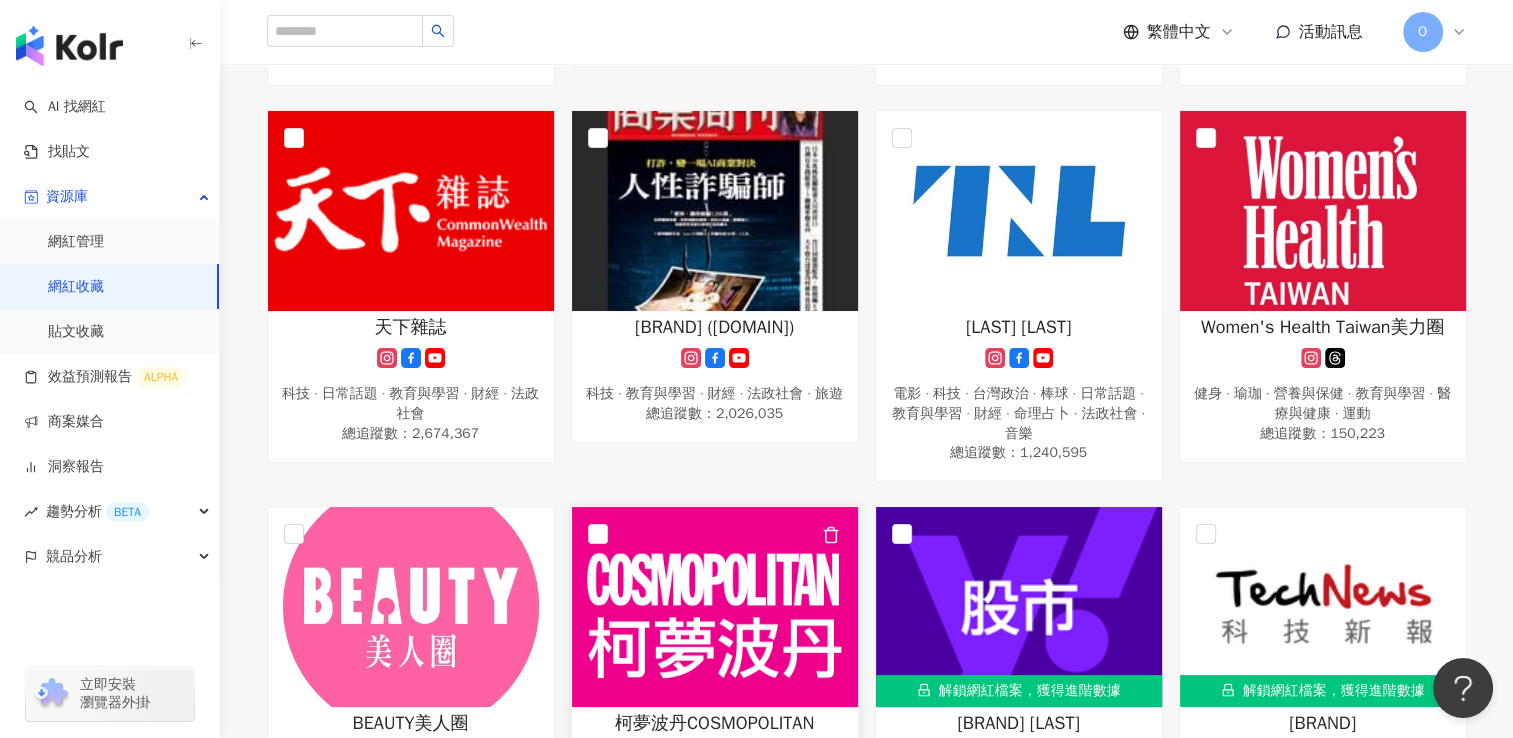 scroll, scrollTop: 800, scrollLeft: 0, axis: vertical 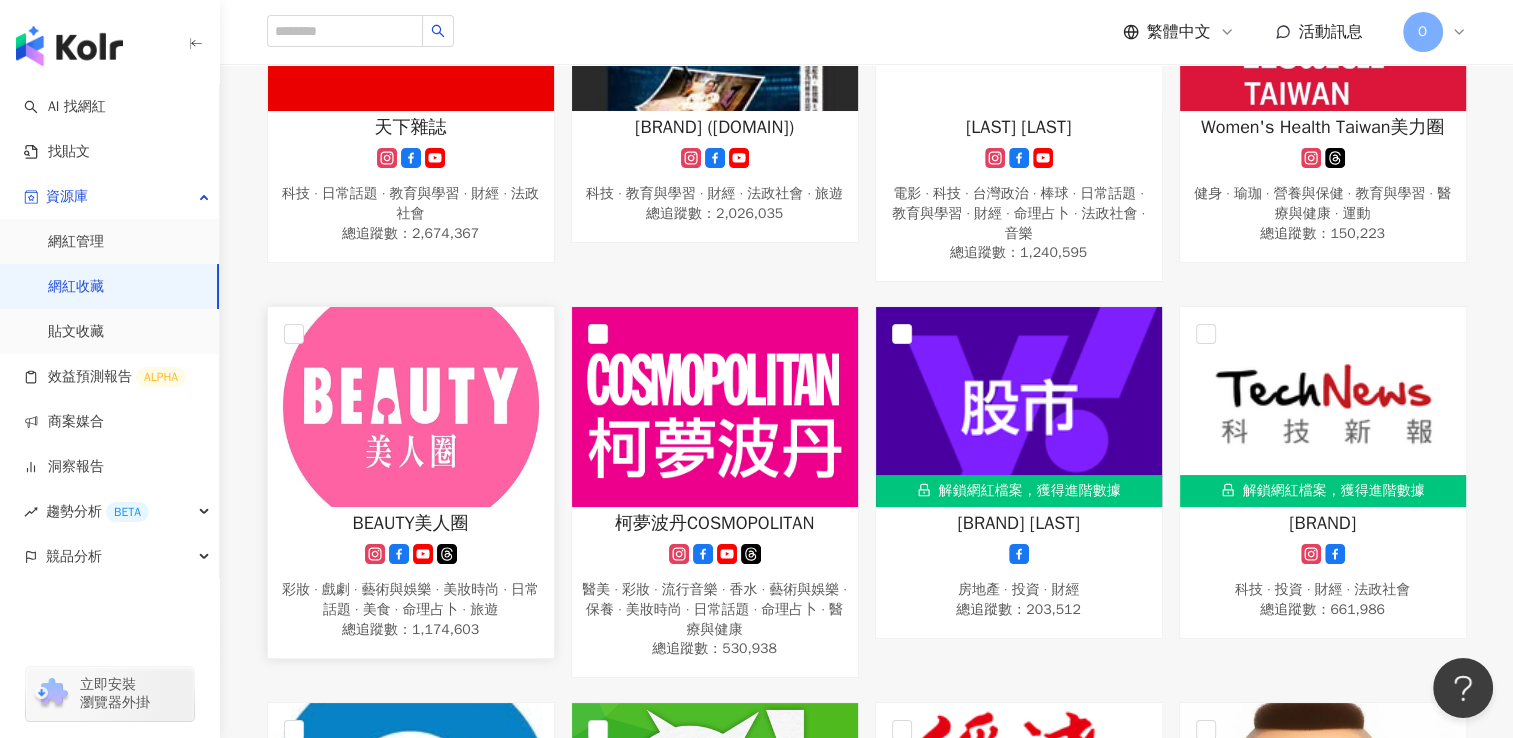 click at bounding box center (411, 407) 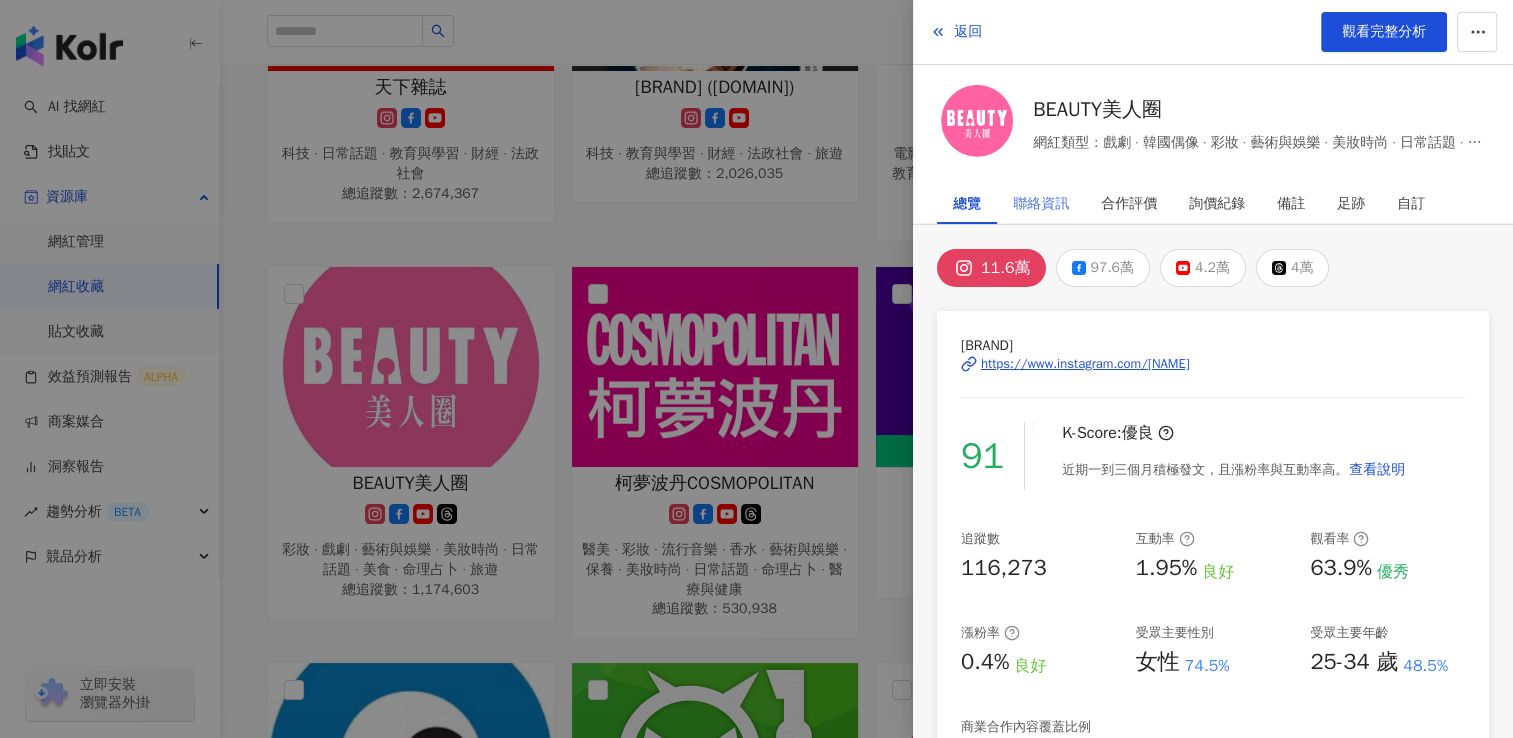 scroll, scrollTop: 900, scrollLeft: 0, axis: vertical 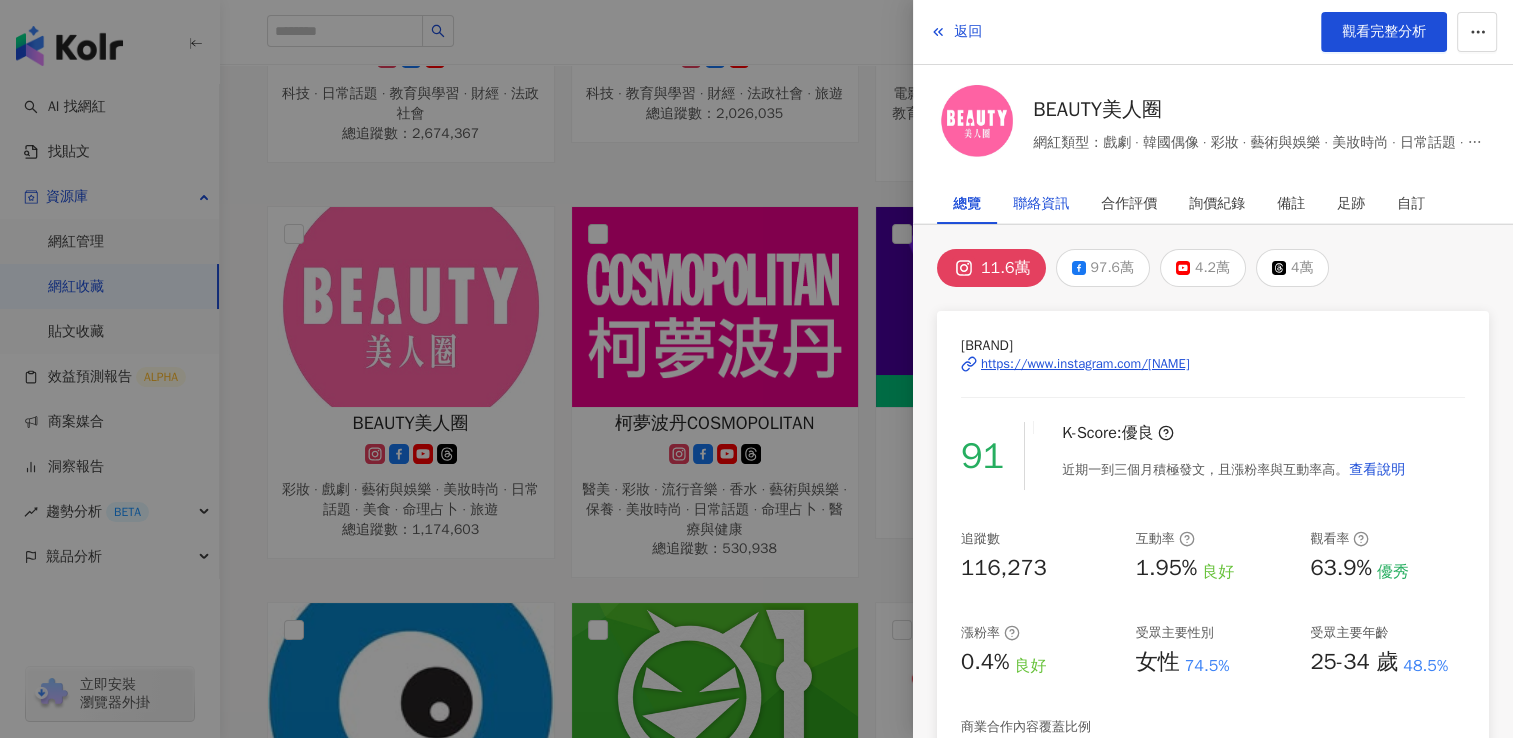click on "聯絡資訊" at bounding box center [1041, 204] 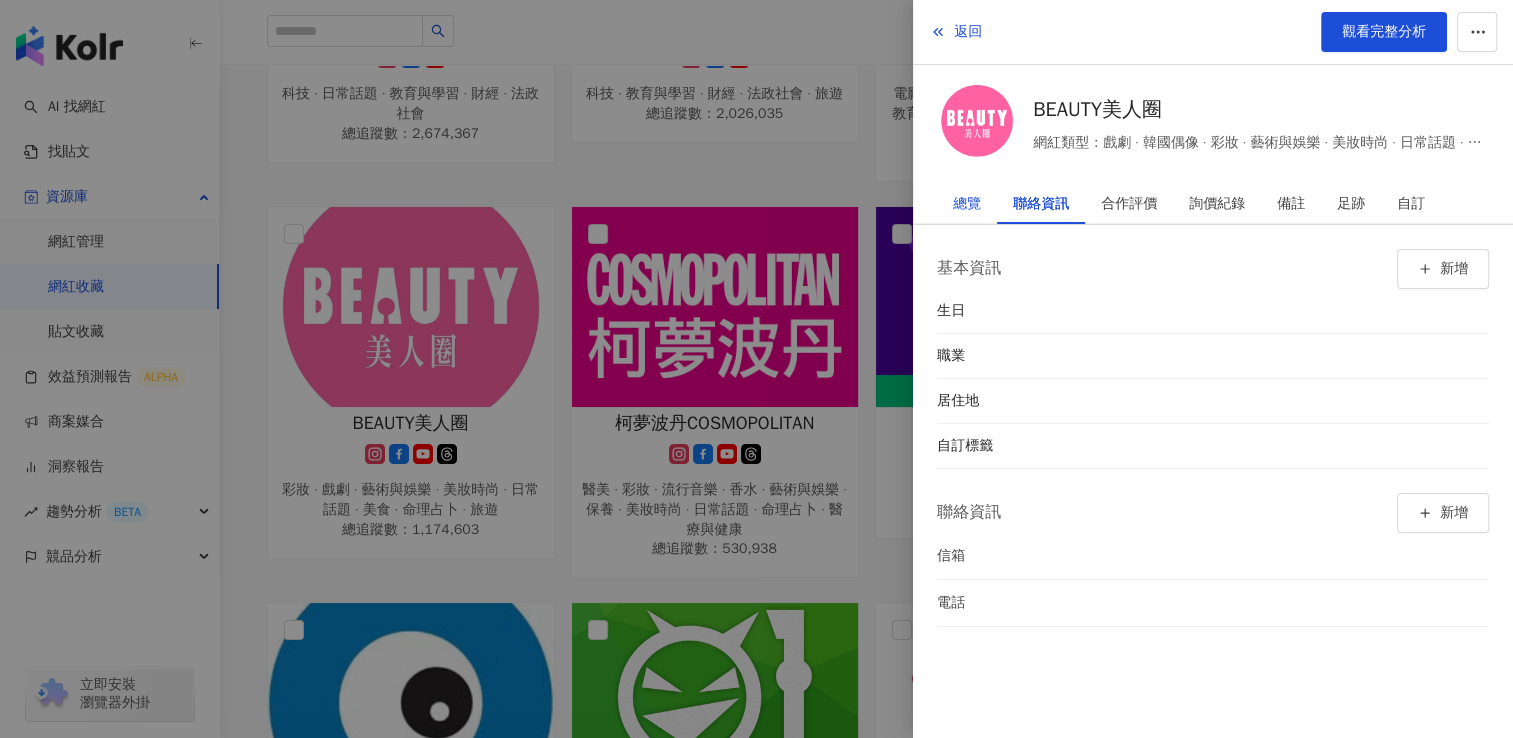 click on "總覽" at bounding box center (967, 204) 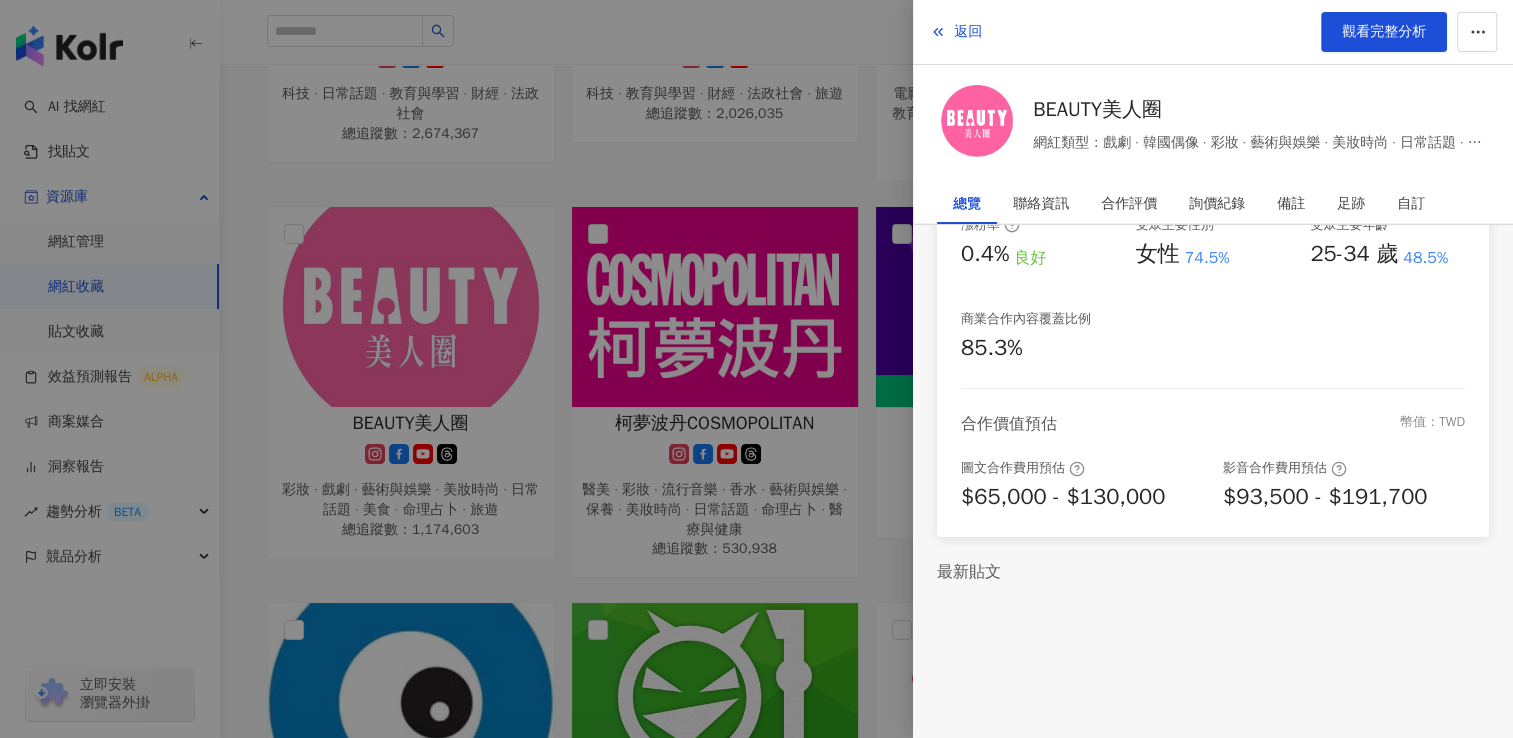 scroll, scrollTop: 410, scrollLeft: 0, axis: vertical 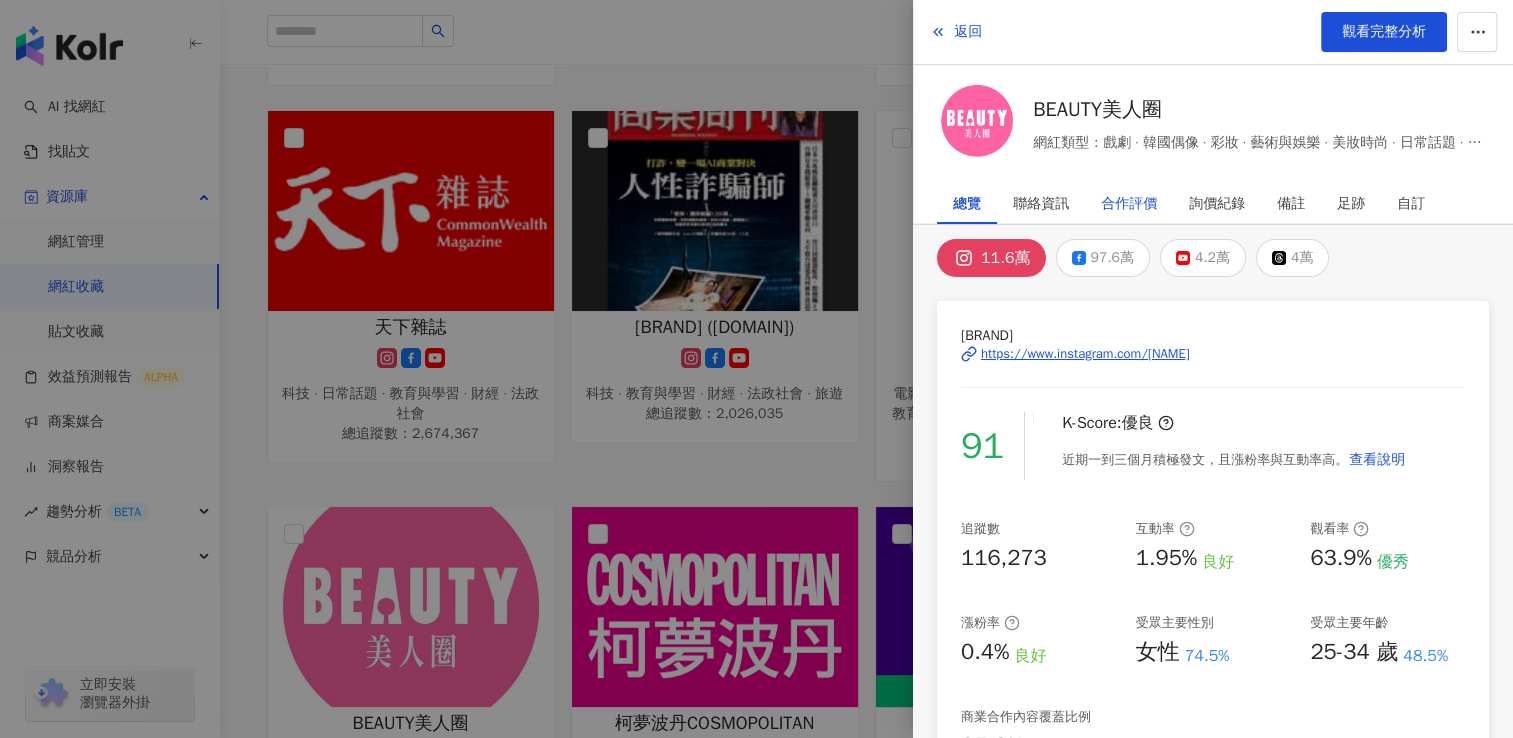 click on "合作評價" at bounding box center [1129, 204] 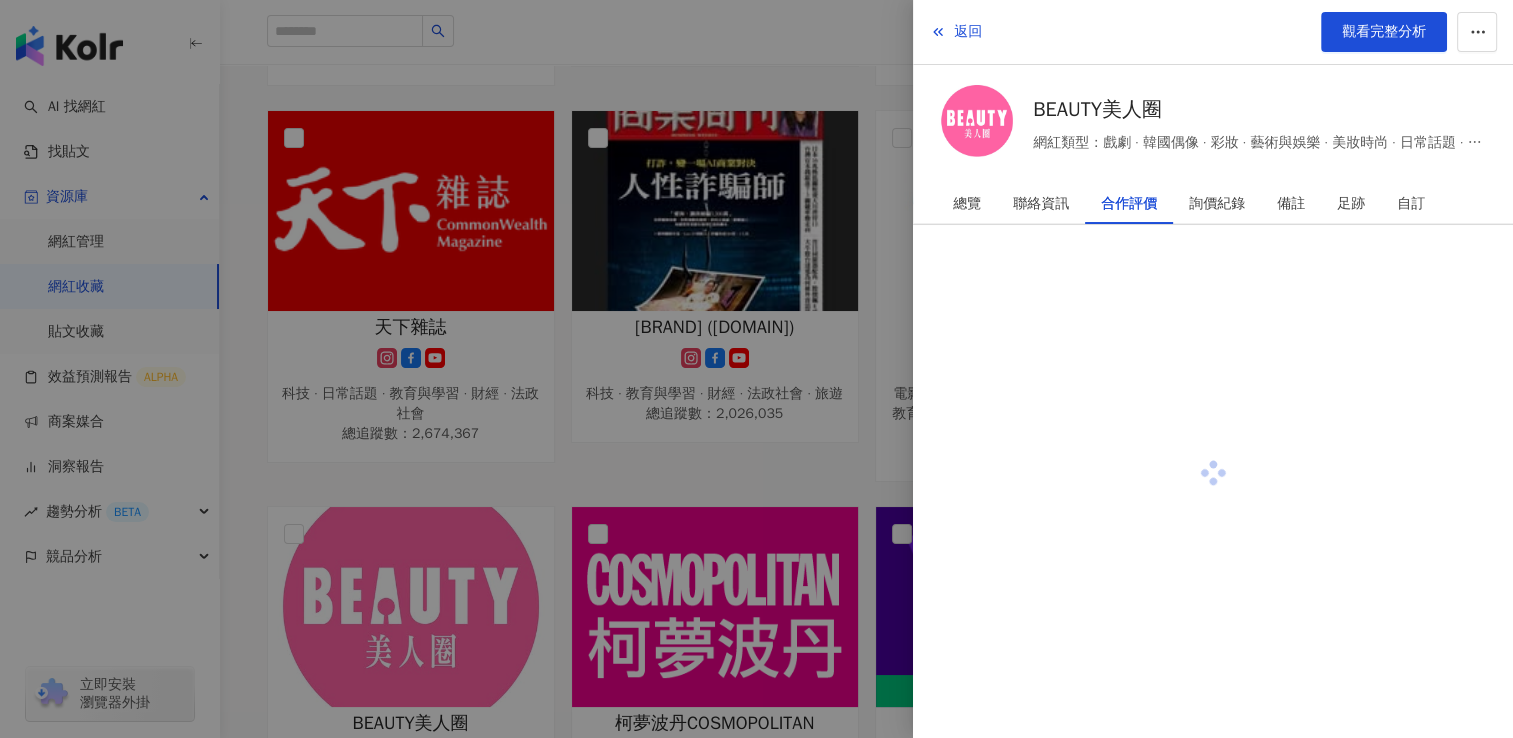 scroll, scrollTop: 0, scrollLeft: 0, axis: both 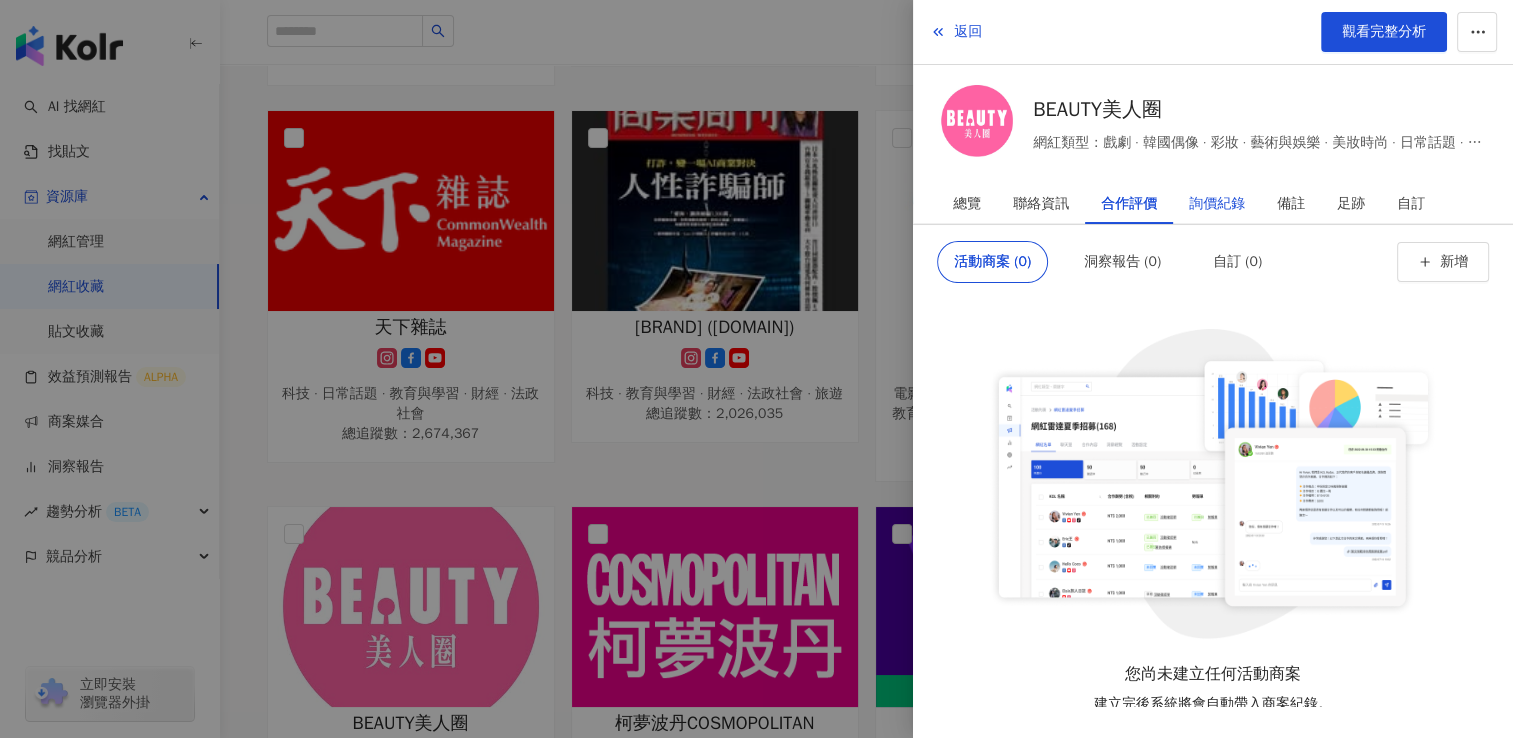click on "詢價紀錄" at bounding box center (1217, 204) 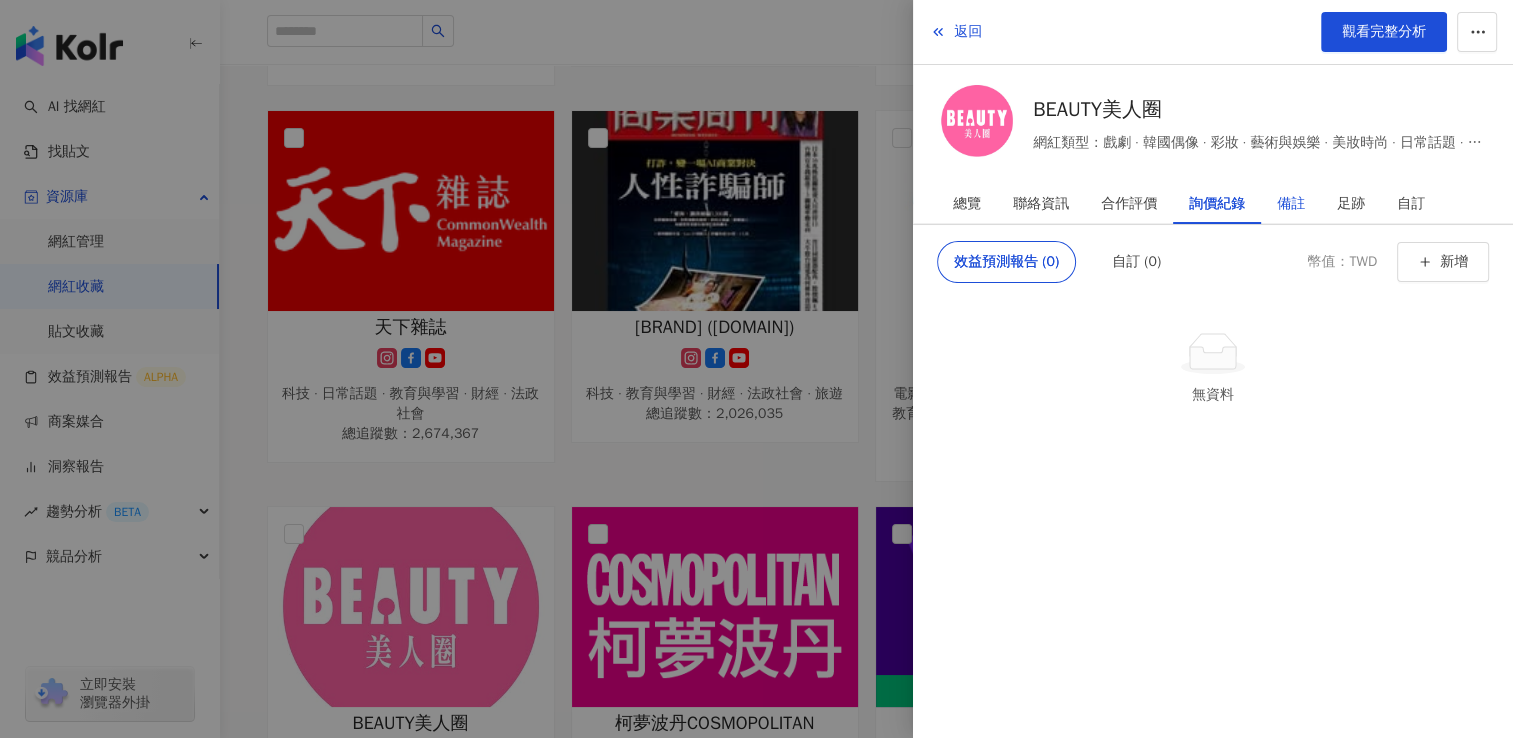 click on "備註" at bounding box center (1291, 204) 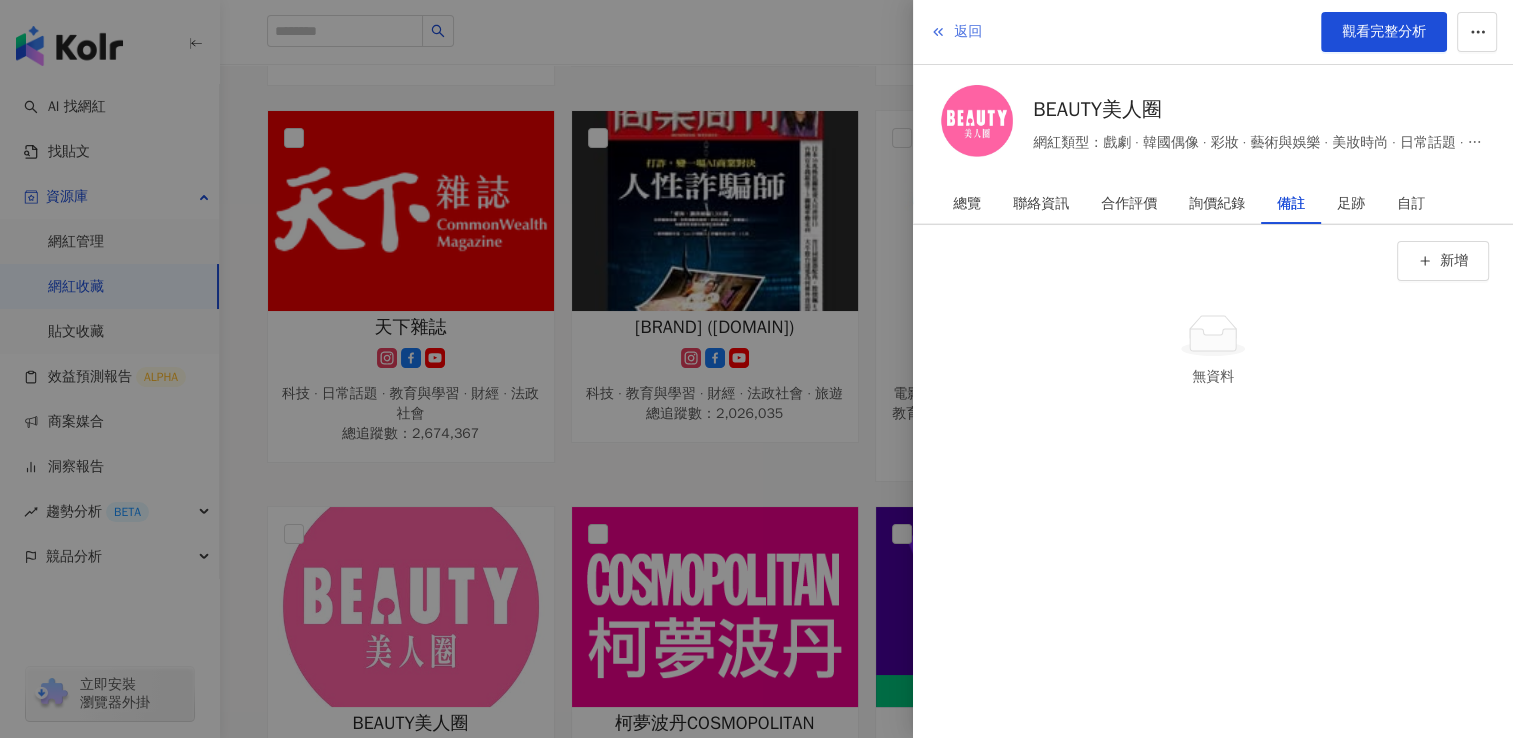 click on "返回" at bounding box center (956, 32) 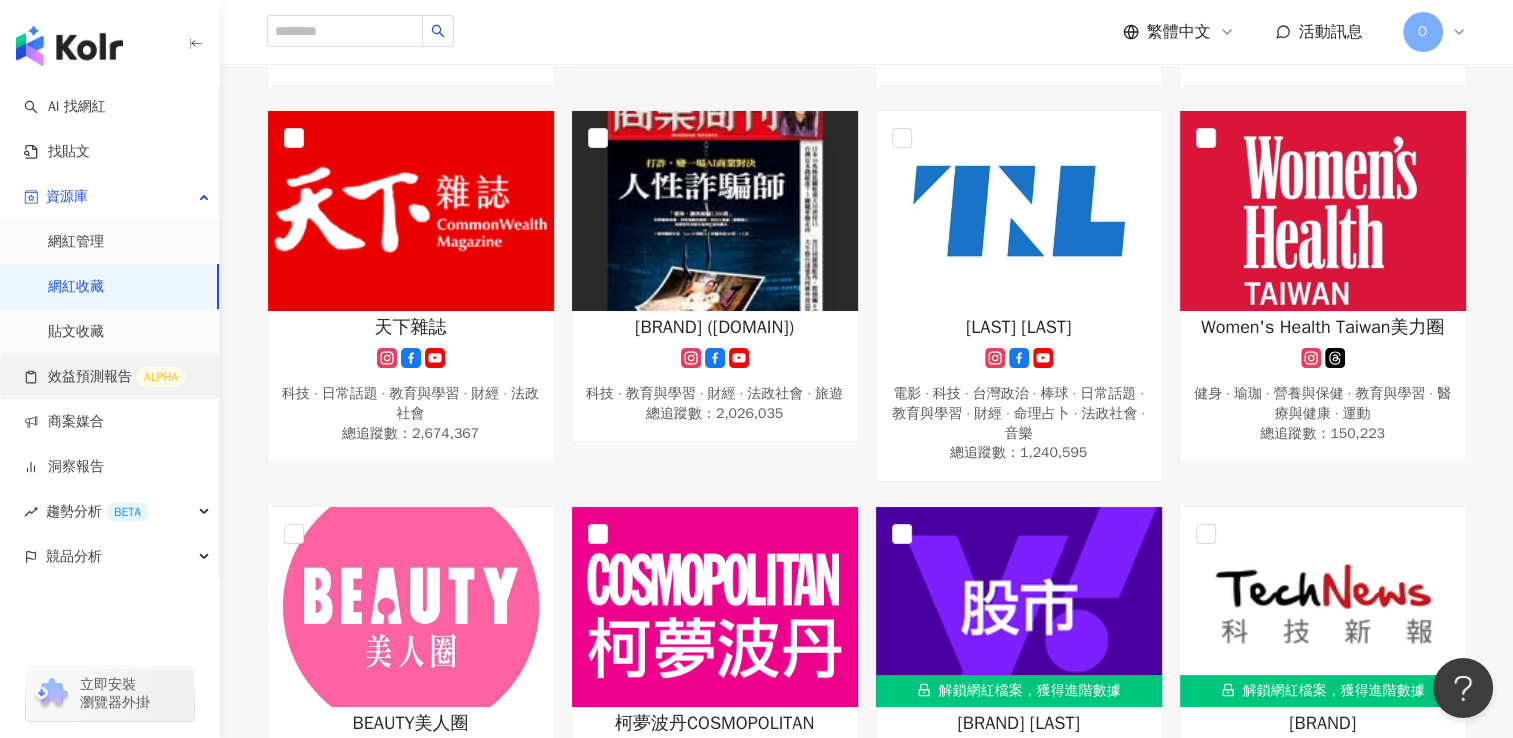 click on "效益預測報告 ALPHA" at bounding box center (105, 377) 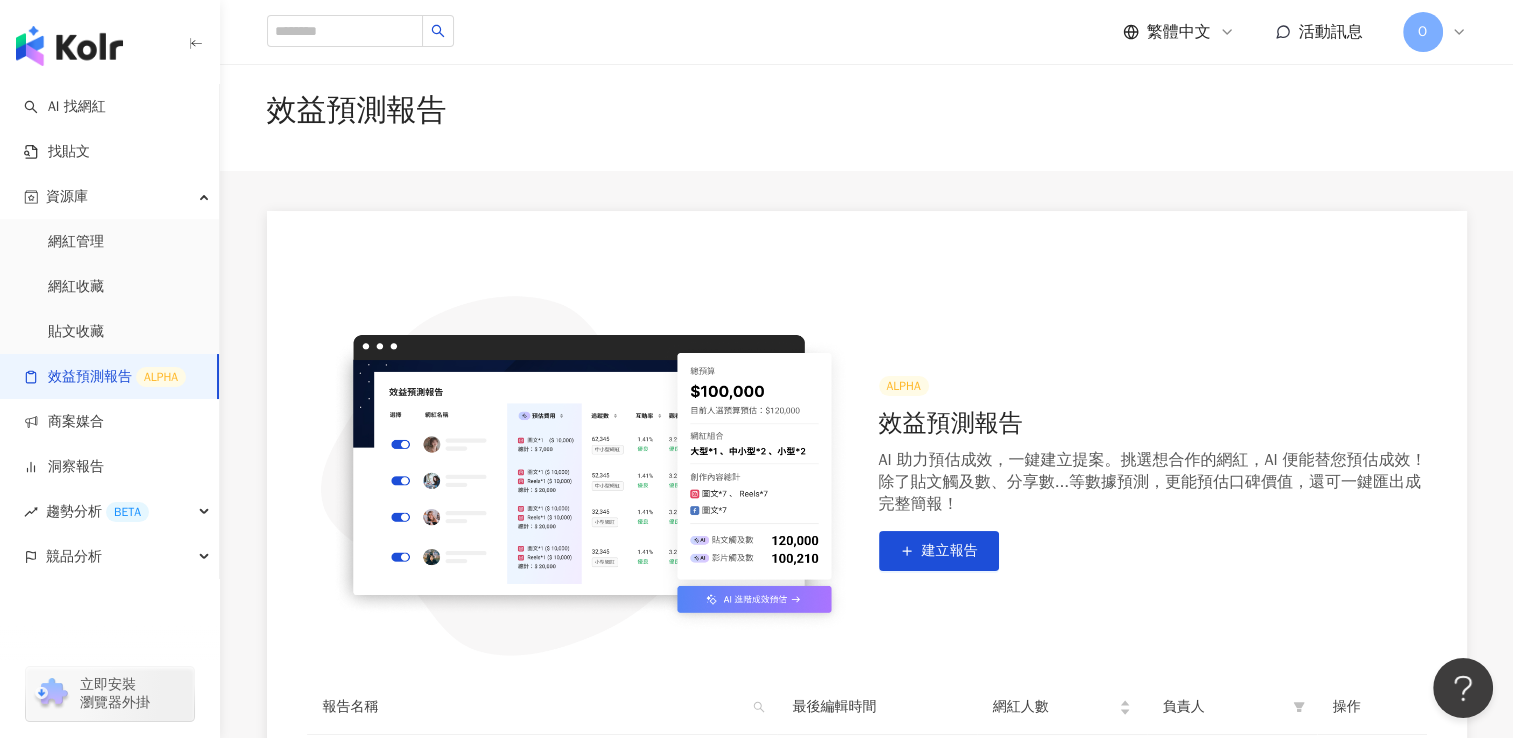 scroll, scrollTop: 300, scrollLeft: 0, axis: vertical 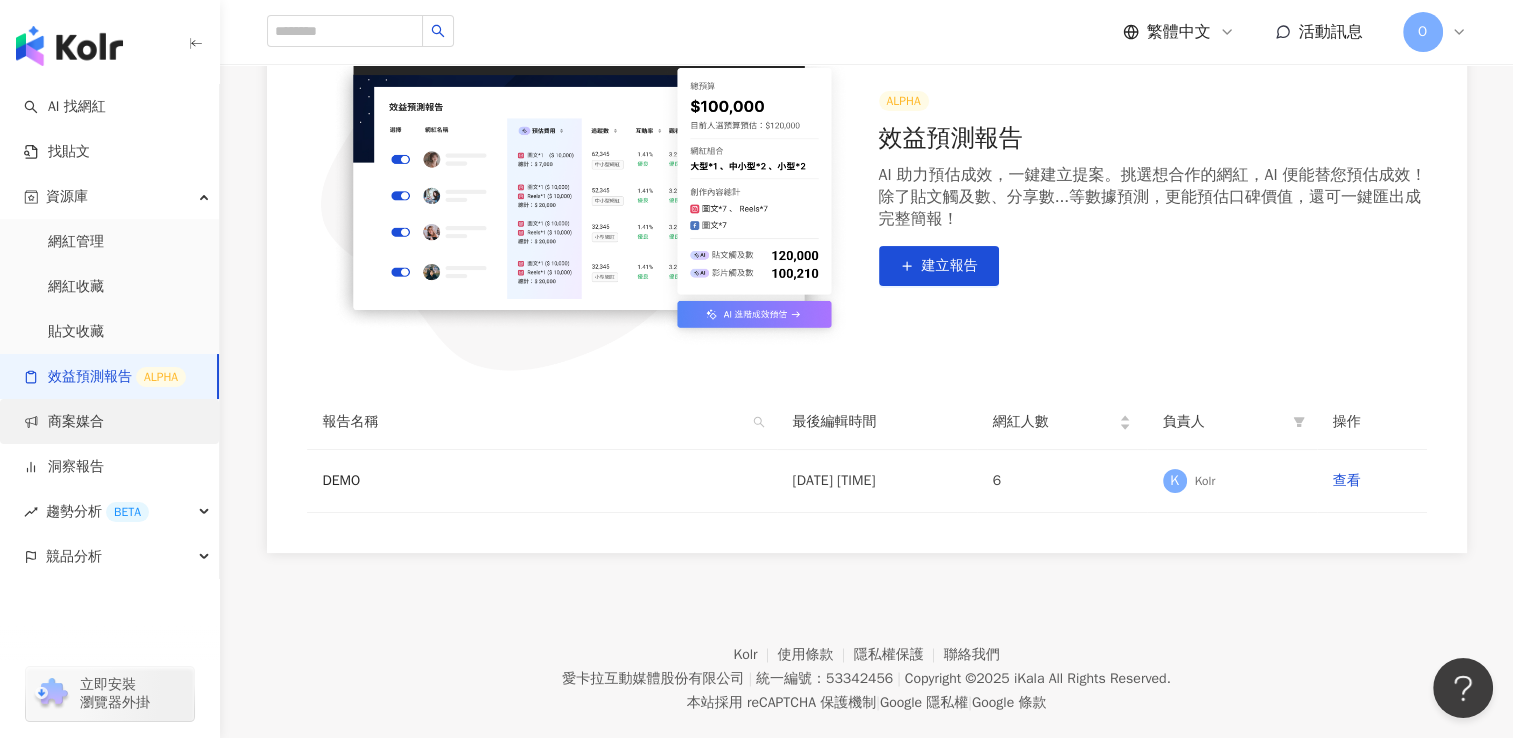 click on "商案媒合" at bounding box center (64, 422) 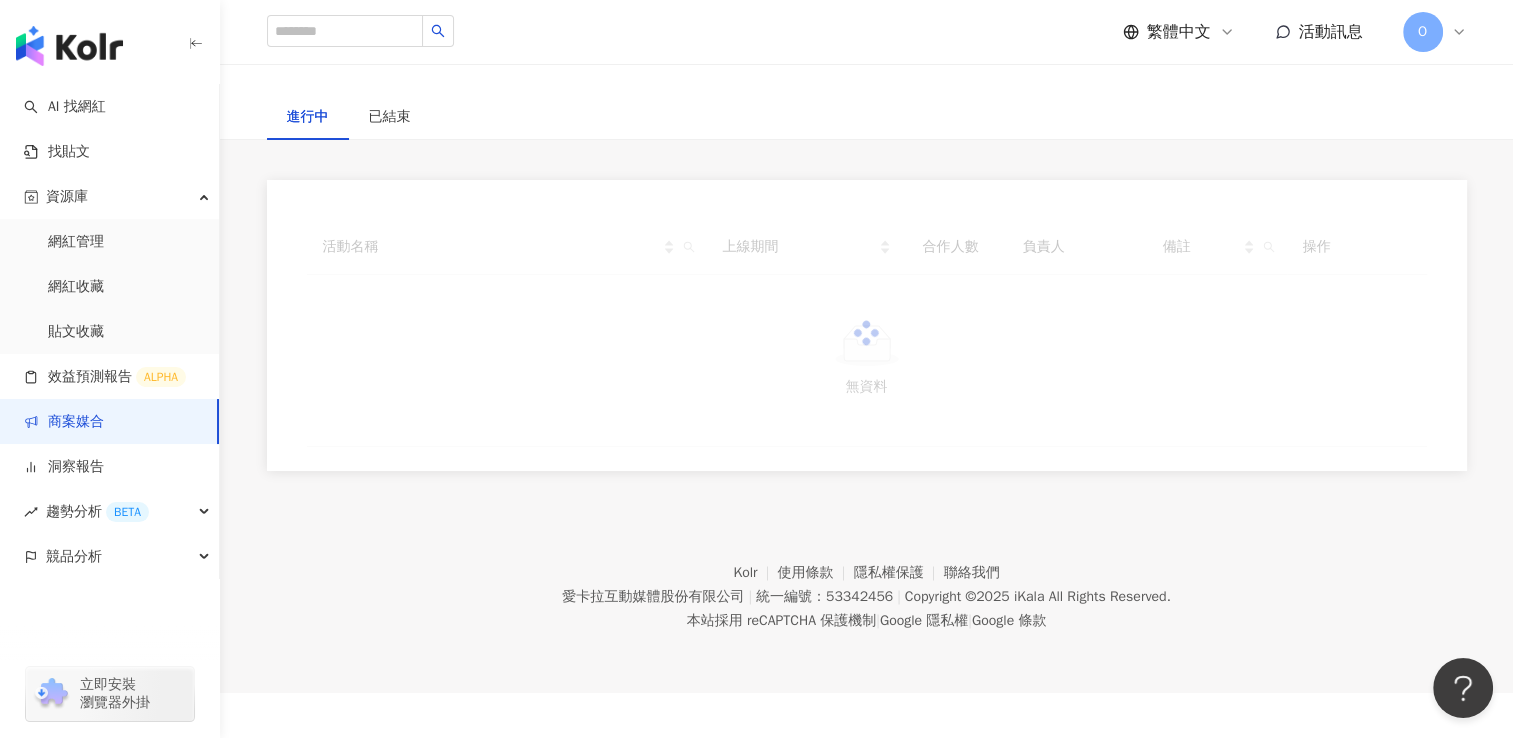 scroll, scrollTop: 0, scrollLeft: 0, axis: both 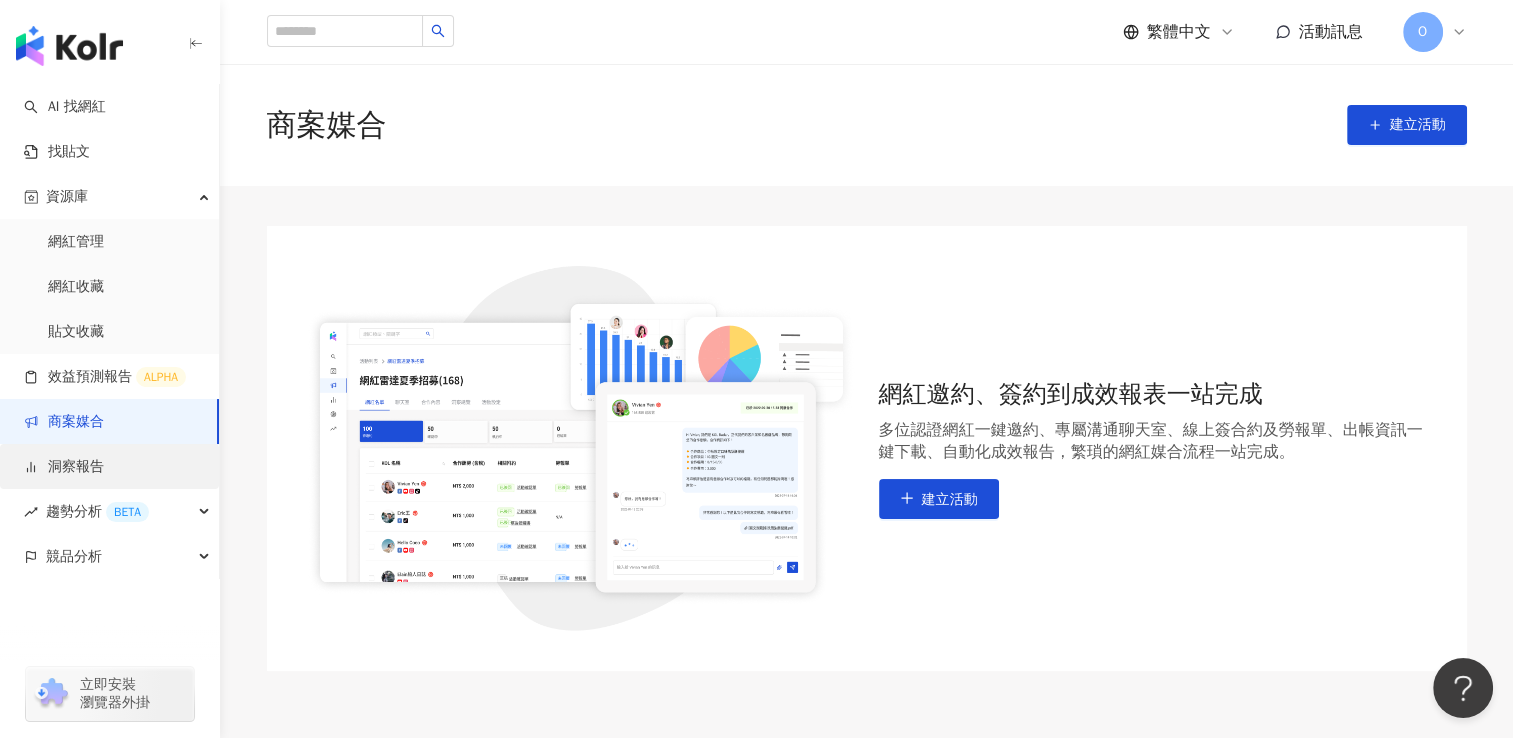 click on "洞察報告" at bounding box center [64, 467] 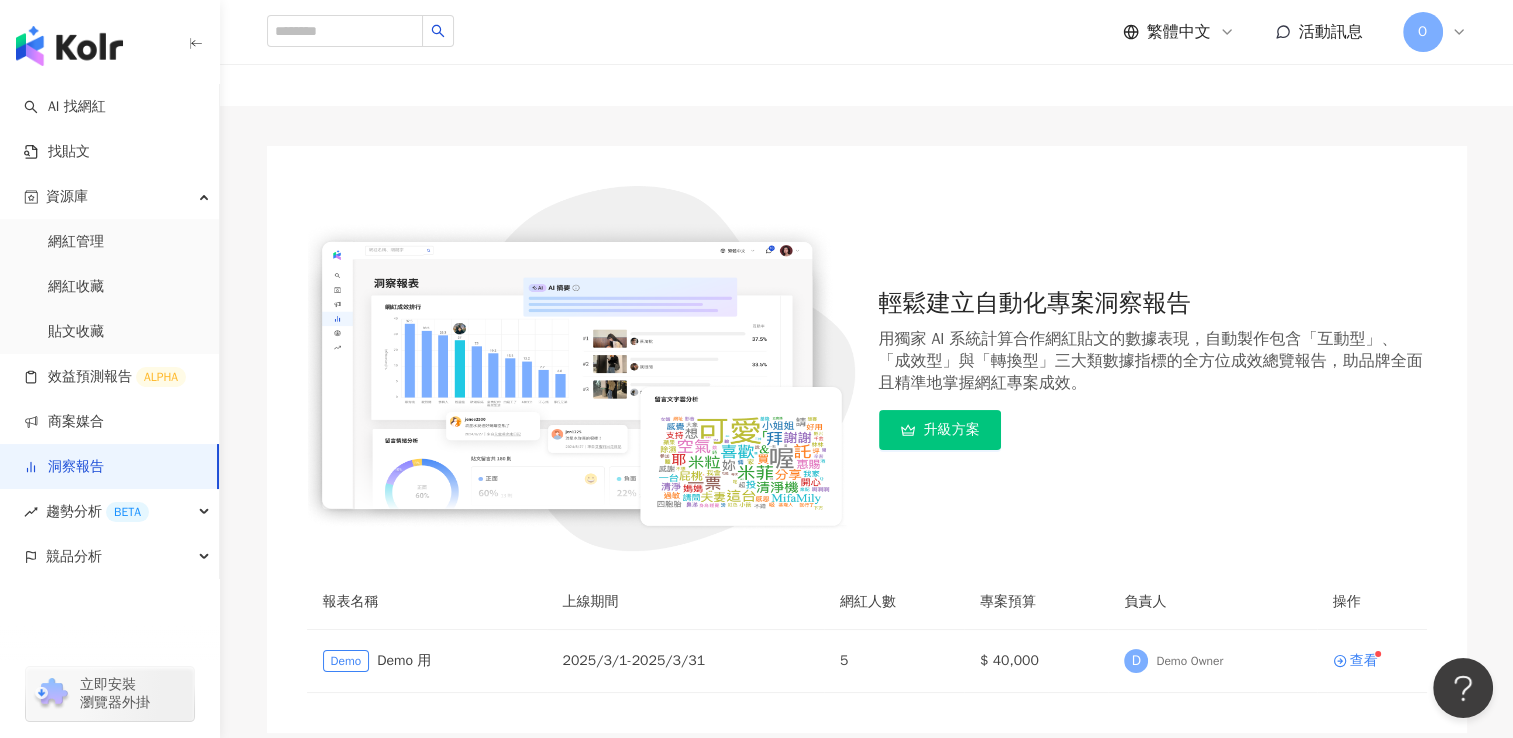 scroll, scrollTop: 296, scrollLeft: 0, axis: vertical 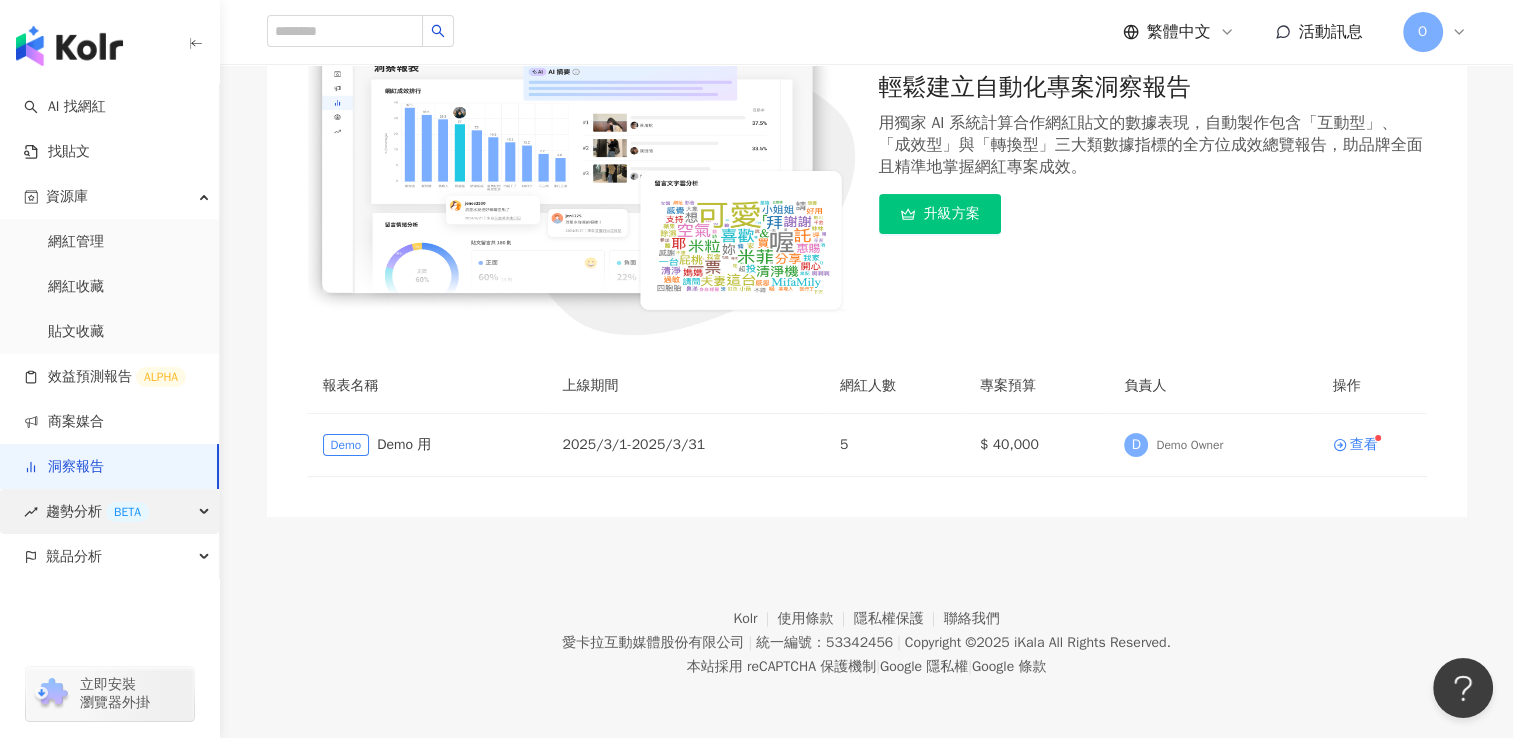 click on "趨勢分析 BETA" at bounding box center (97, 511) 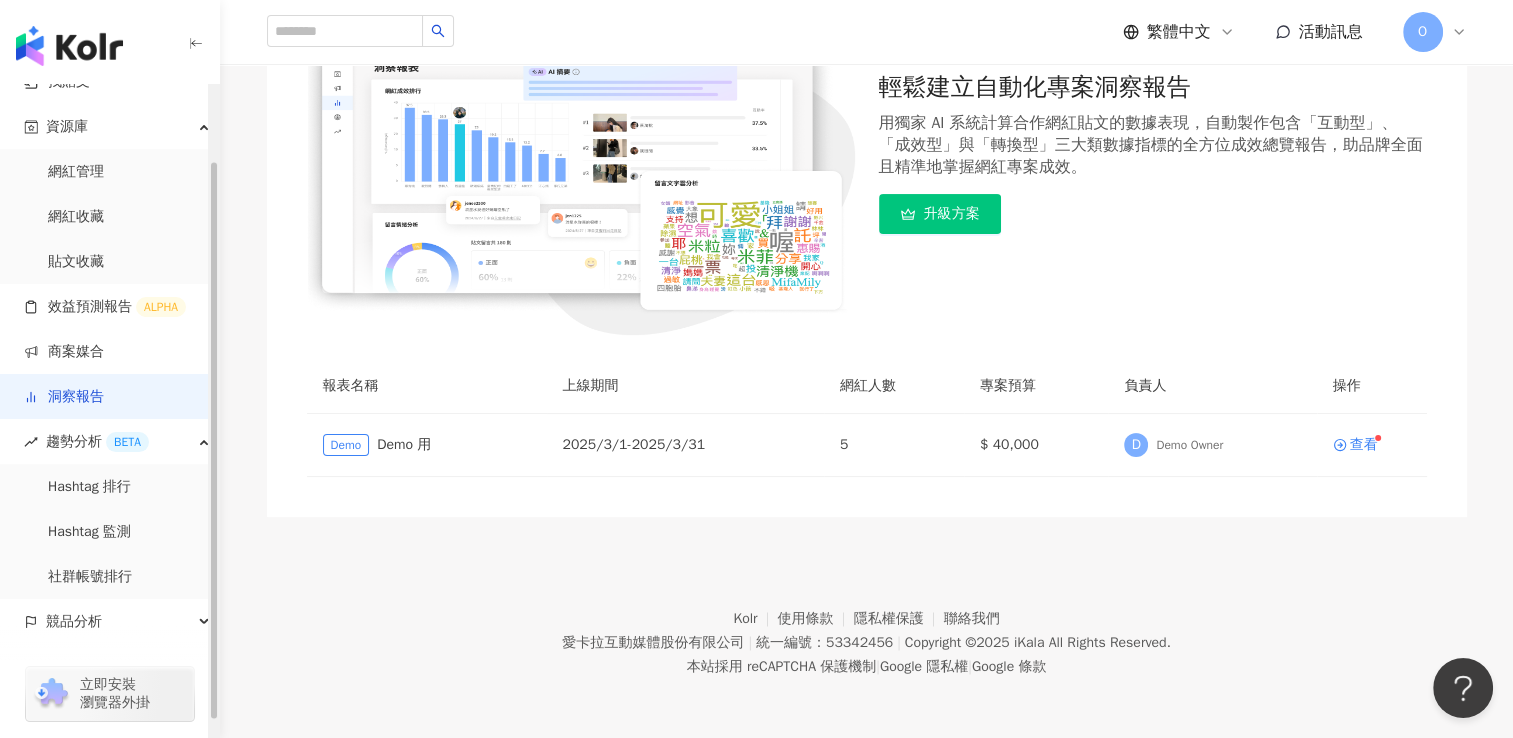 scroll, scrollTop: 108, scrollLeft: 0, axis: vertical 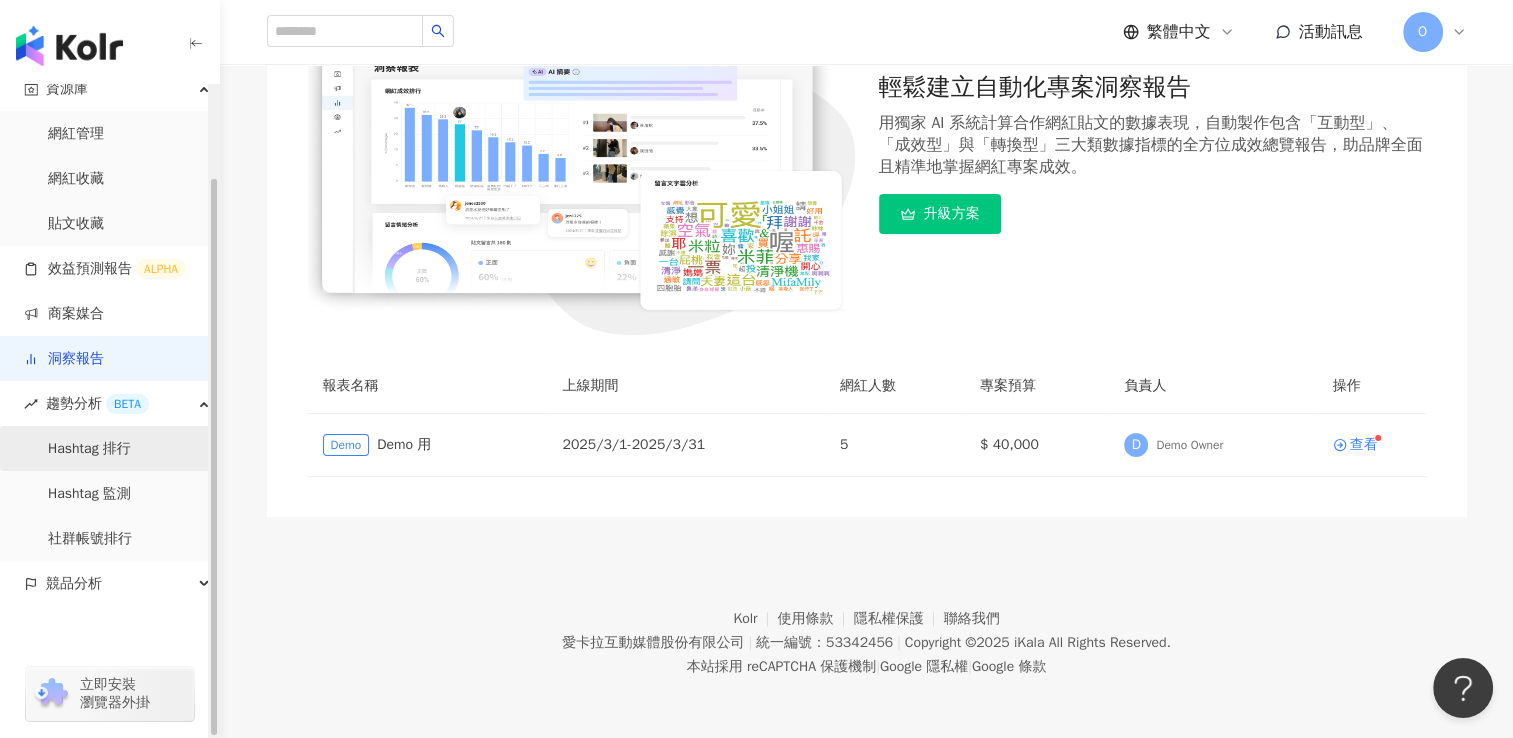 click on "Hashtag 排行" at bounding box center (89, 449) 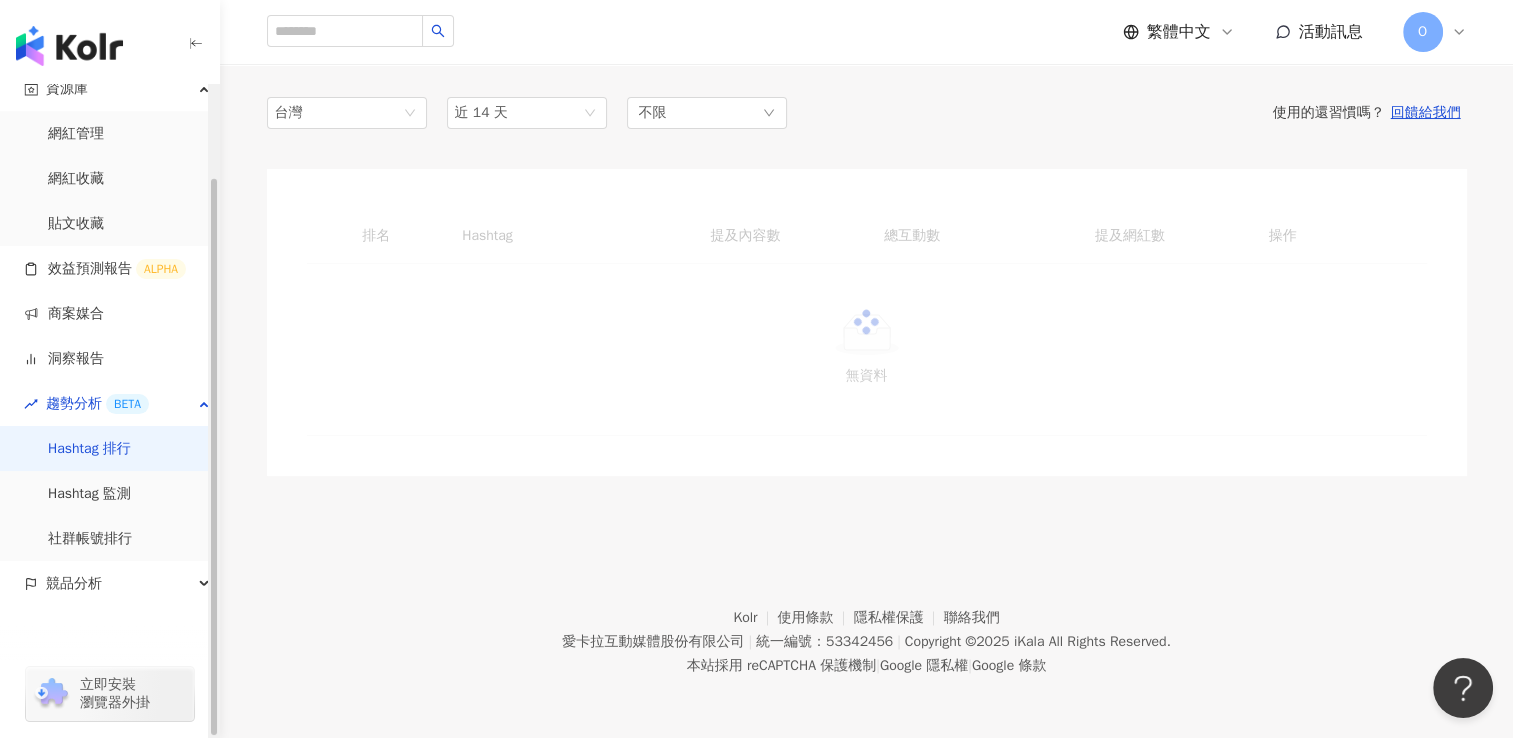 scroll, scrollTop: 0, scrollLeft: 0, axis: both 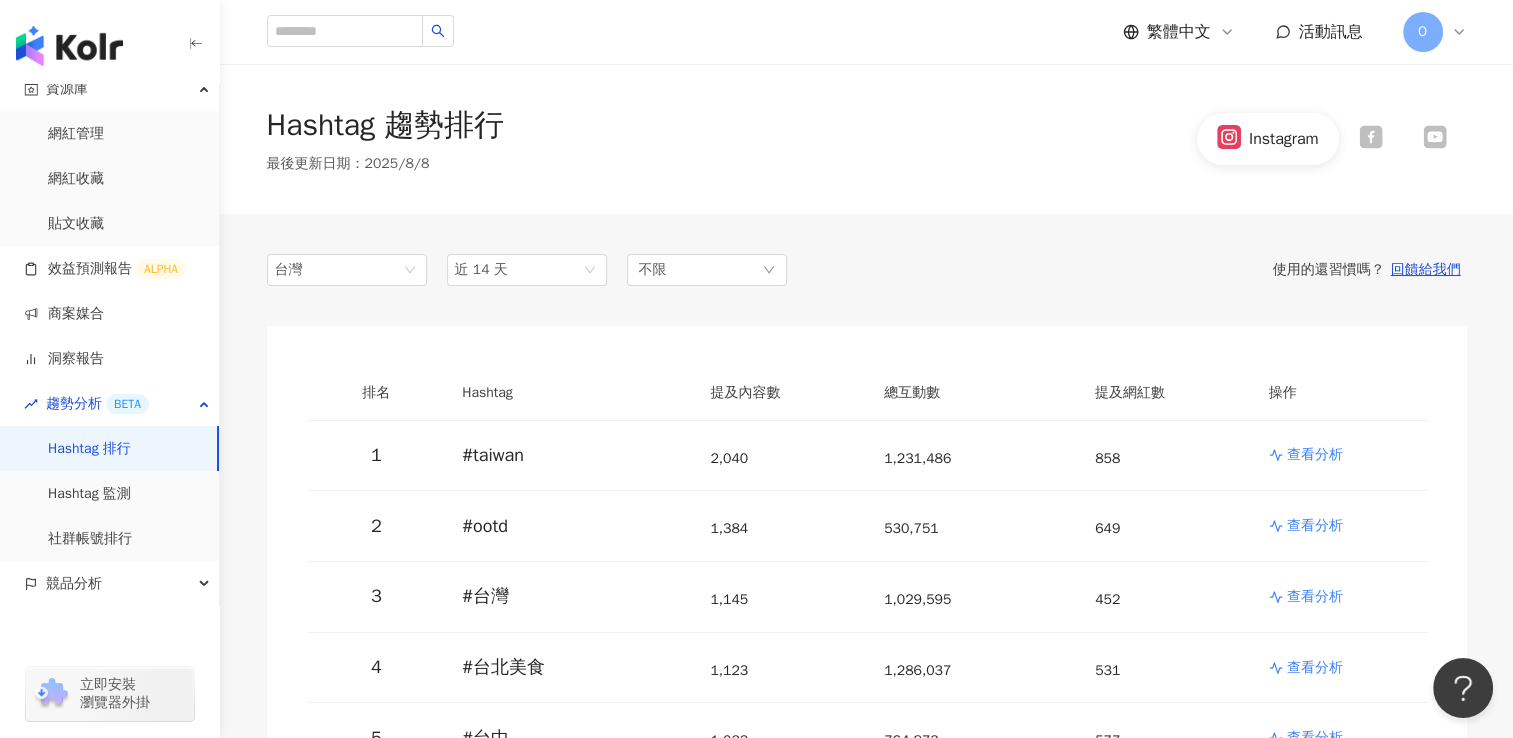 click 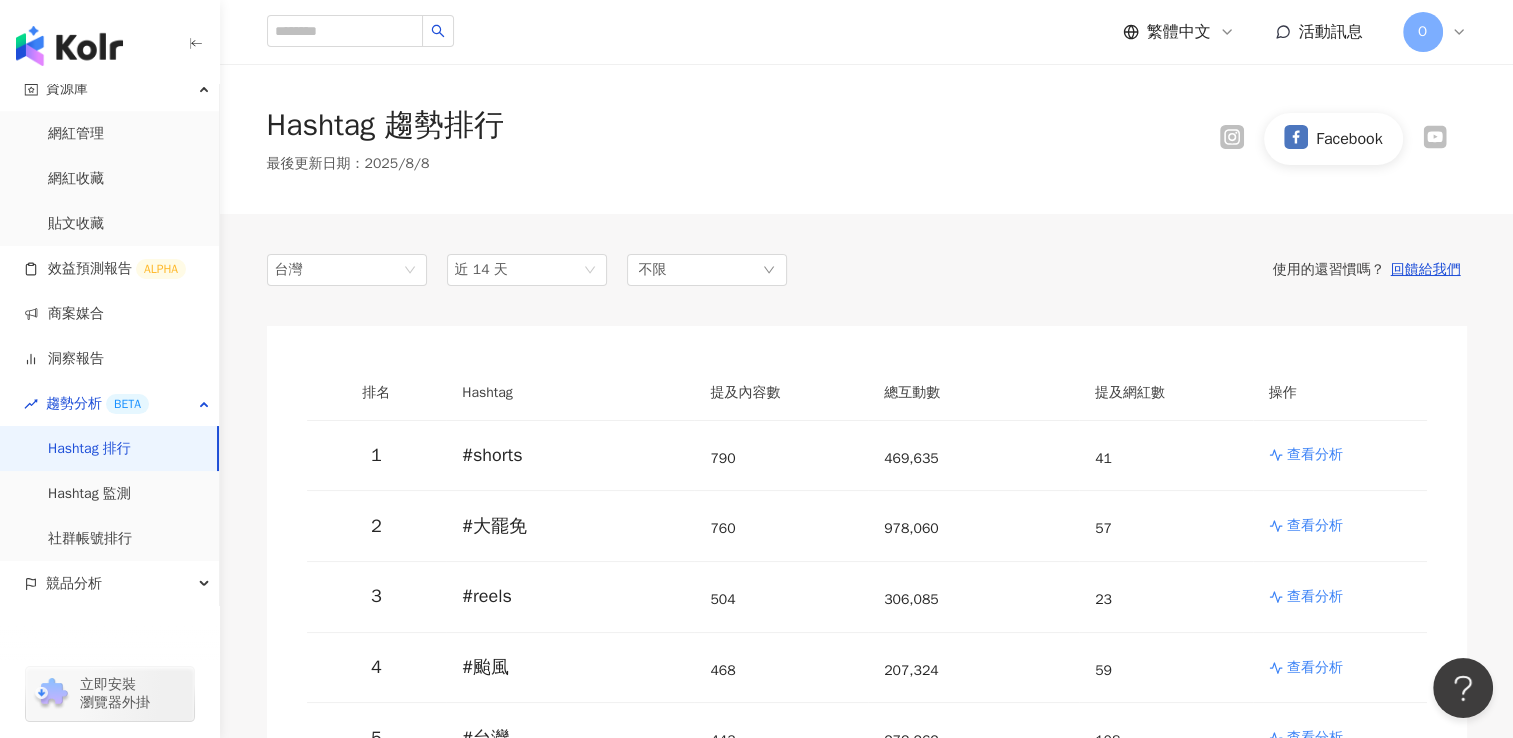 click at bounding box center (1435, 138) 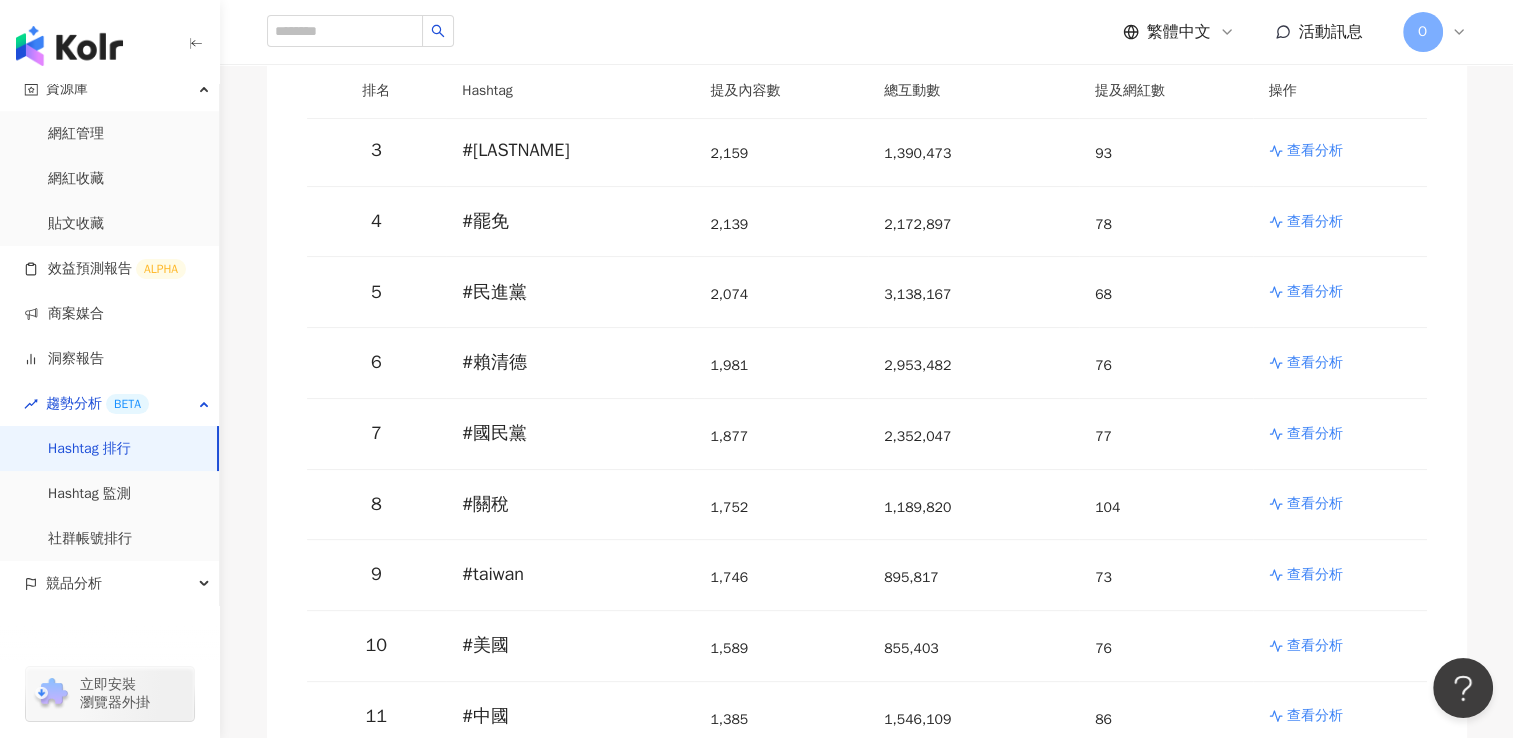 scroll, scrollTop: 0, scrollLeft: 0, axis: both 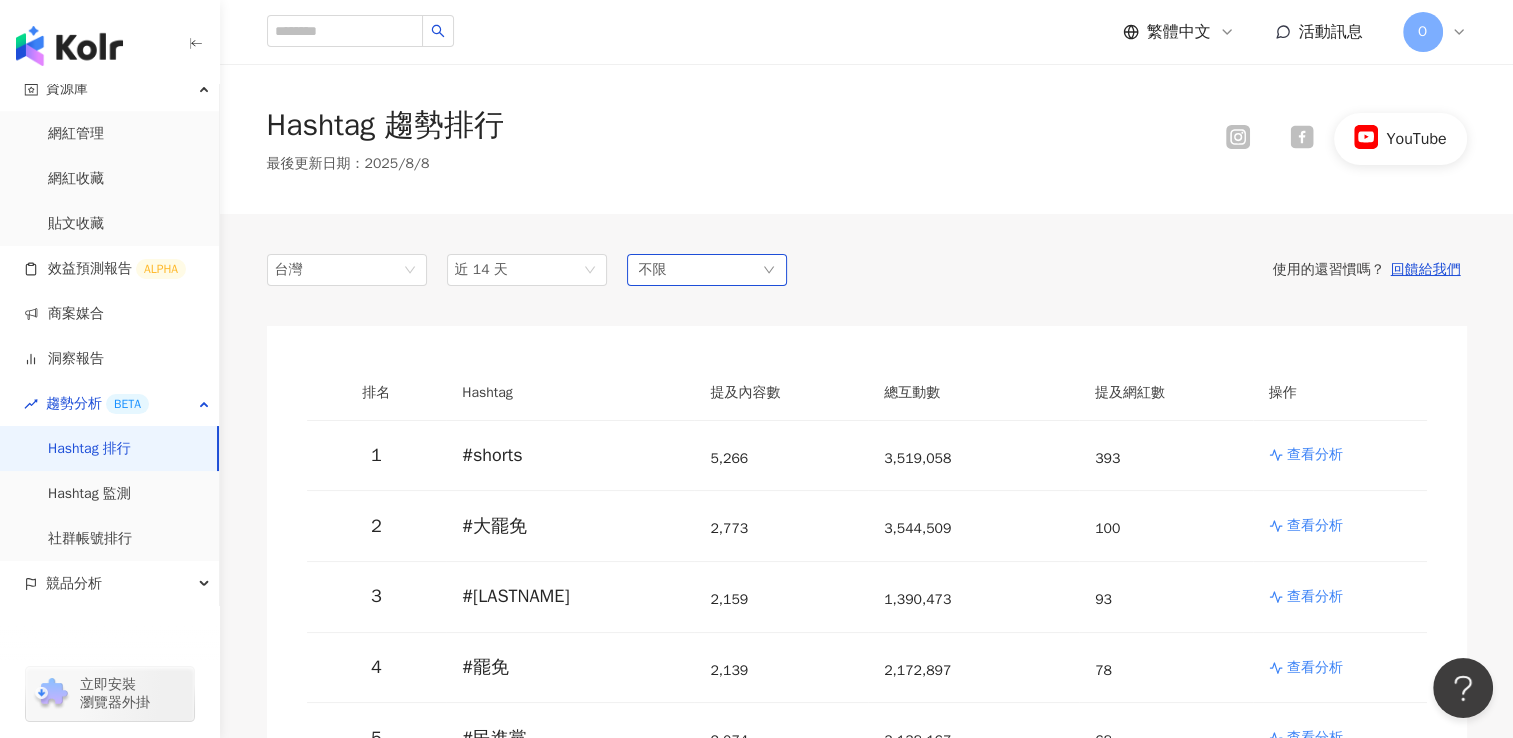click on "不限" at bounding box center [707, 270] 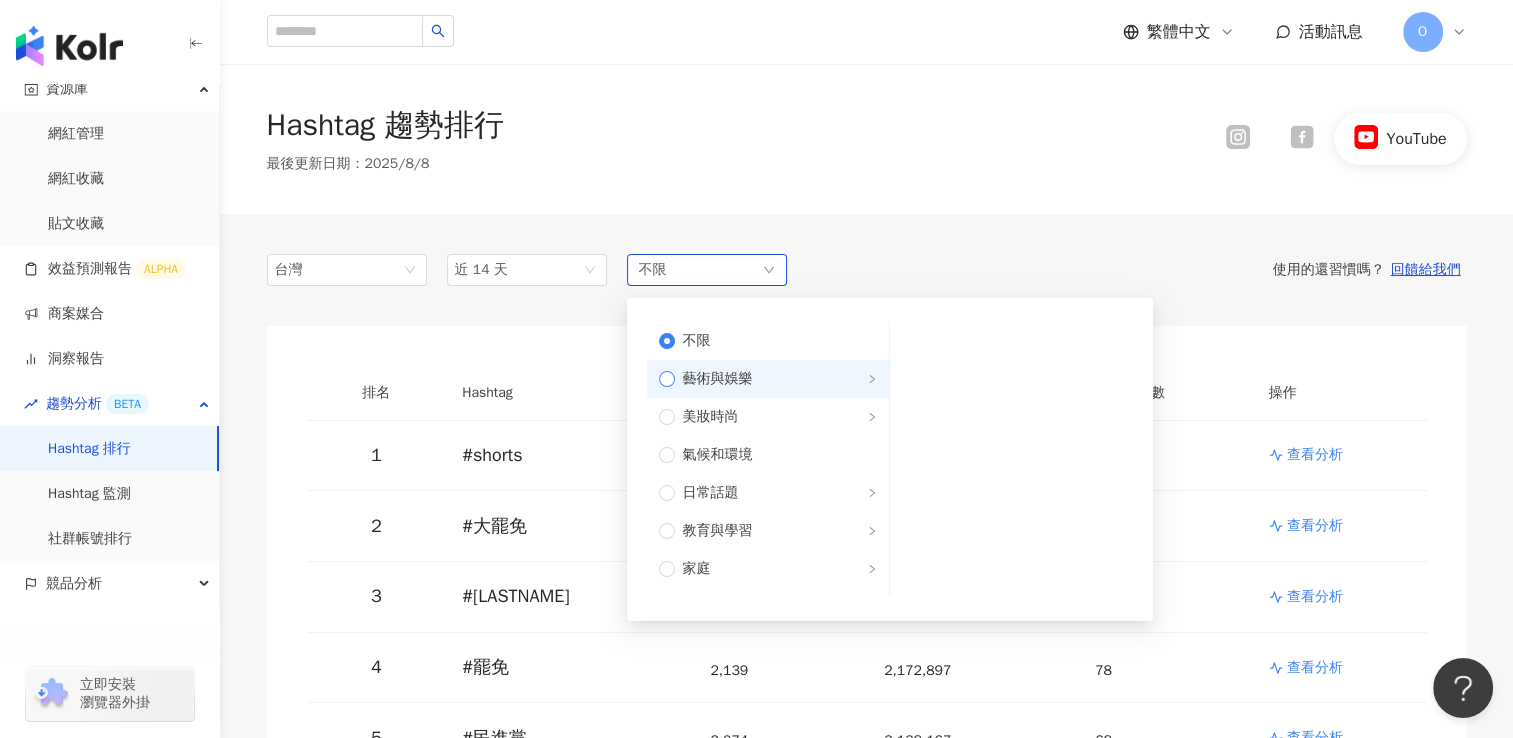 click on "藝術與娛樂" at bounding box center [718, 379] 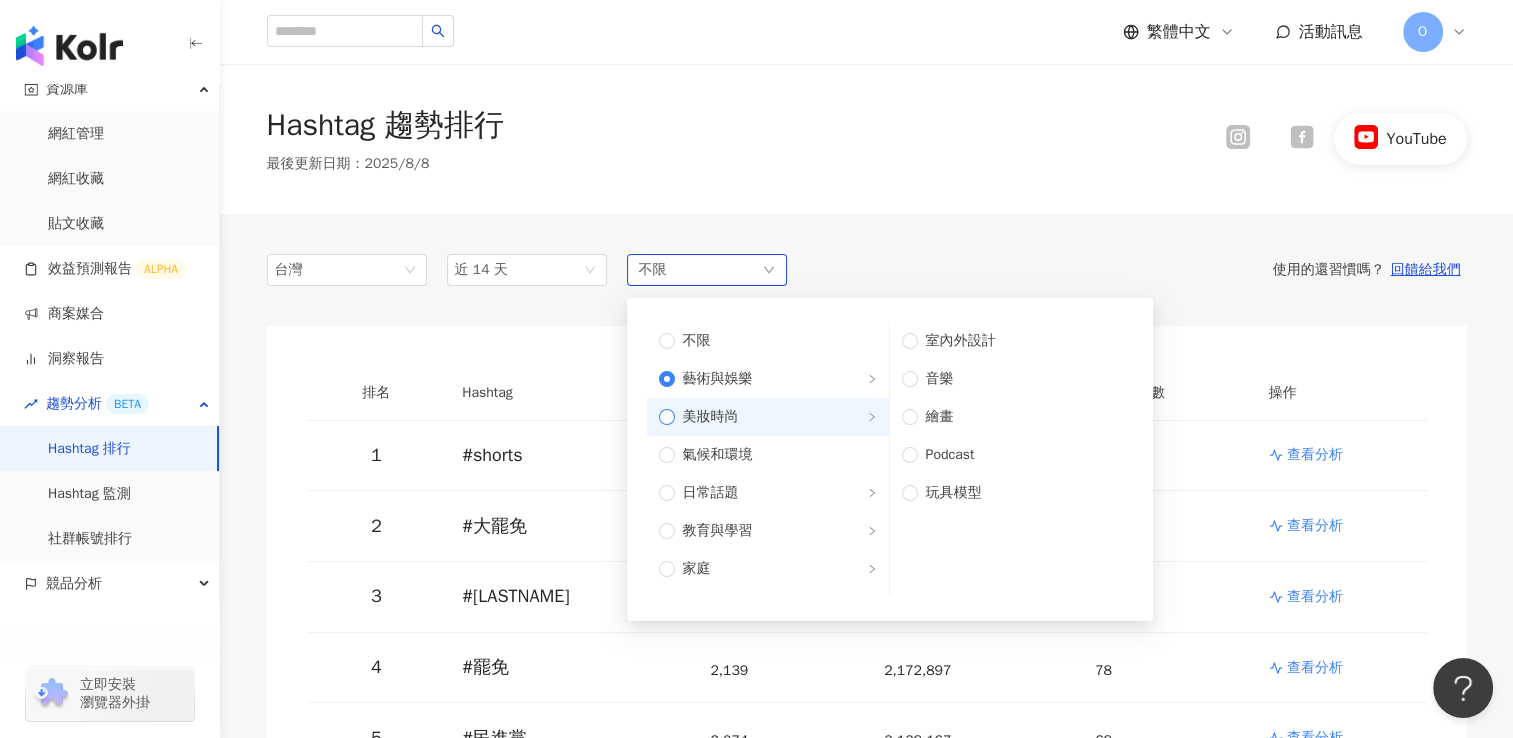 click on "美妝時尚" at bounding box center (768, 417) 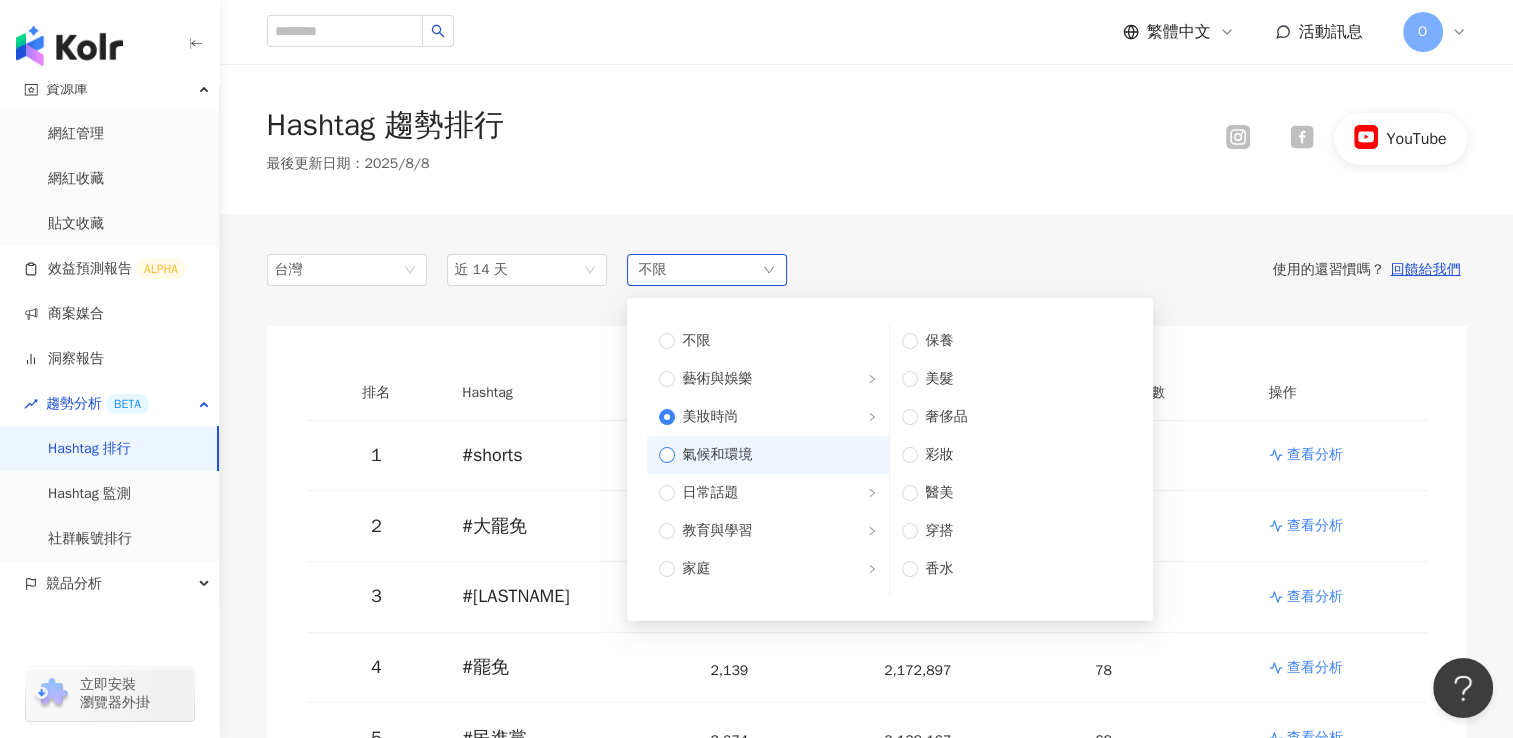 click on "氣候和環境" at bounding box center [718, 455] 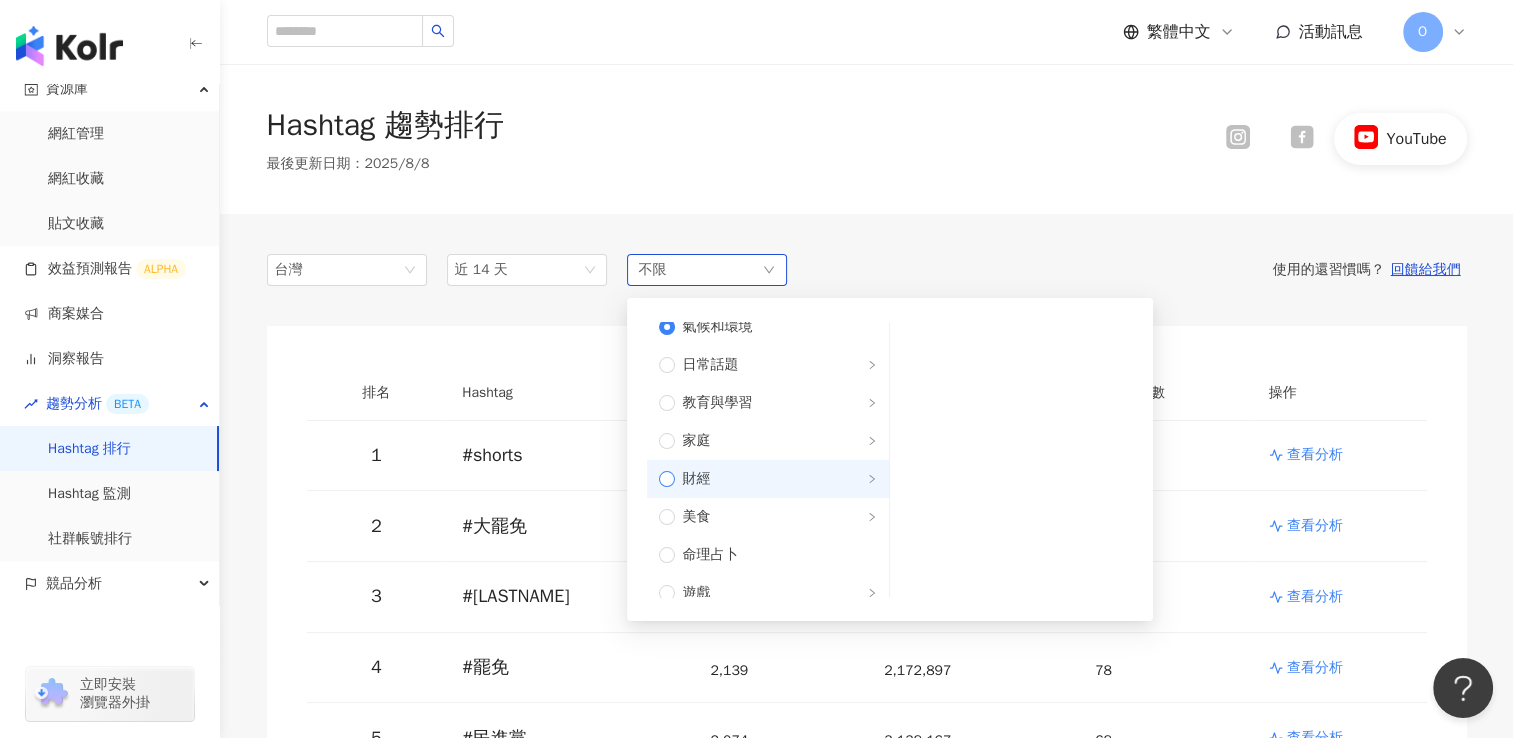 scroll, scrollTop: 100, scrollLeft: 0, axis: vertical 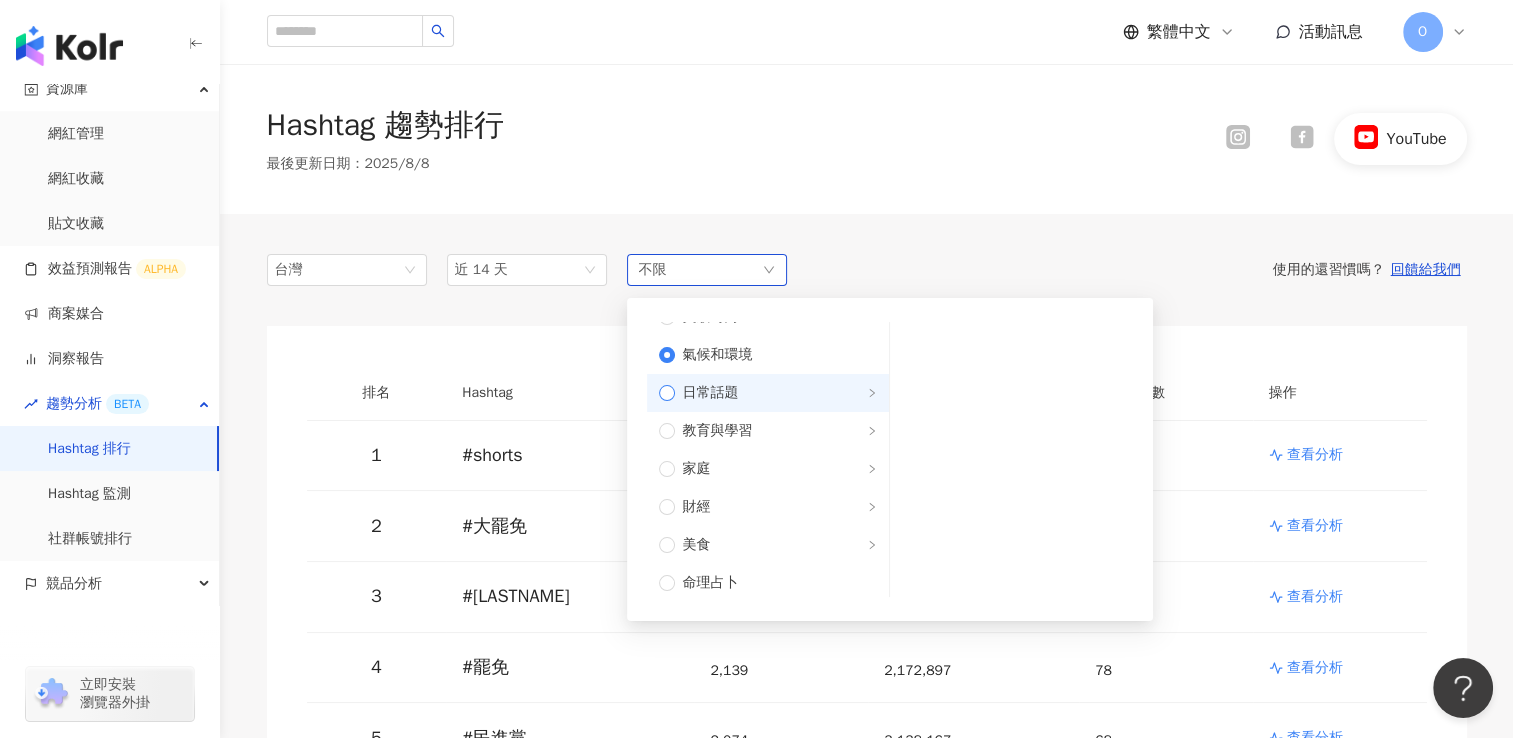 click on "日常話題" at bounding box center (768, 393) 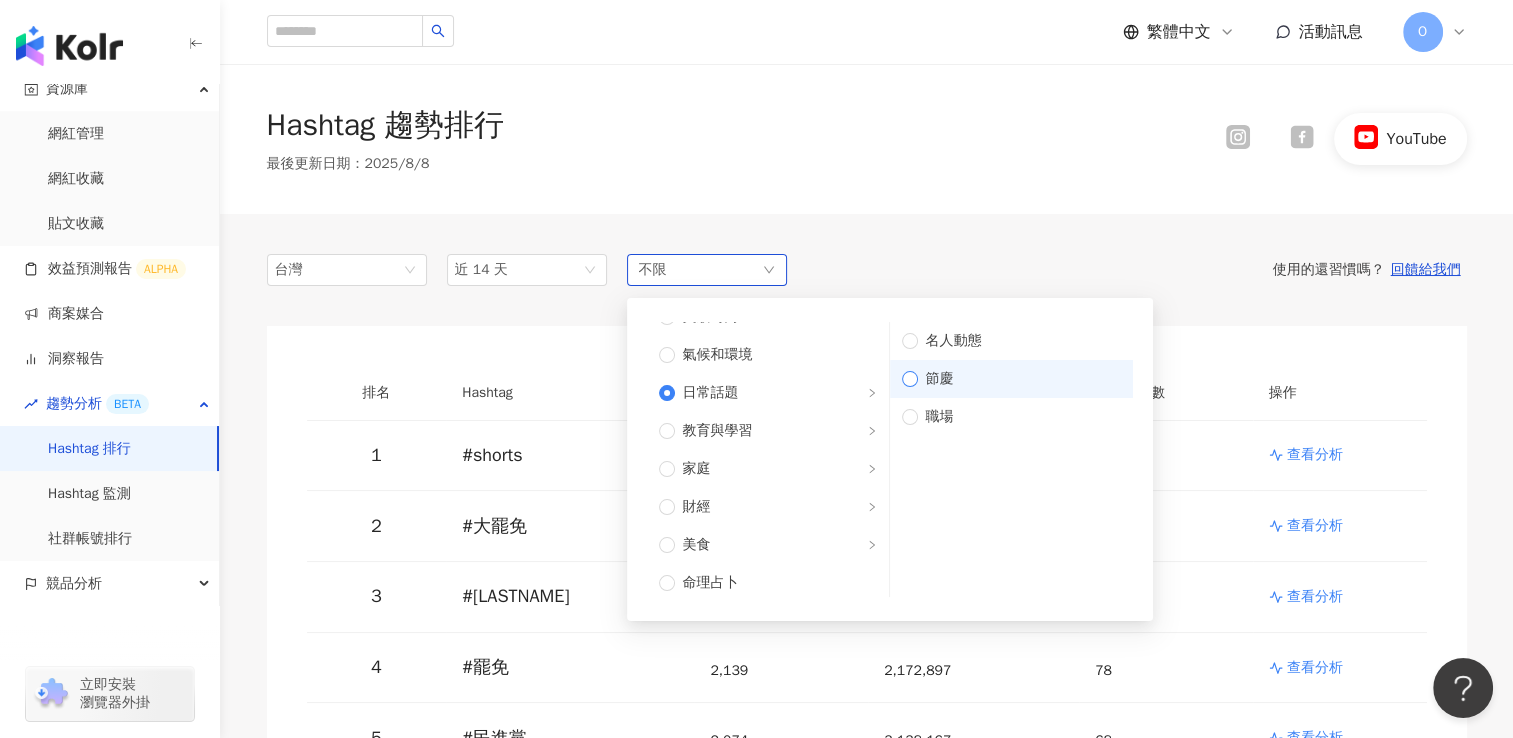click on "節慶" at bounding box center (1019, 379) 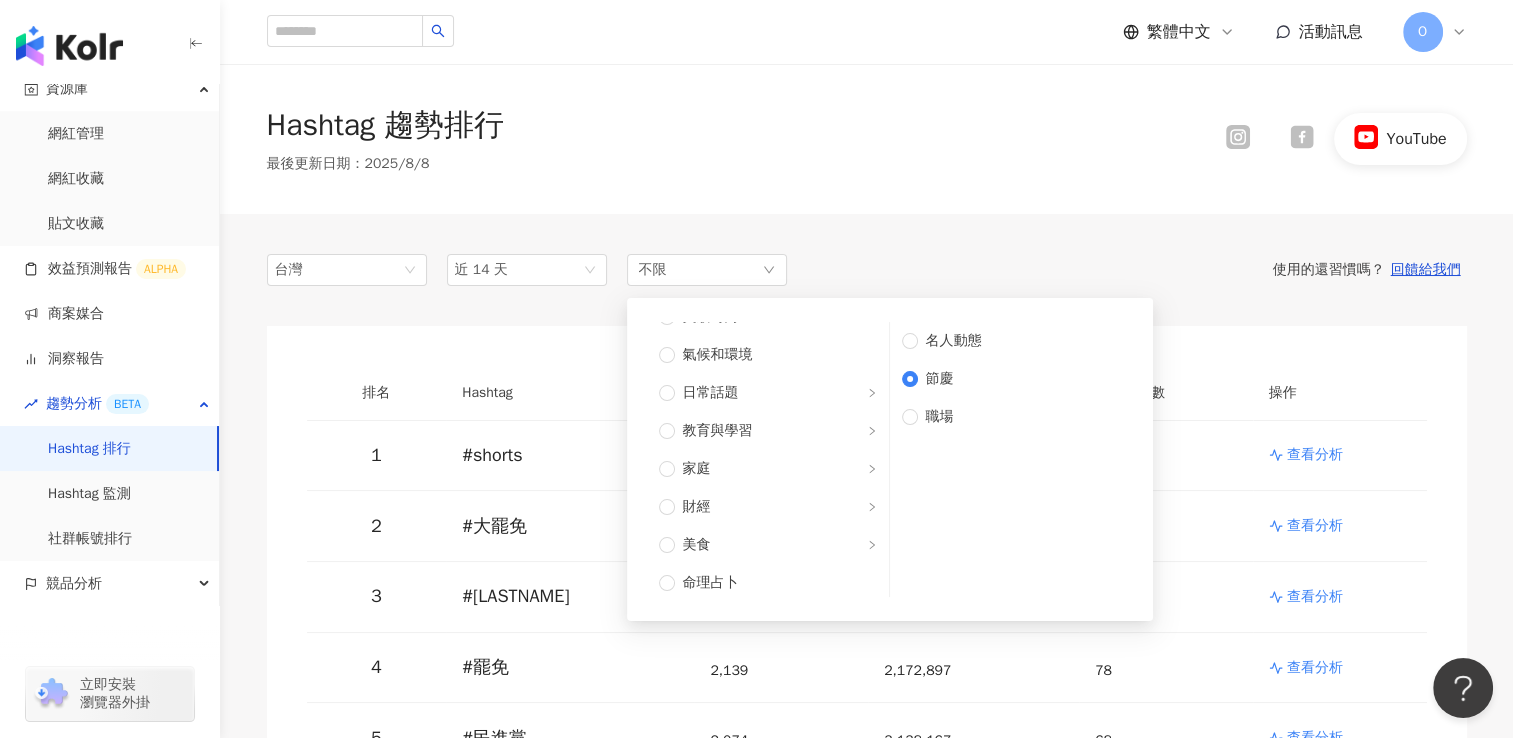 click on "台灣 近 14 天 不限 不限 藝術與娛樂 美妝時尚 氣候和環境 日常話題 教育與學習 家庭 財經 美食 命理占卜 遊戲 法政社會 生活風格 影視娛樂 醫療與健康 寵物 攝影 感情 宗教 促購導購 運動 科技 交通工具 旅遊 成人 名人動態 節慶 職場 使用的還習慣嗎？ 回饋給我們 排名 Hashtag 提及內容數 總互動數 提及網紅數 操作             1 # shorts 5,266 3,519,058 393 查看分析 2 # 大罷免 2,773 3,544,509 100 查看分析 3 # [PERSON] 2,159 1,390,473 93 查看分析 4 # 罷免 2,139 2,172,897 78 查看分析 5 # 民進黨 2,074 3,138,167 68 查看分析 6 # [PERSON] 1,981 2,953,482 76 查看分析 7 # 國民黨 1,877 2,352,047 77 查看分析 8 # 關稅 1,752 1,189,820 104 查看分析 9 # taiwan 1,746 895,817 73 查看分析 10 # 美國 1,589 855,403 76 查看分析 11 # 中國 1,385 1,546,109 86 查看分析 12 # 颱風 1,070 560,470 69 查看分析 13 # 台灣 1,060 1,561,593 144 查看分析 14 # 民眾黨" at bounding box center [867, 3898] 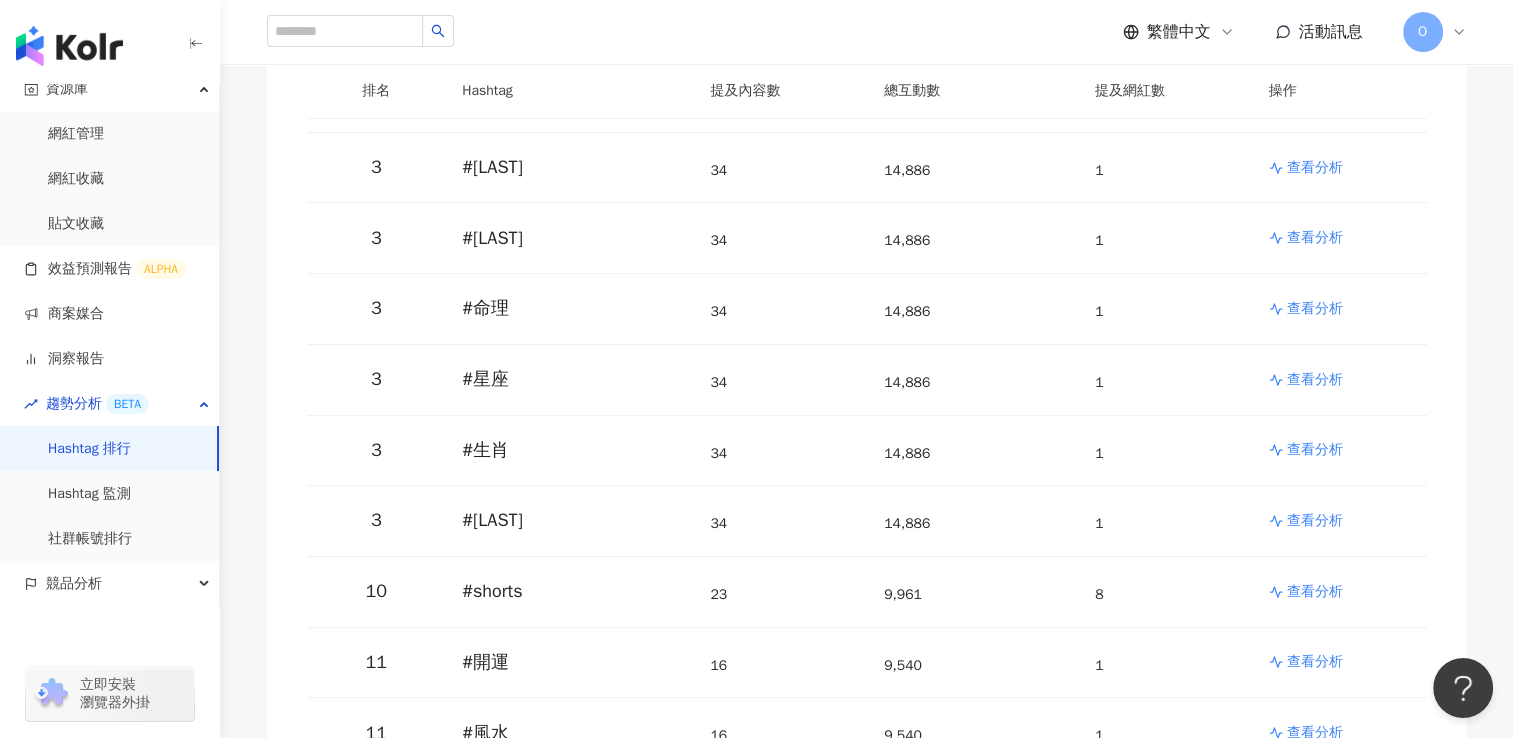 scroll, scrollTop: 0, scrollLeft: 0, axis: both 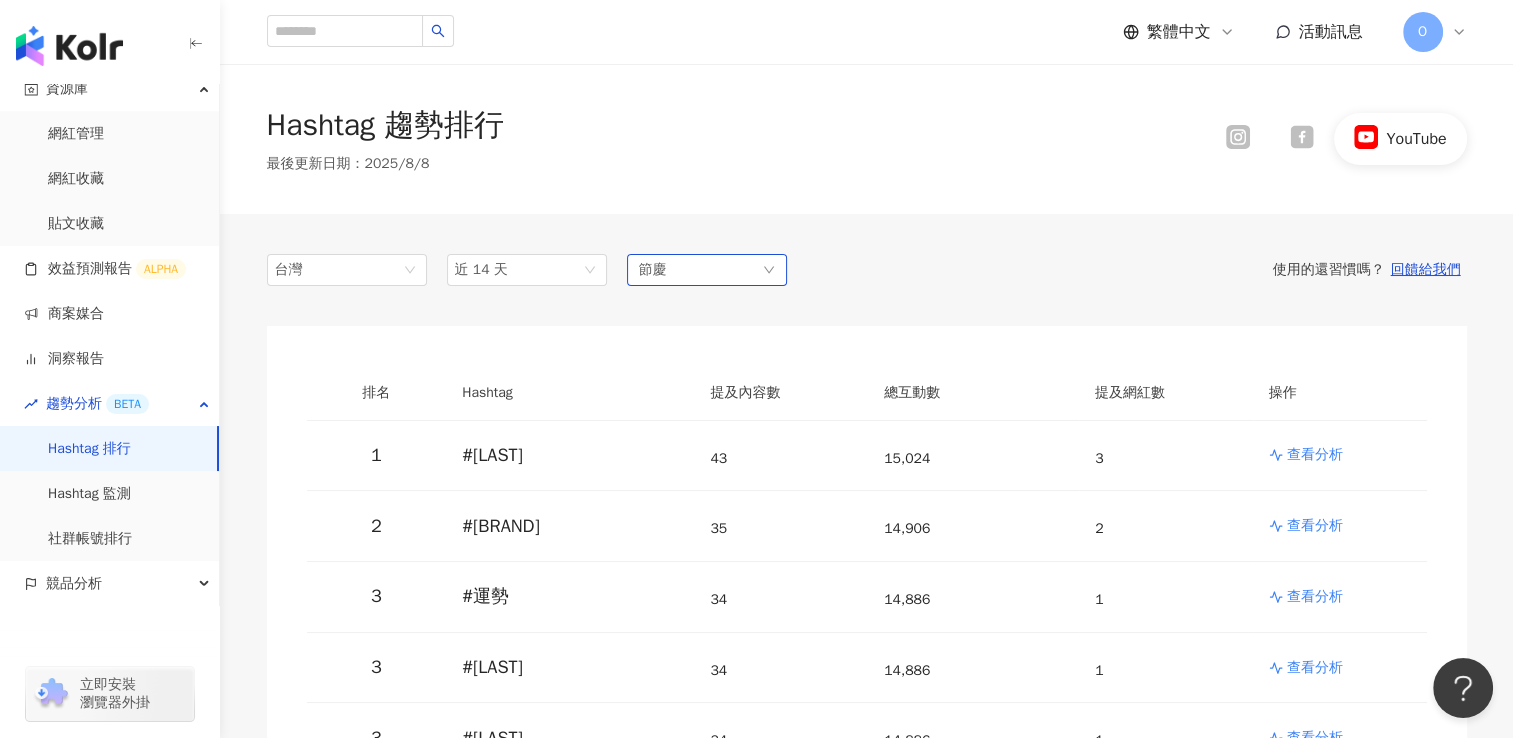 click on "節慶" at bounding box center [707, 270] 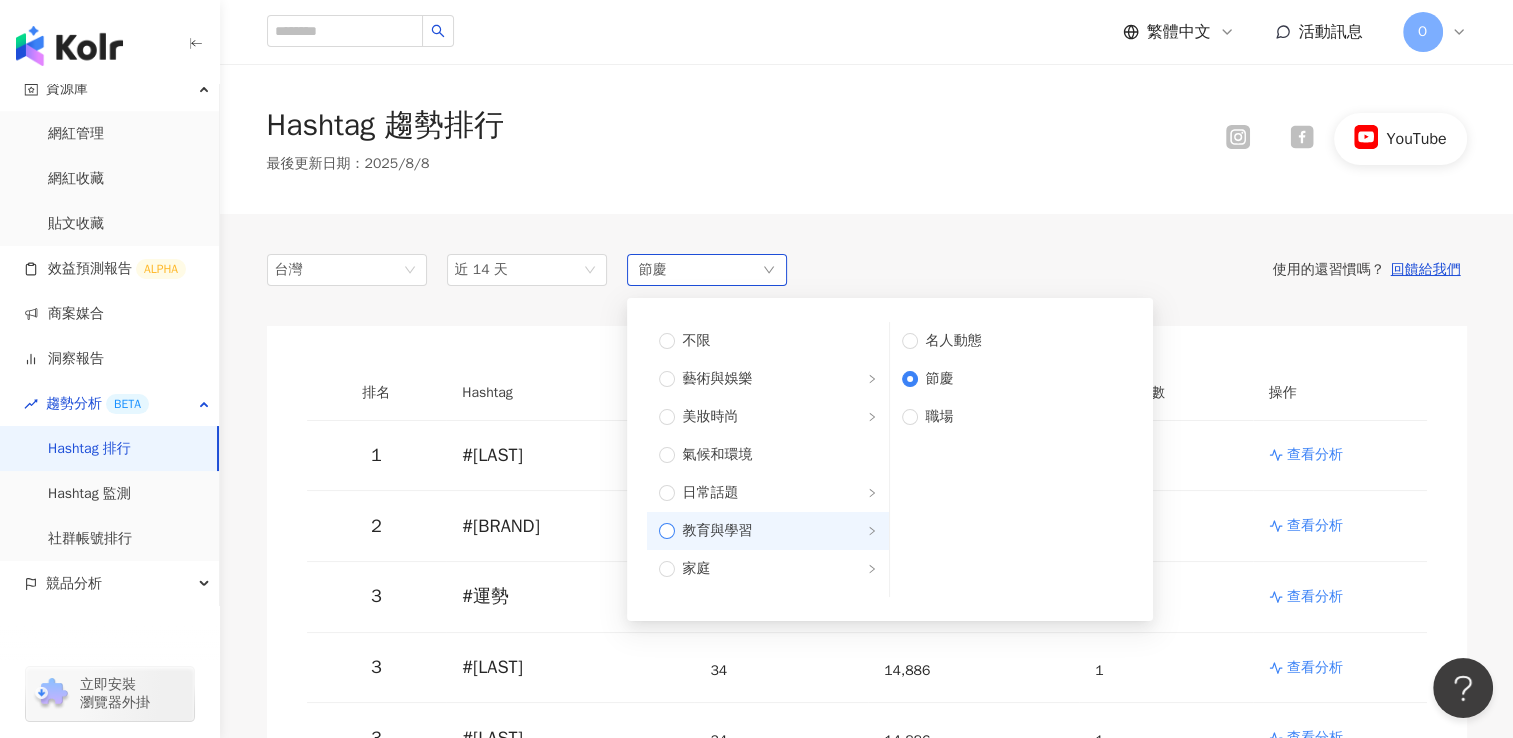click on "教育與學習" at bounding box center (776, 531) 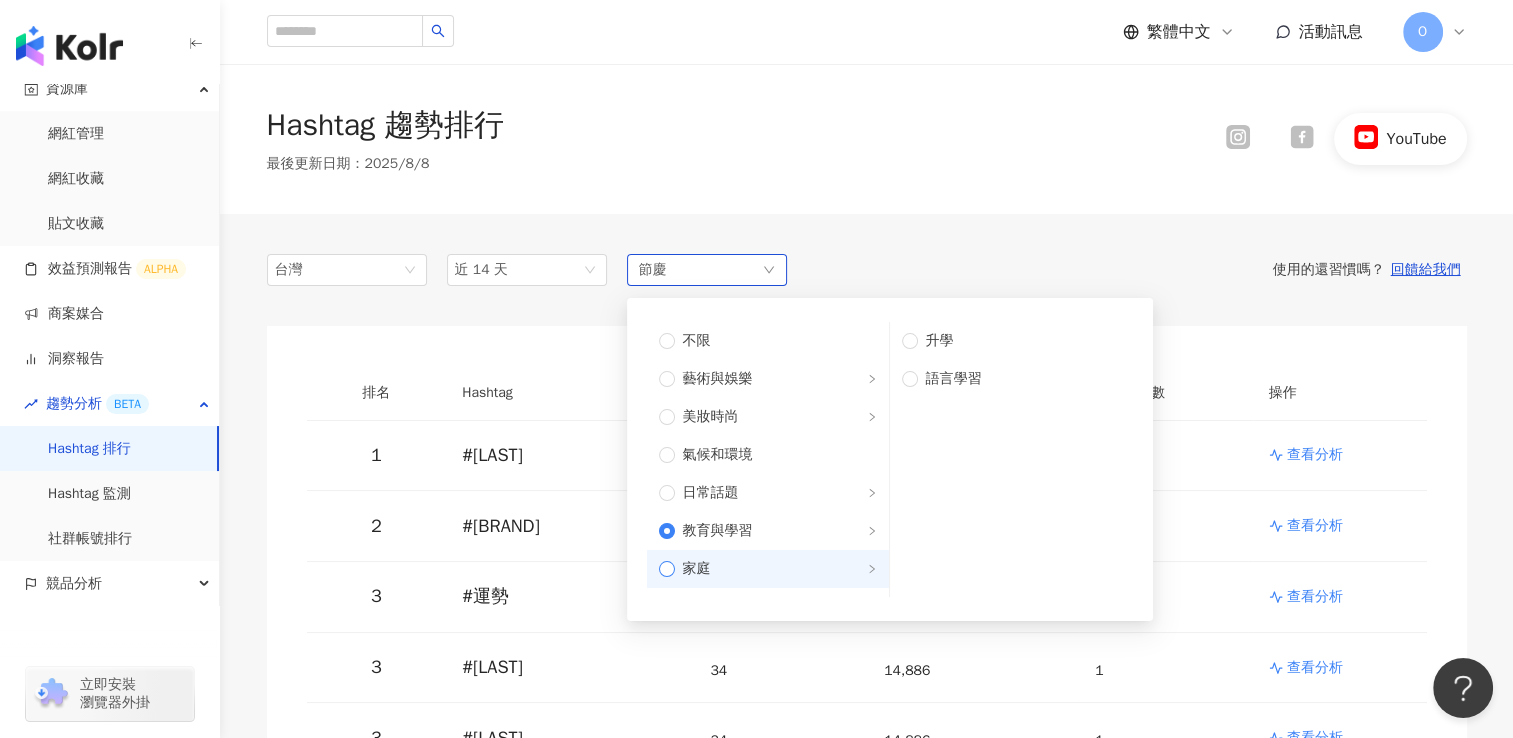 click on "家庭" at bounding box center (776, 569) 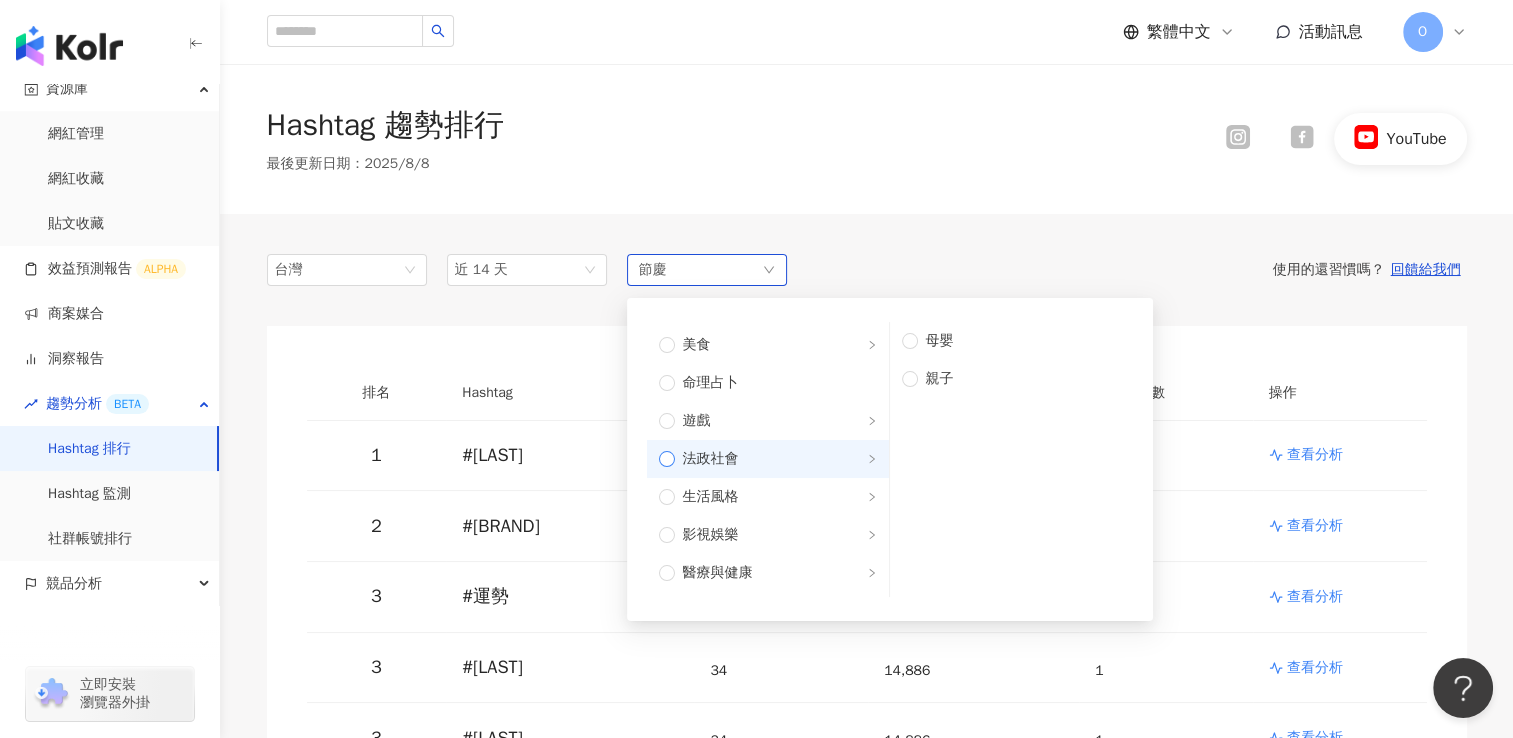 scroll, scrollTop: 200, scrollLeft: 0, axis: vertical 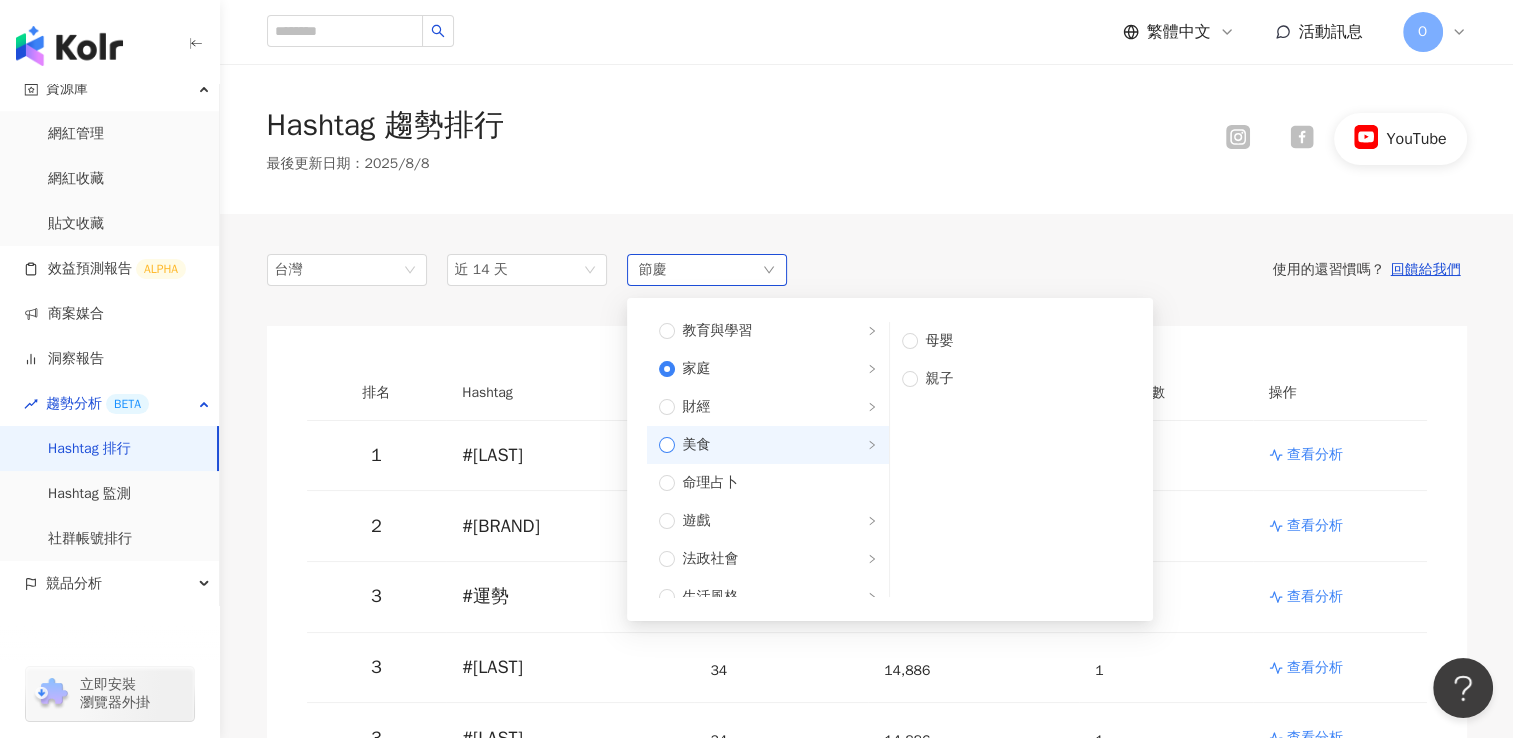 click on "美食" at bounding box center [776, 445] 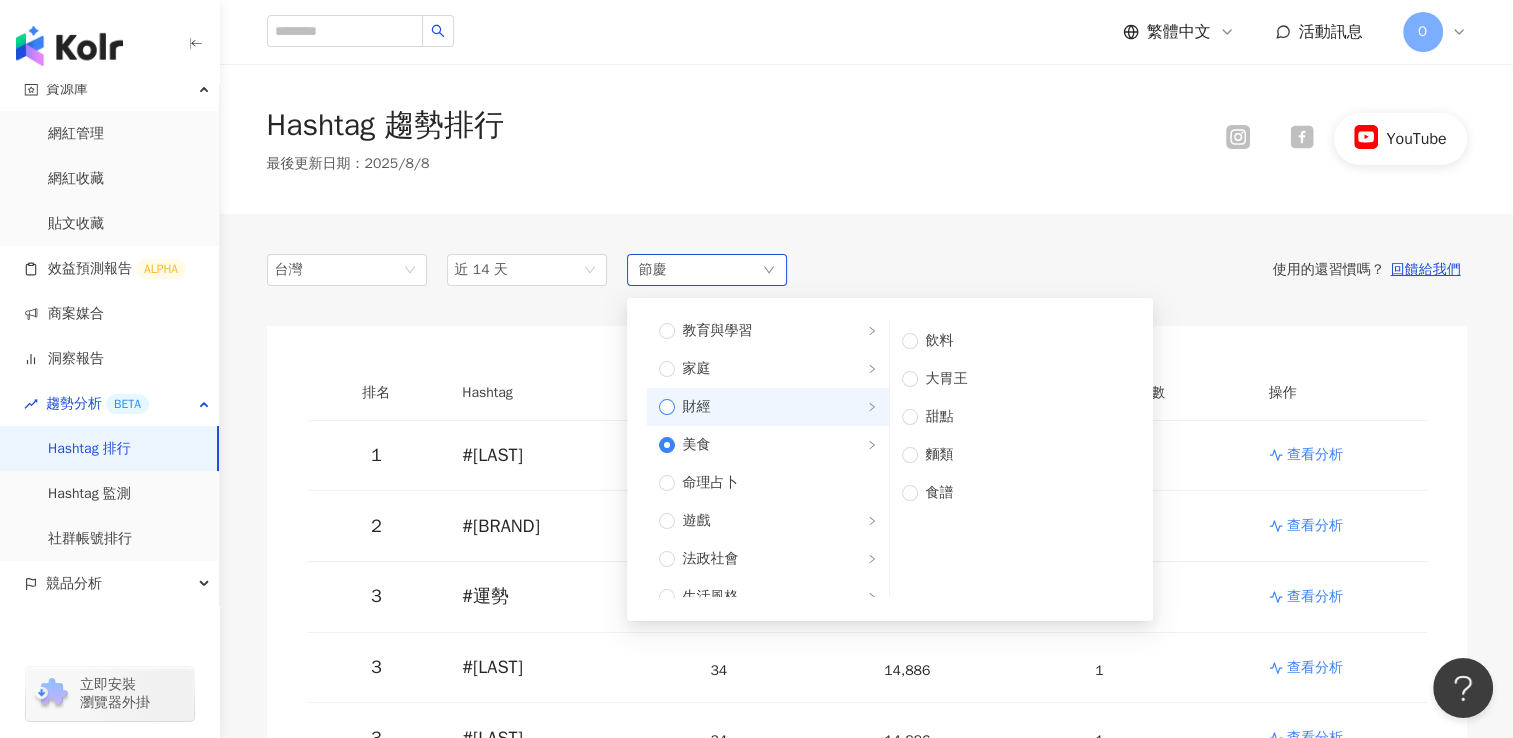 click on "財經" at bounding box center (768, 407) 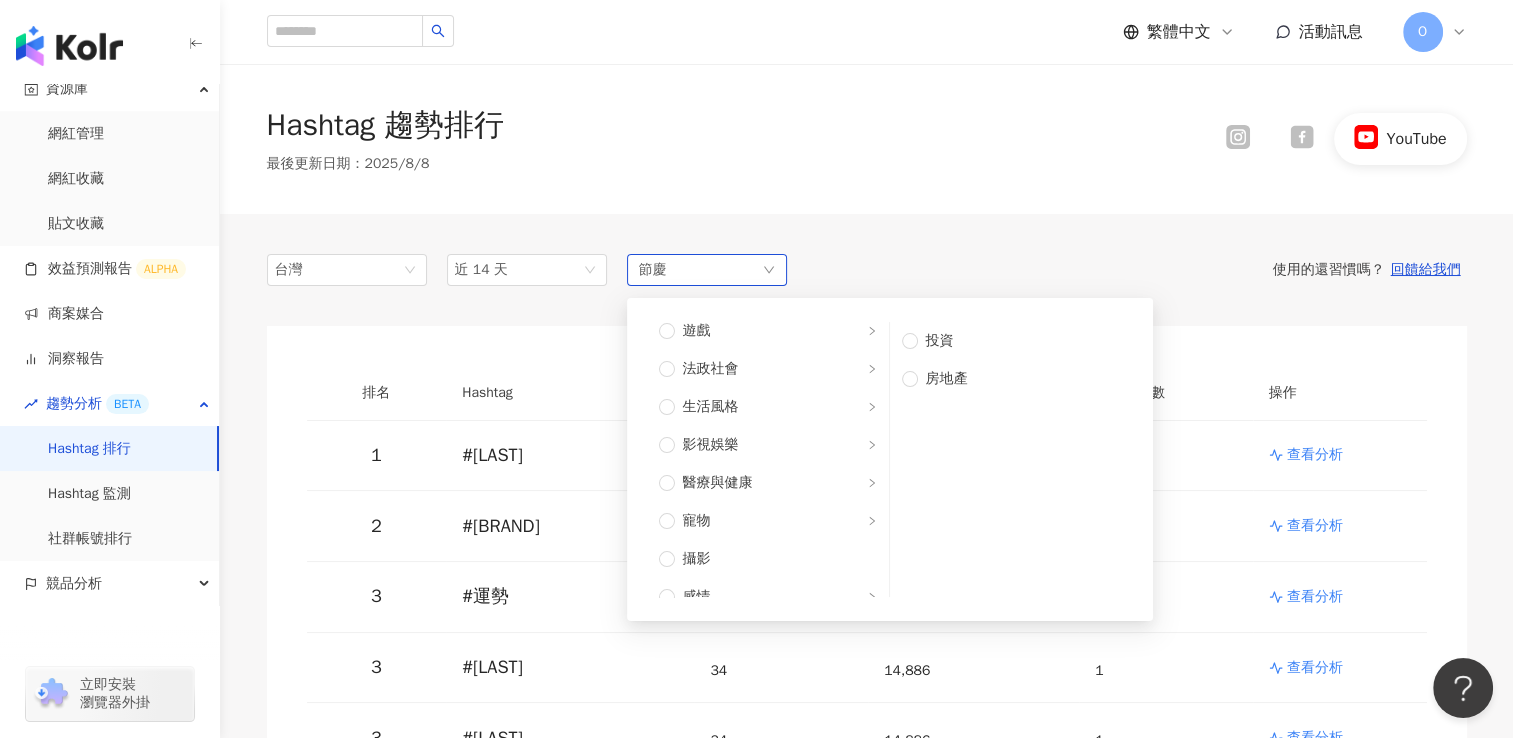 scroll, scrollTop: 400, scrollLeft: 0, axis: vertical 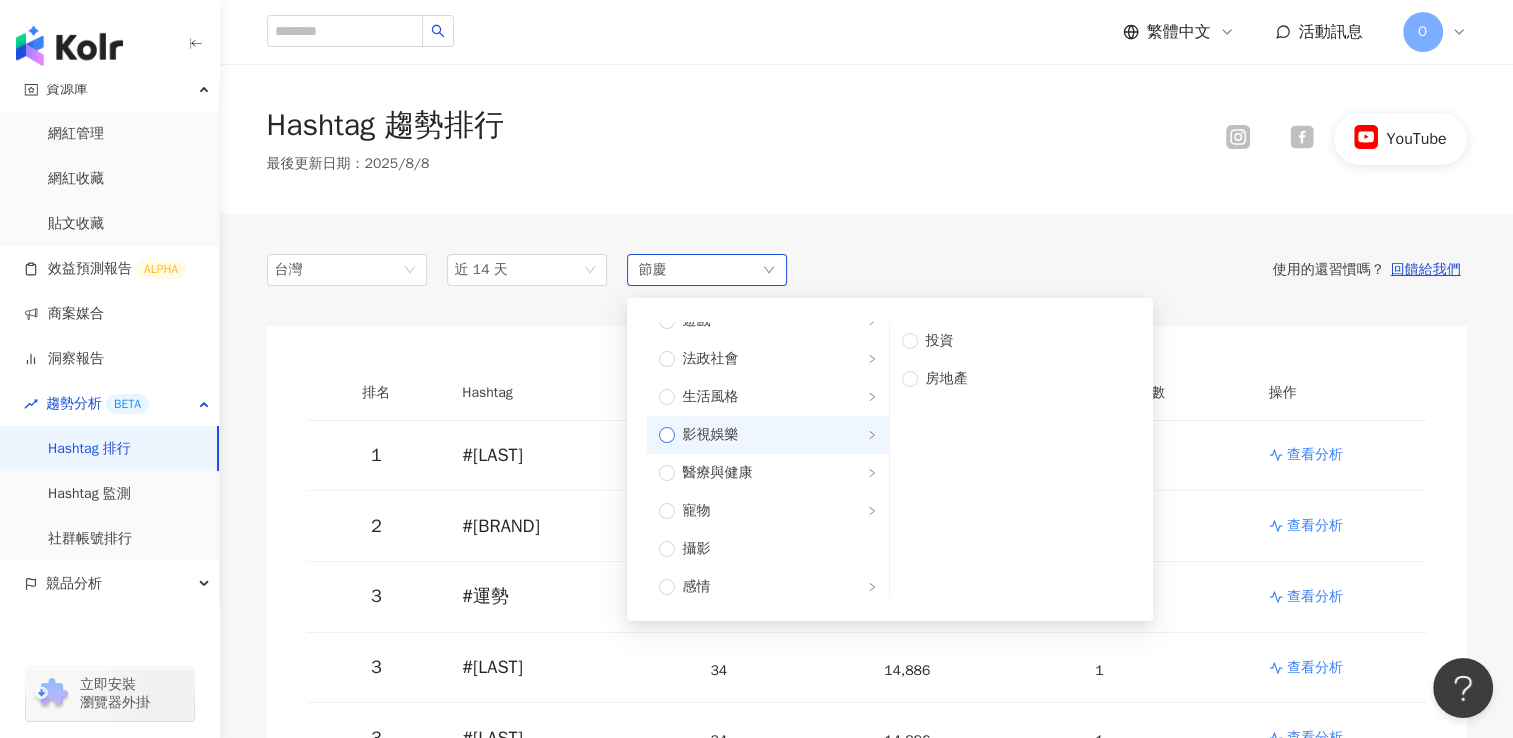 click on "影視娛樂" at bounding box center (776, 435) 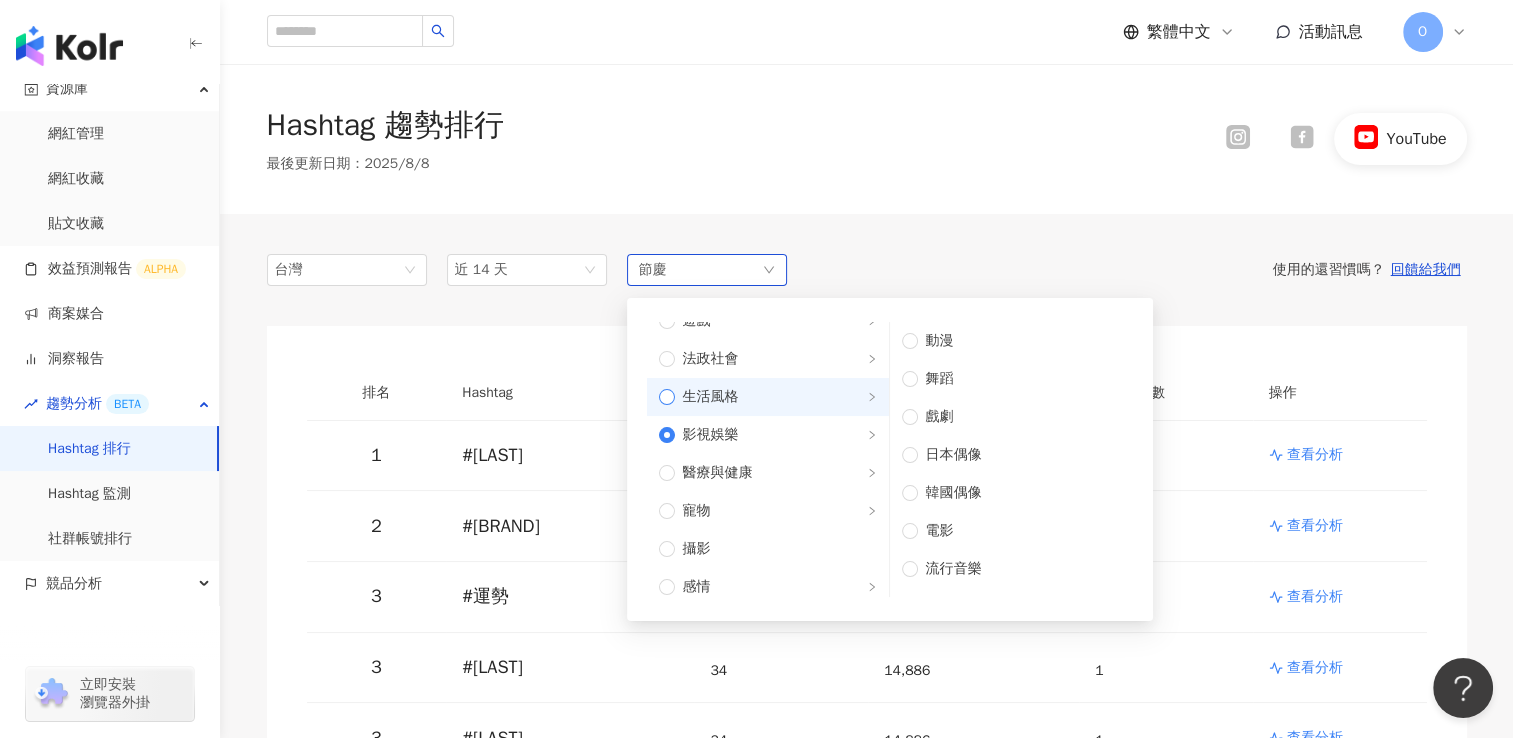 click on "生活風格" at bounding box center [776, 397] 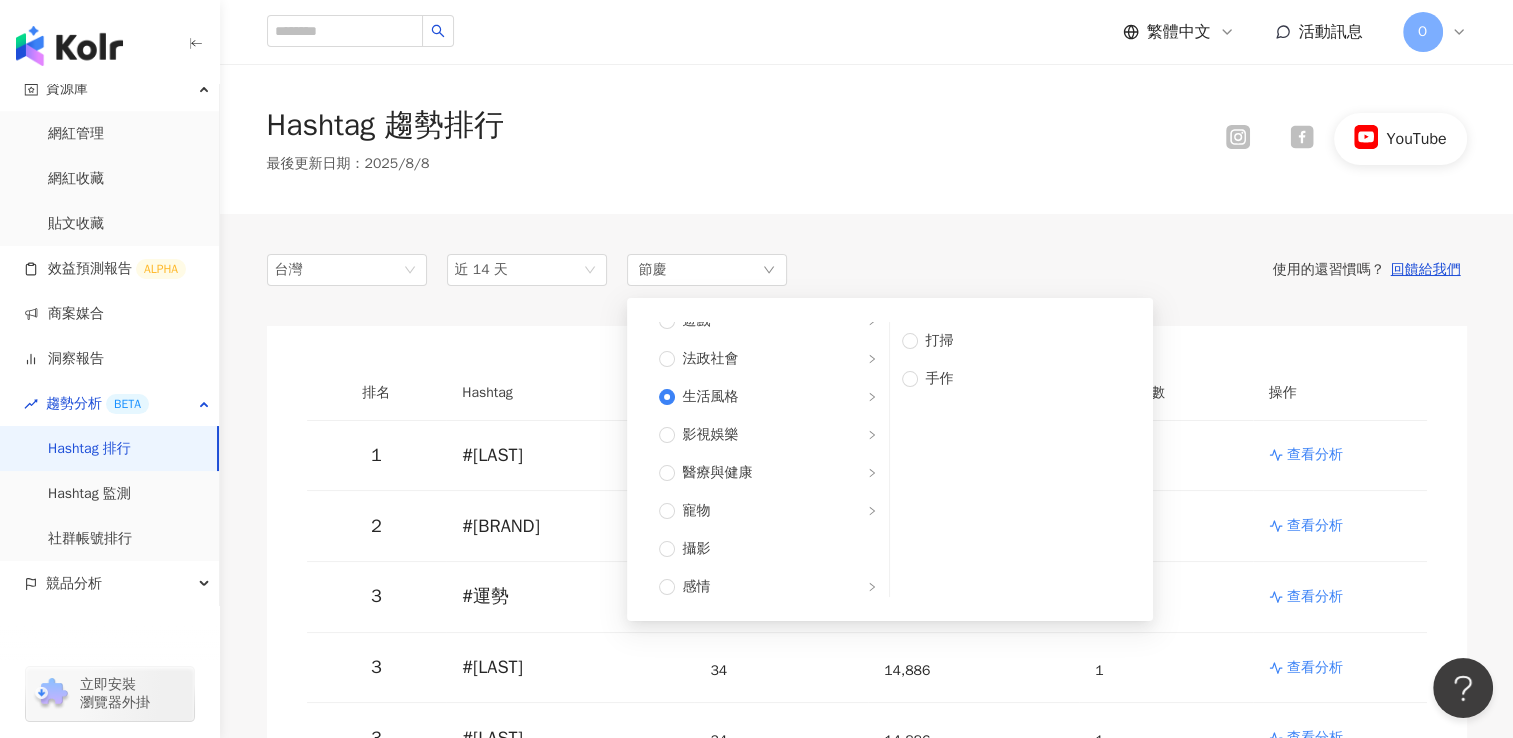 click on "台灣 近 14 天 節慶 不限 藝術與娛樂 美妝時尚 氣候和環境 日常話題 教育與學習 家庭 財經 美食 命理占卜 遊戲 法政社會 生活風格 影視娛樂 醫療與健康 寵物 攝影 感情 宗教 促購導購 運動 科技 交通工具 旅遊 成人 打掃 手作 使用的還習慣嗎？ 回饋給我們" at bounding box center (867, 270) 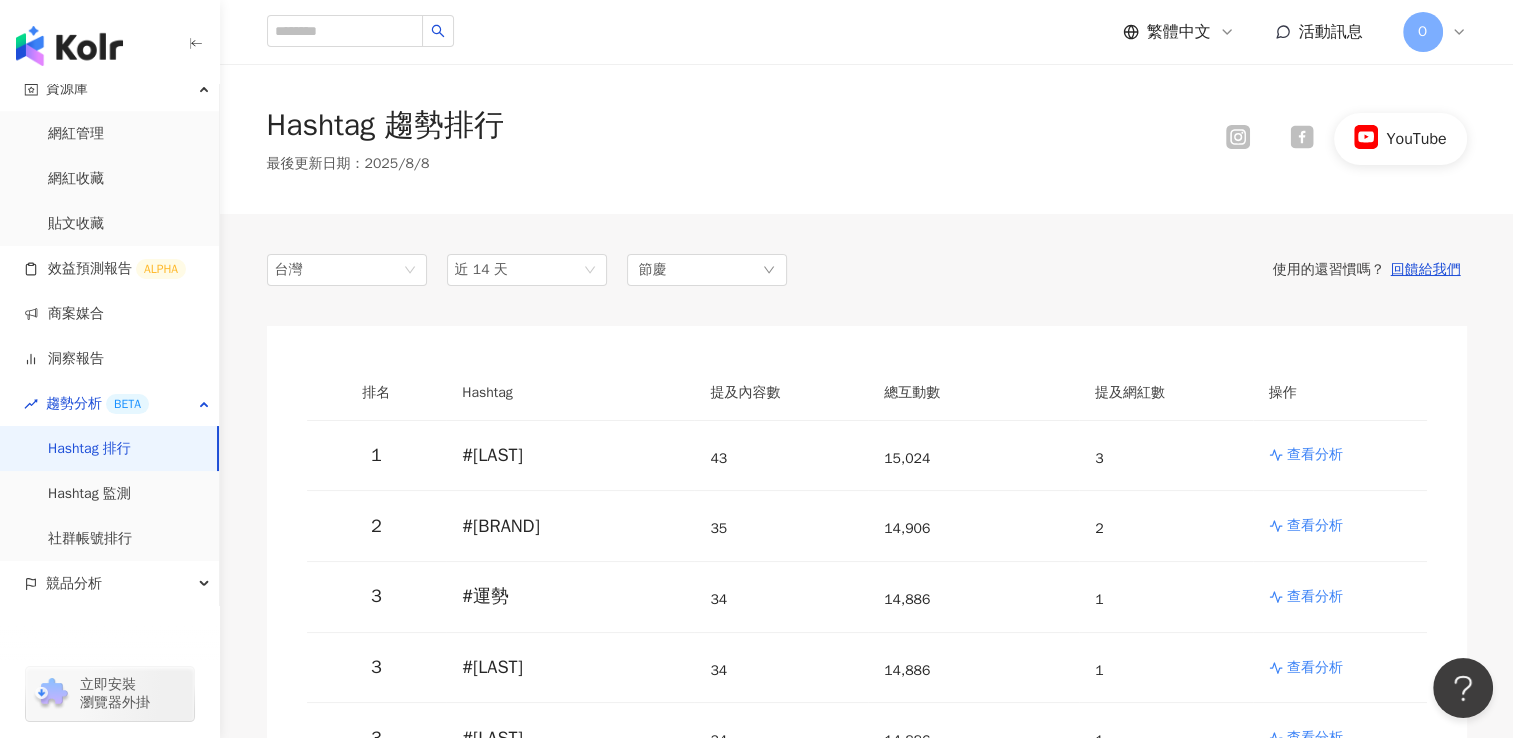 click on "台灣 近 14 天 節慶 不限 藝術與娛樂 美妝時尚 氣候和環境 日常話題 教育與學習 家庭 財經 美食 命理占卜 遊戲 法政社會 生活風格 影視娛樂 醫療與健康 寵物 攝影 感情 宗教 促購導購 運動 科技 交通工具 旅遊 成人 打掃 手作 使用的還習慣嗎？ 回饋給我們 排名 Hashtag 提及內容數 總互動數 提及網紅數 操作             1 # 命運好好玩 [QUANTITY] [QUANTITY] [QUANTITY] 查看分析 2 # 手面相 [QUANTITY] [QUANTITY] [QUANTITY] 查看分析 3 # 運勢 [QUANTITY] [QUANTITY] [QUANTITY] 查看分析 3 # [LASTNAME] [QUANTITY] [QUANTITY] [QUANTITY] 查看分析 3 # [LASTNAME] [QUANTITY] [QUANTITY] [QUANTITY] 查看分析 3 # 命理 [QUANTITY] [QUANTITY] [QUANTITY] 查看分析 3 # 星座 [QUANTITY] [QUANTITY] [QUANTITY] 查看分析 3 # 生肖 [QUANTITY] [QUANTITY] [QUANTITY] 查看分析 3 # 紫微斗數 [QUANTITY] [QUANTITY] [QUANTITY] 查看分析 10 # shorts [QUANTITY] [QUANTITY] [QUANTITY] 查看分析 11 # 開運 [QUANTITY] [QUANTITY] [QUANTITY] 查看分析 11 # 風水 [QUANTITY] [QUANTITY] [QUANTITY] 查看分析 11 # 紫微 [QUANTITY] [QUANTITY] [QUANTITY] 查看分析 14 # [LASTNAME] [QUANTITY] [QUANTITY] [QUANTITY] 查看分析 14 # 新聞挖挖哇 [QUANTITY] [QUANTITY] [QUANTITY] 查看分析 14 # 新聞挖挖哇2025 [QUANTITY] [QUANTITY] [QUANTITY]" at bounding box center [867, 4037] 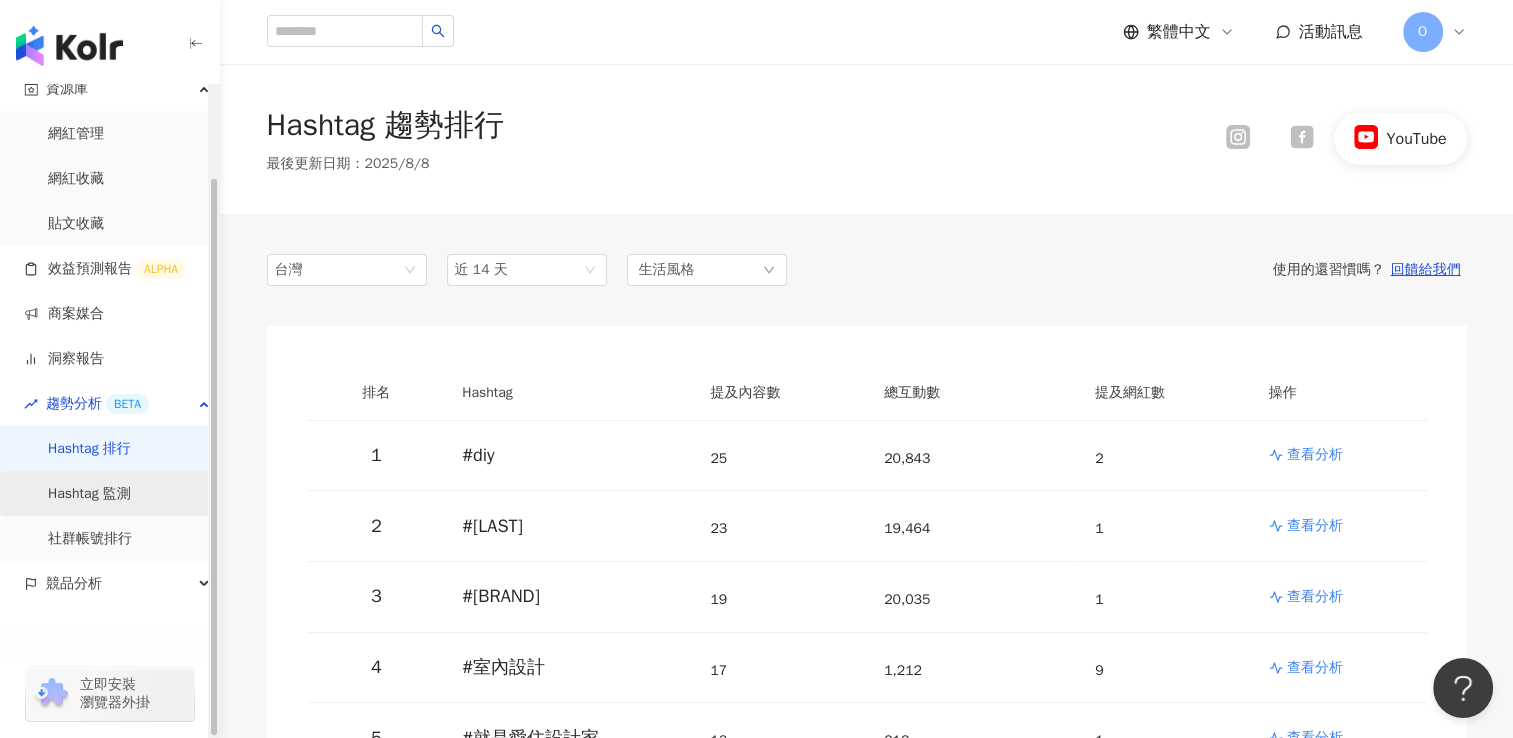 click on "Hashtag 監測" at bounding box center (89, 494) 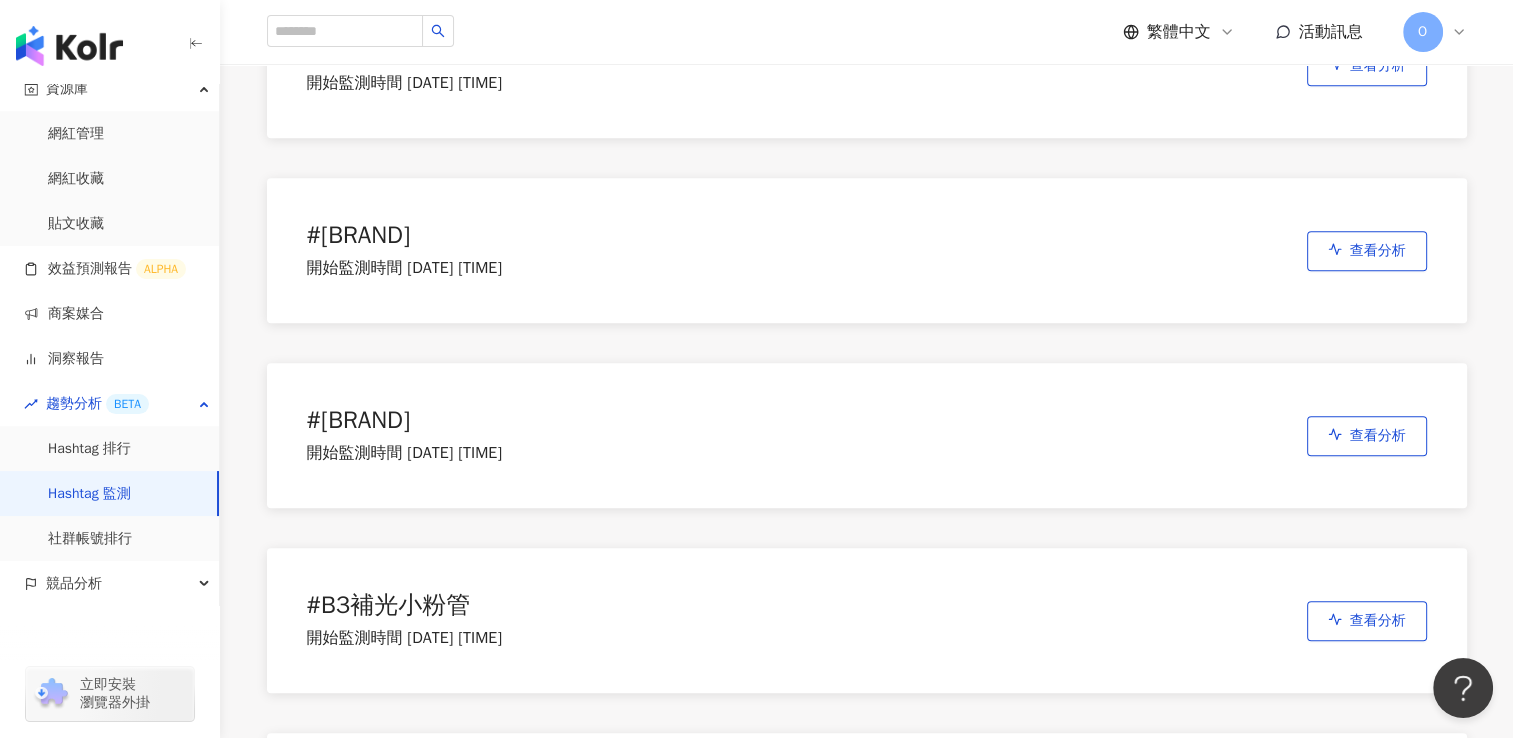 scroll, scrollTop: 2100, scrollLeft: 0, axis: vertical 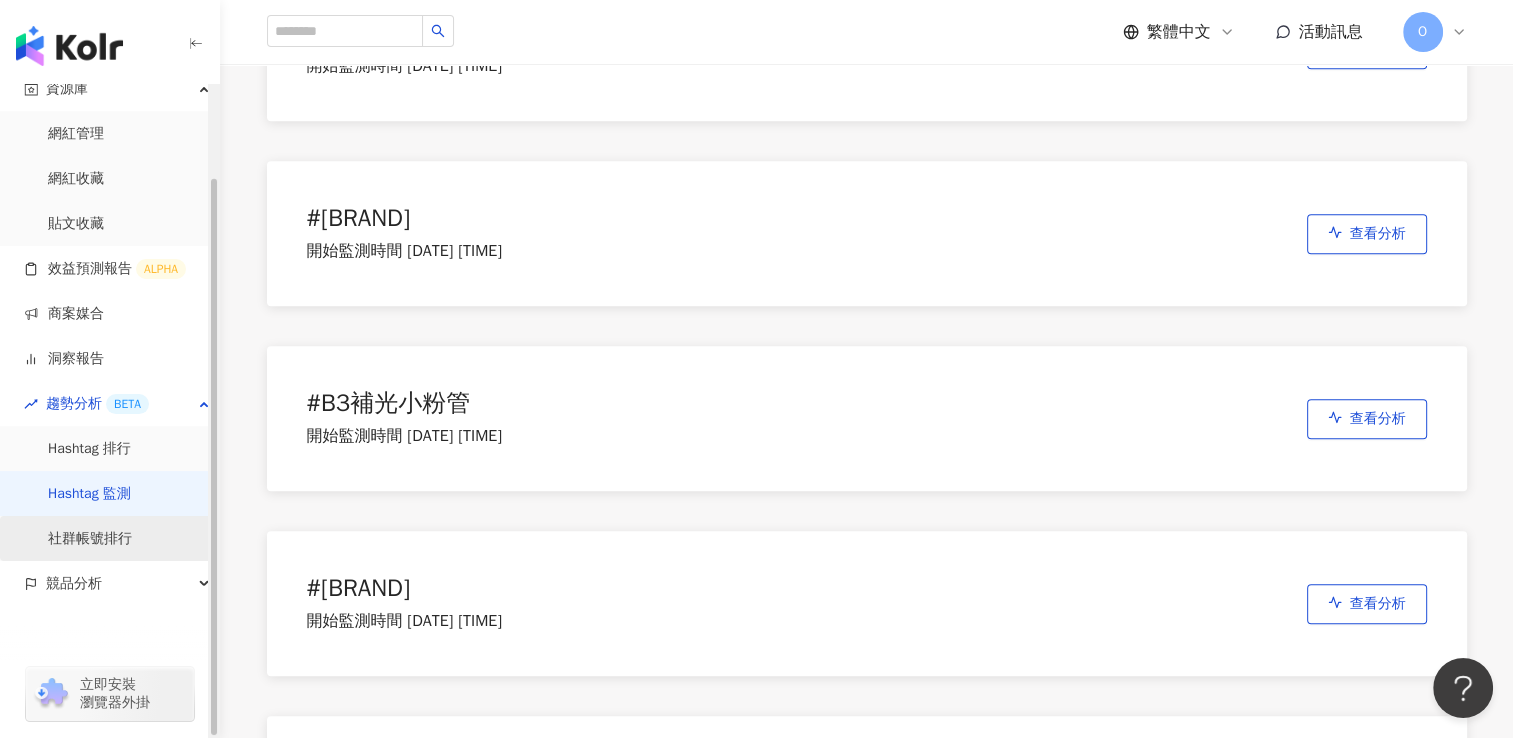 click on "社群帳號排行" at bounding box center (90, 539) 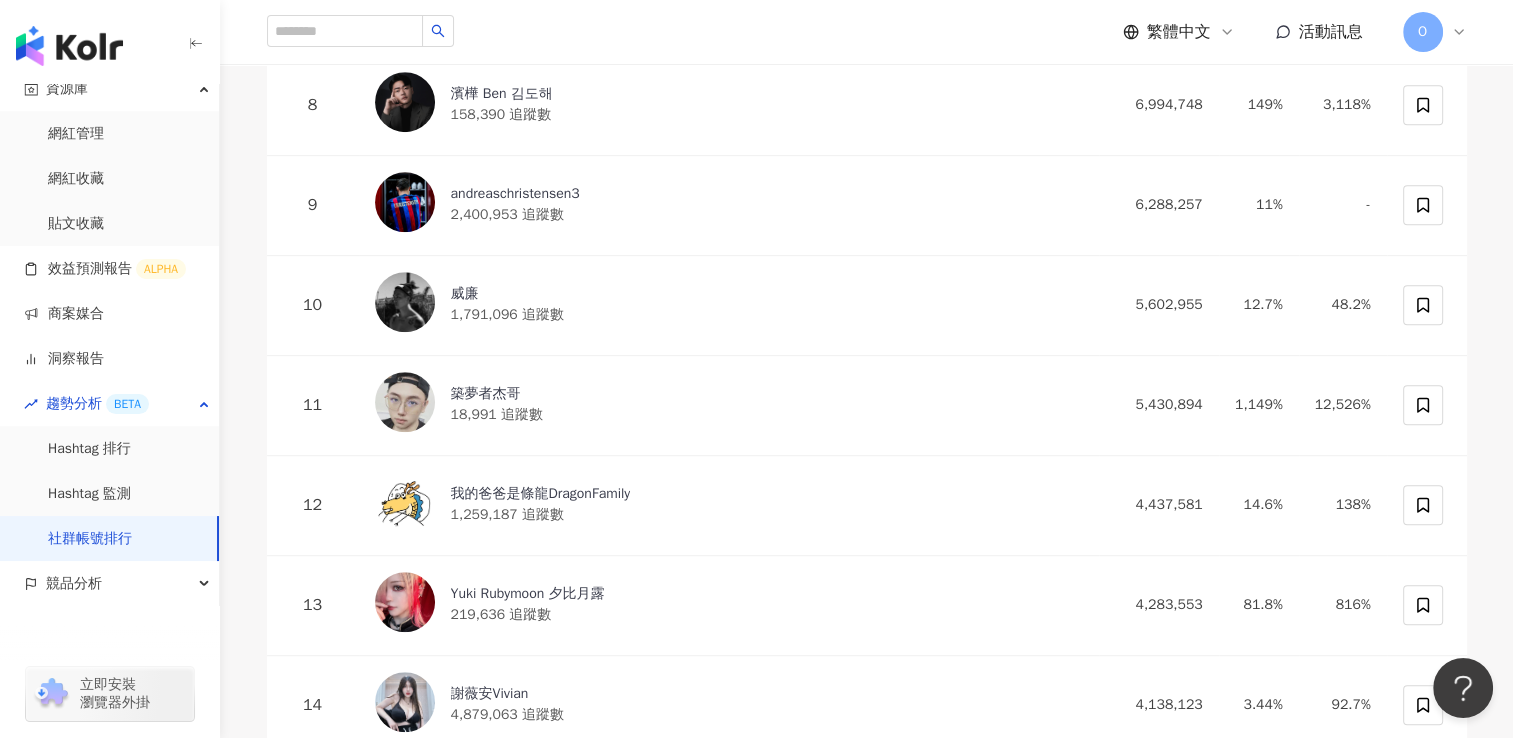 scroll, scrollTop: 1200, scrollLeft: 0, axis: vertical 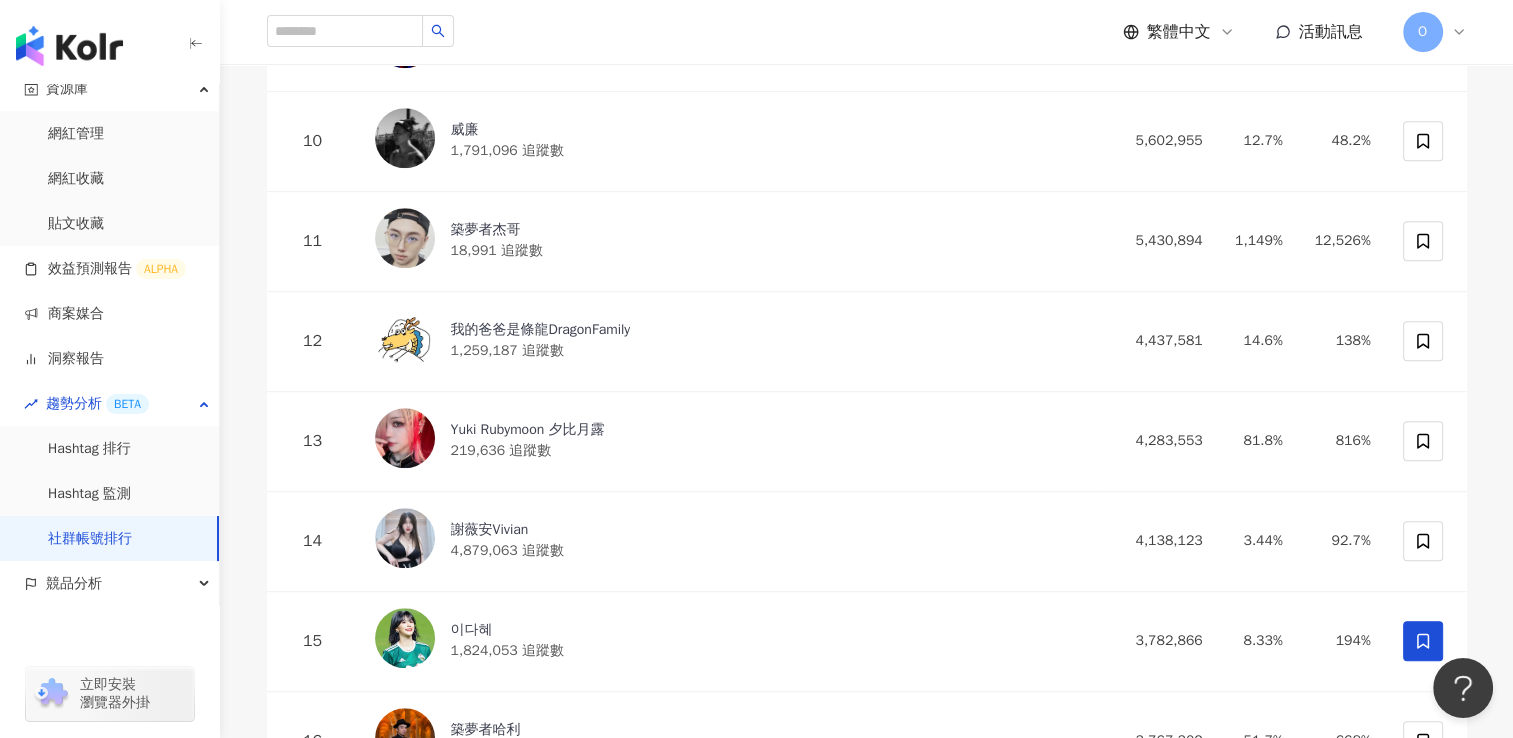 click on "繁體中文 活動訊息 O" at bounding box center (867, 32) 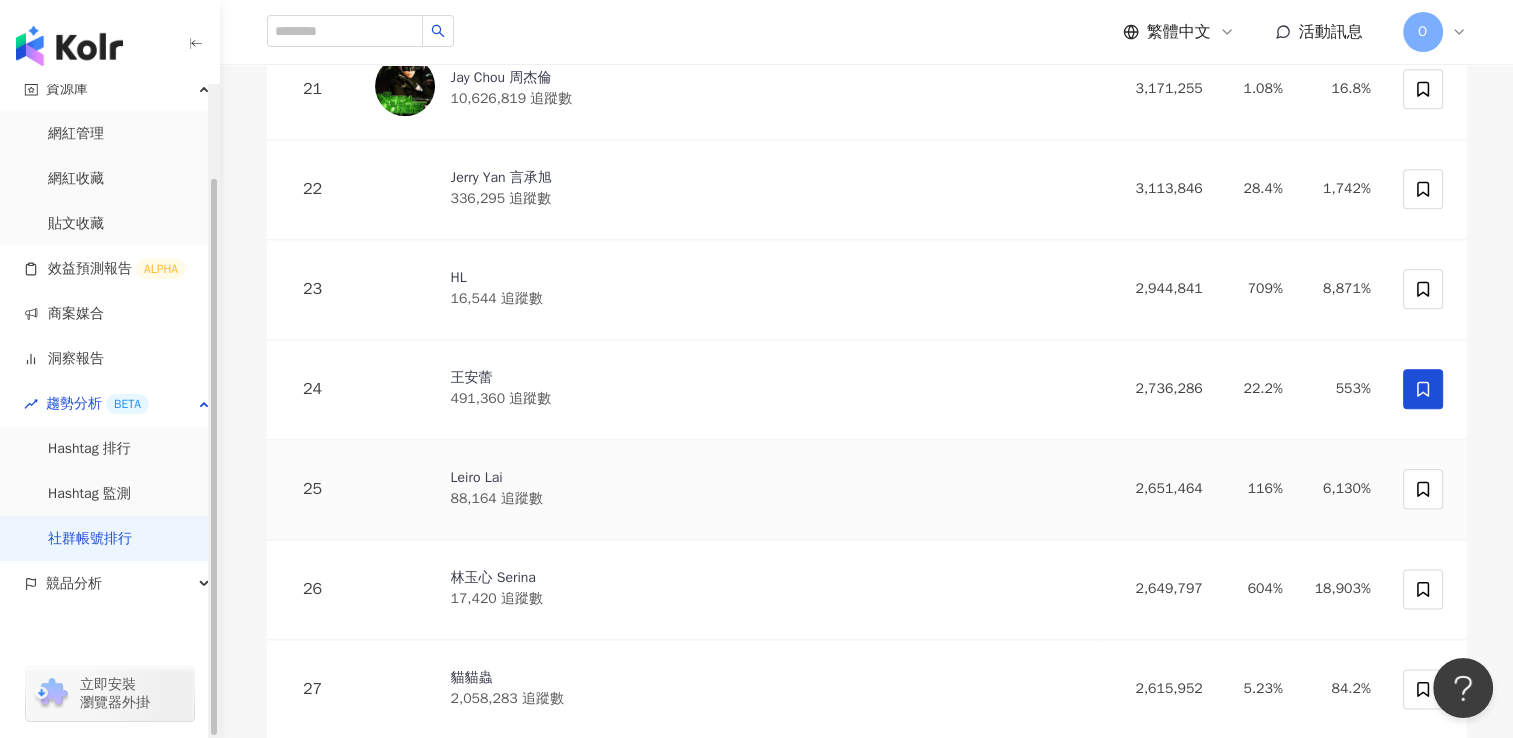 scroll, scrollTop: 2500, scrollLeft: 0, axis: vertical 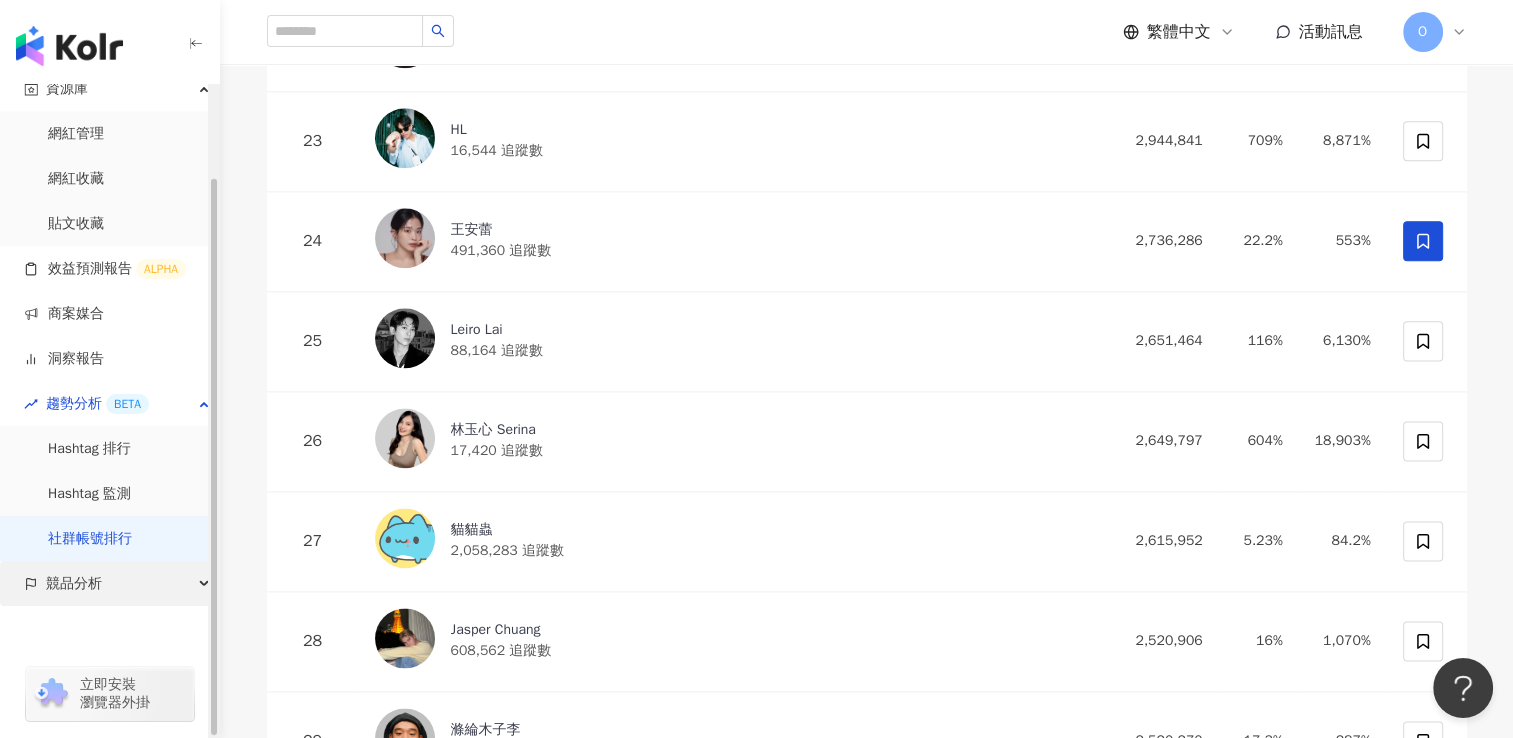 click on "競品分析" at bounding box center [109, 583] 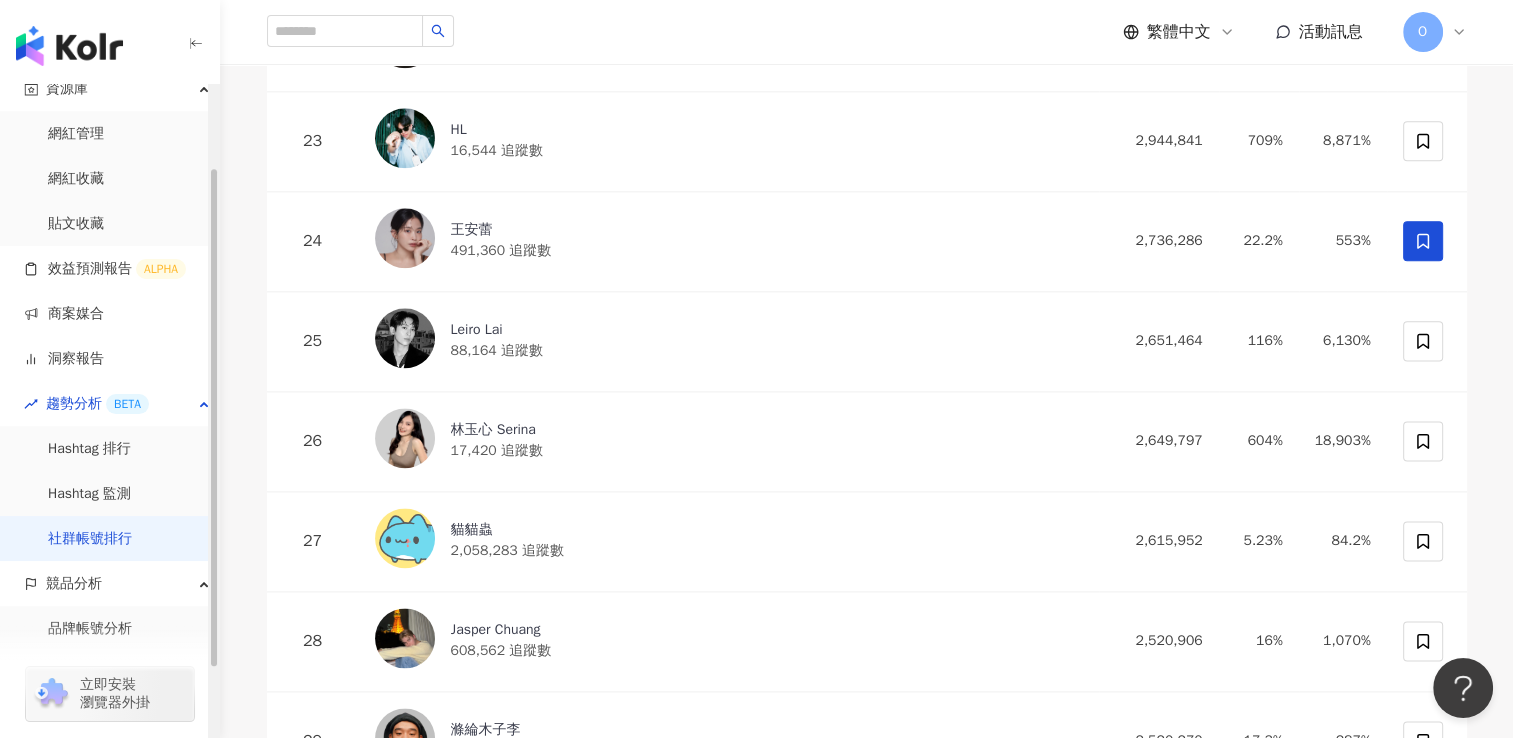 click on "立即安裝
瀏覽器外掛" at bounding box center (110, 682) 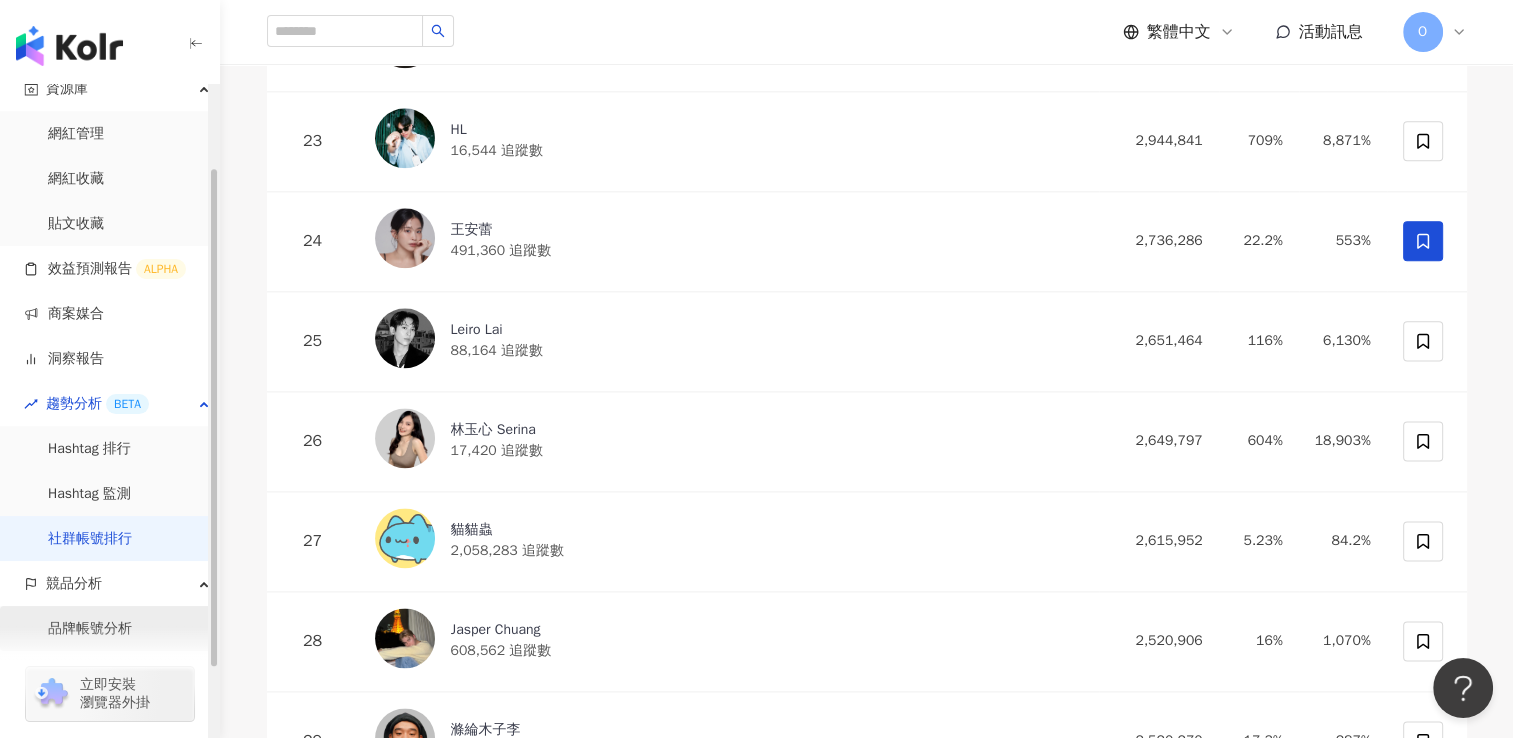 click on "品牌帳號分析" at bounding box center [90, 629] 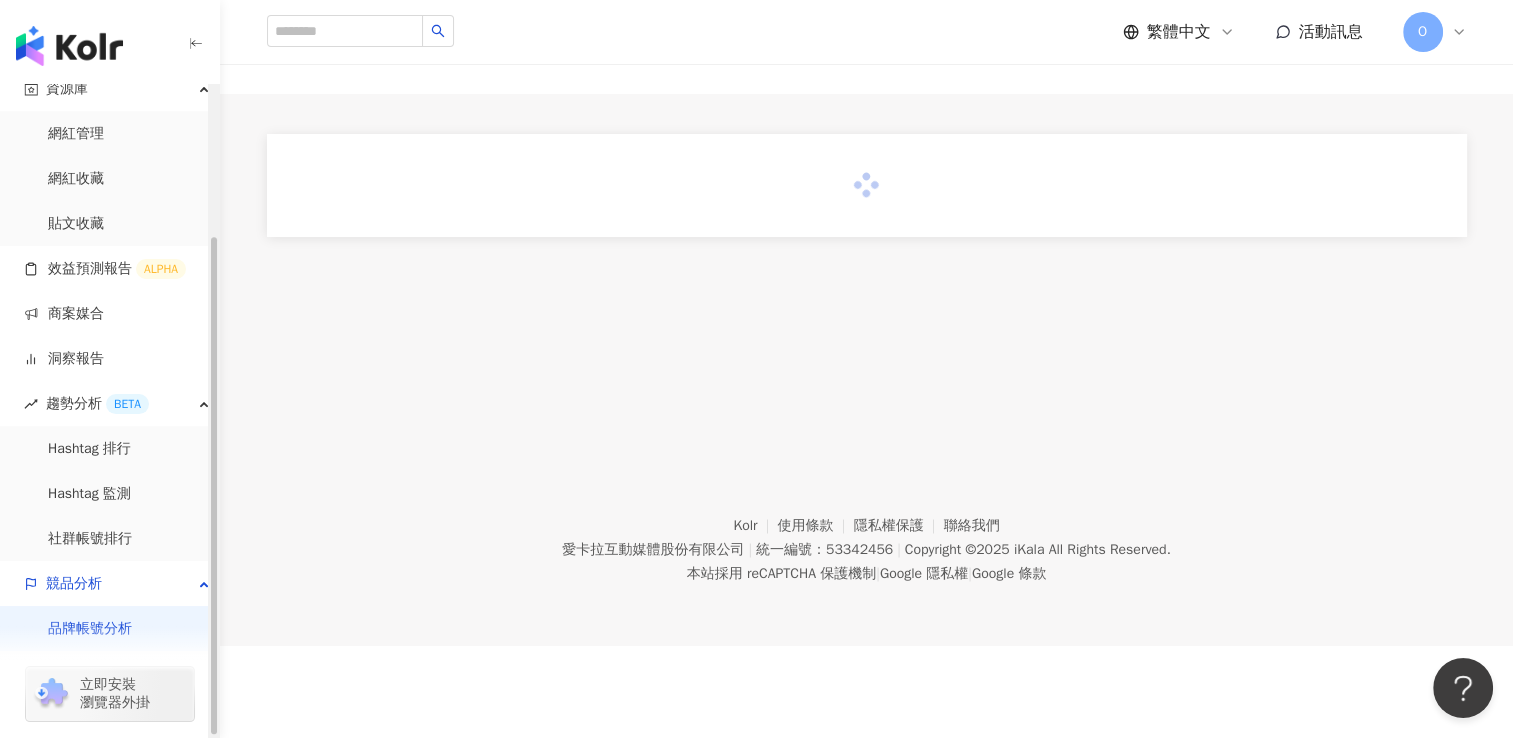 scroll, scrollTop: 0, scrollLeft: 0, axis: both 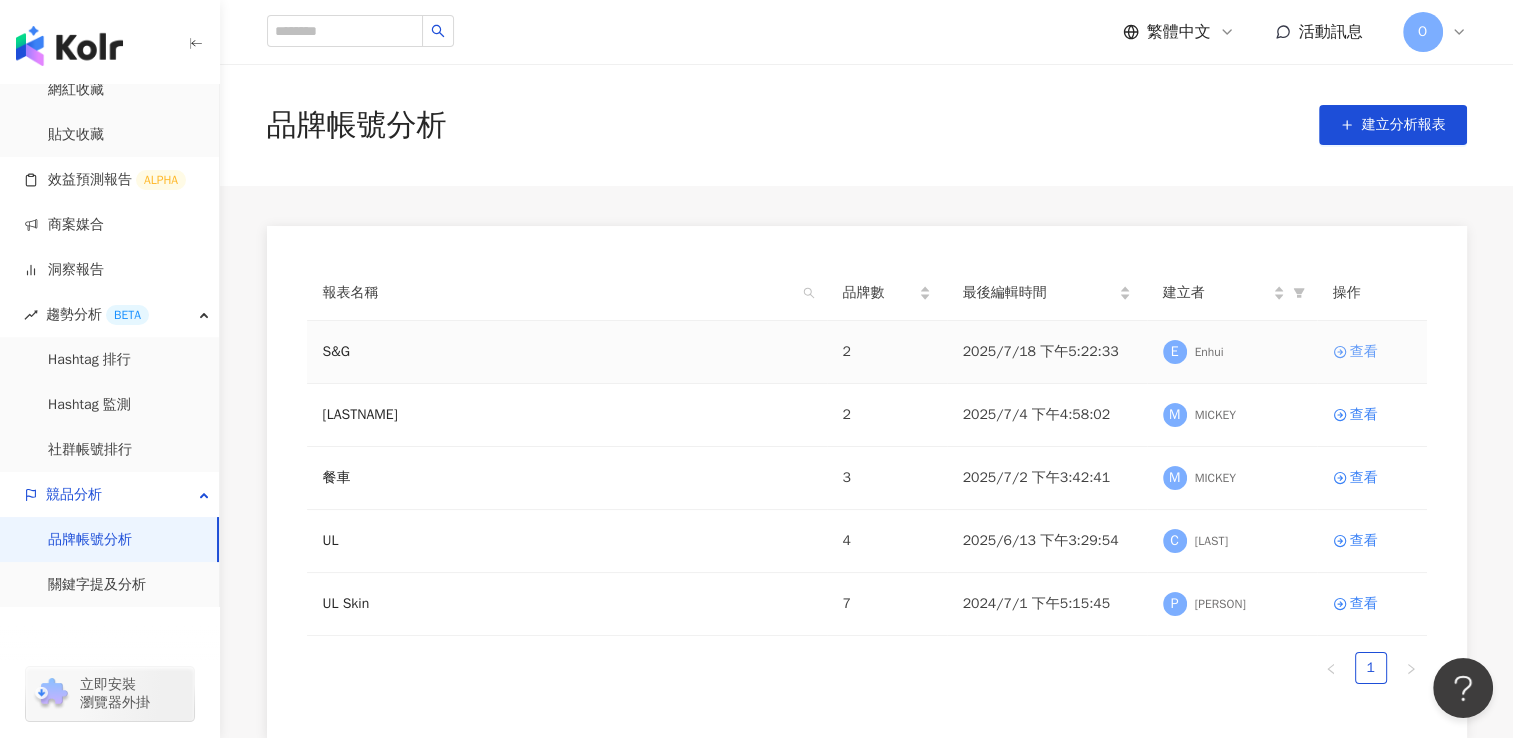 click on "查看" at bounding box center [1364, 352] 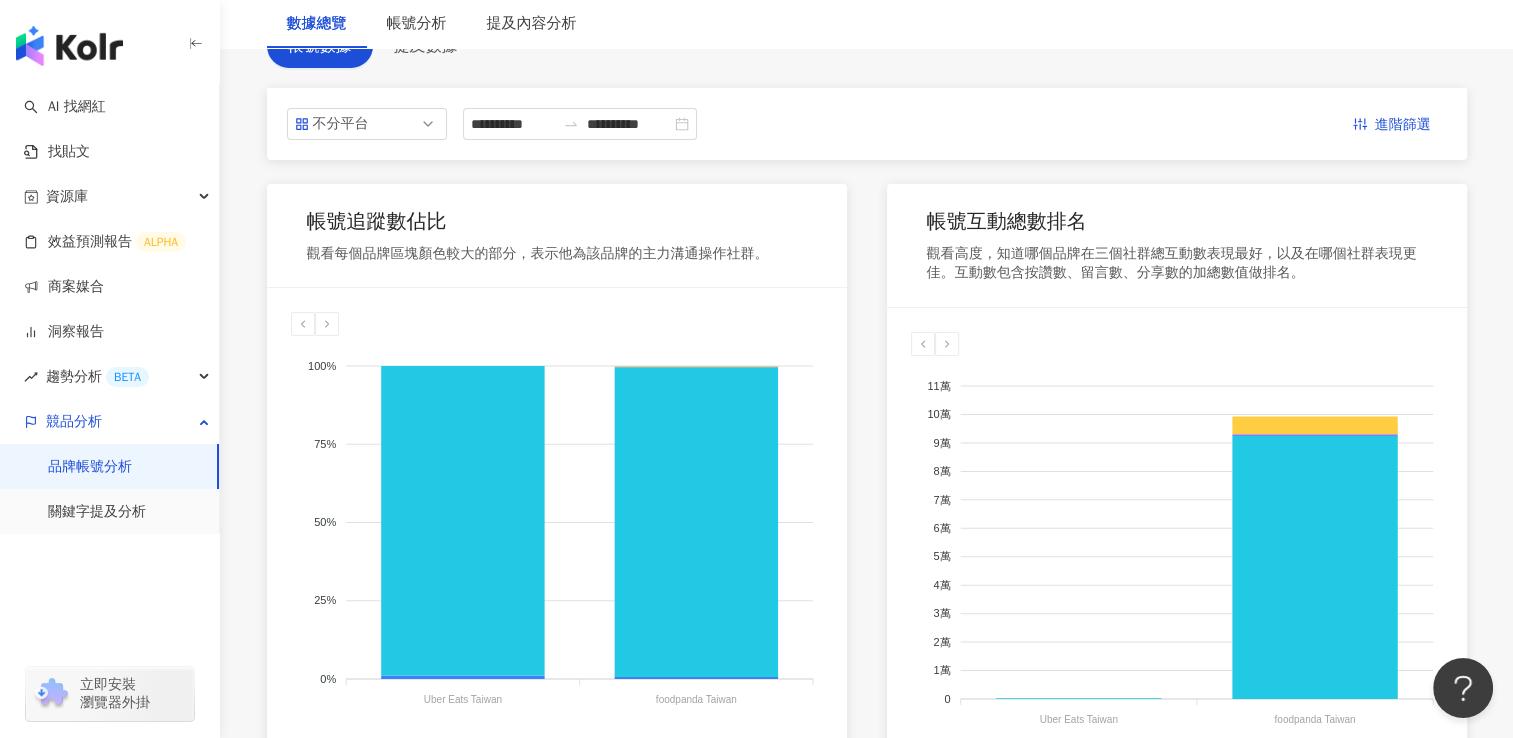 scroll, scrollTop: 0, scrollLeft: 0, axis: both 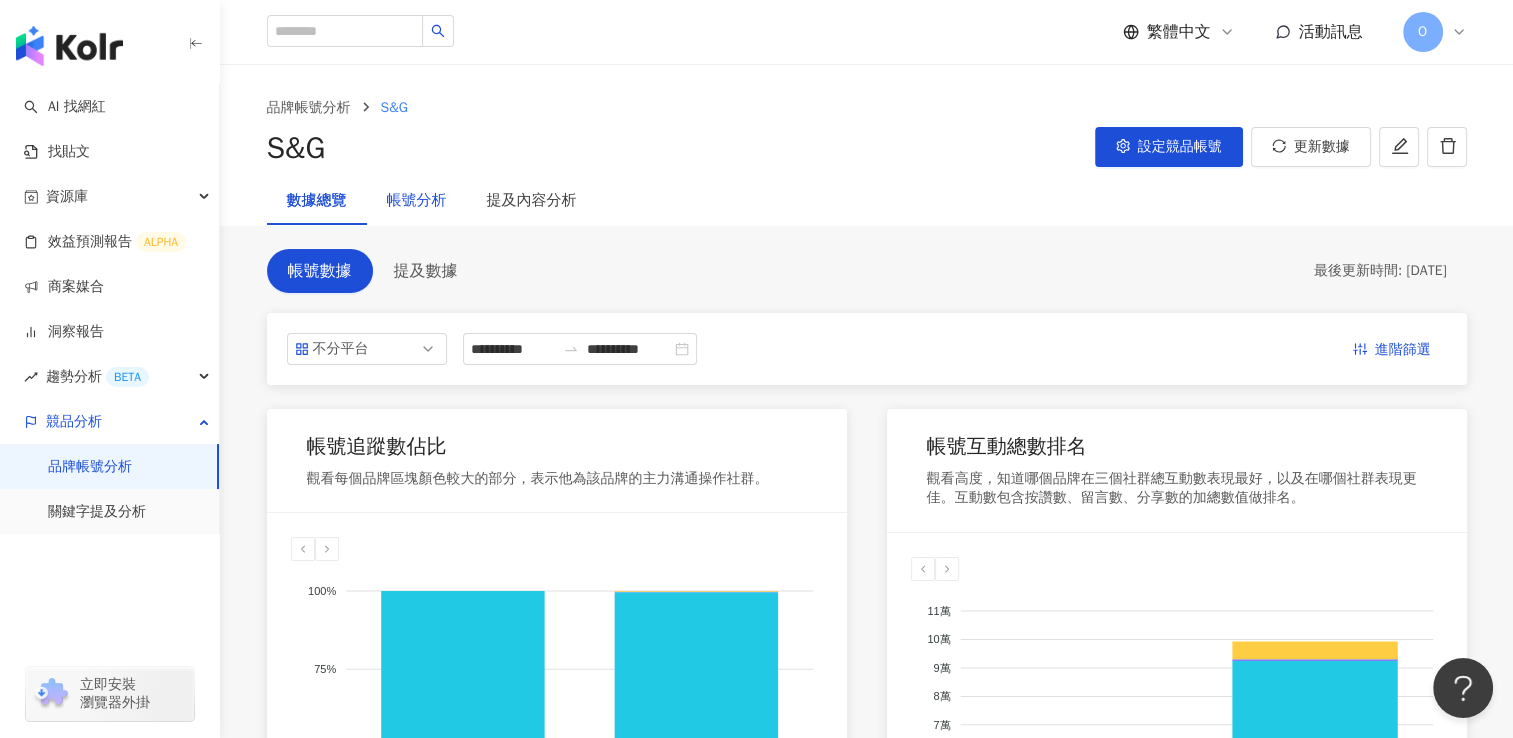 click on "帳號分析" at bounding box center [417, 201] 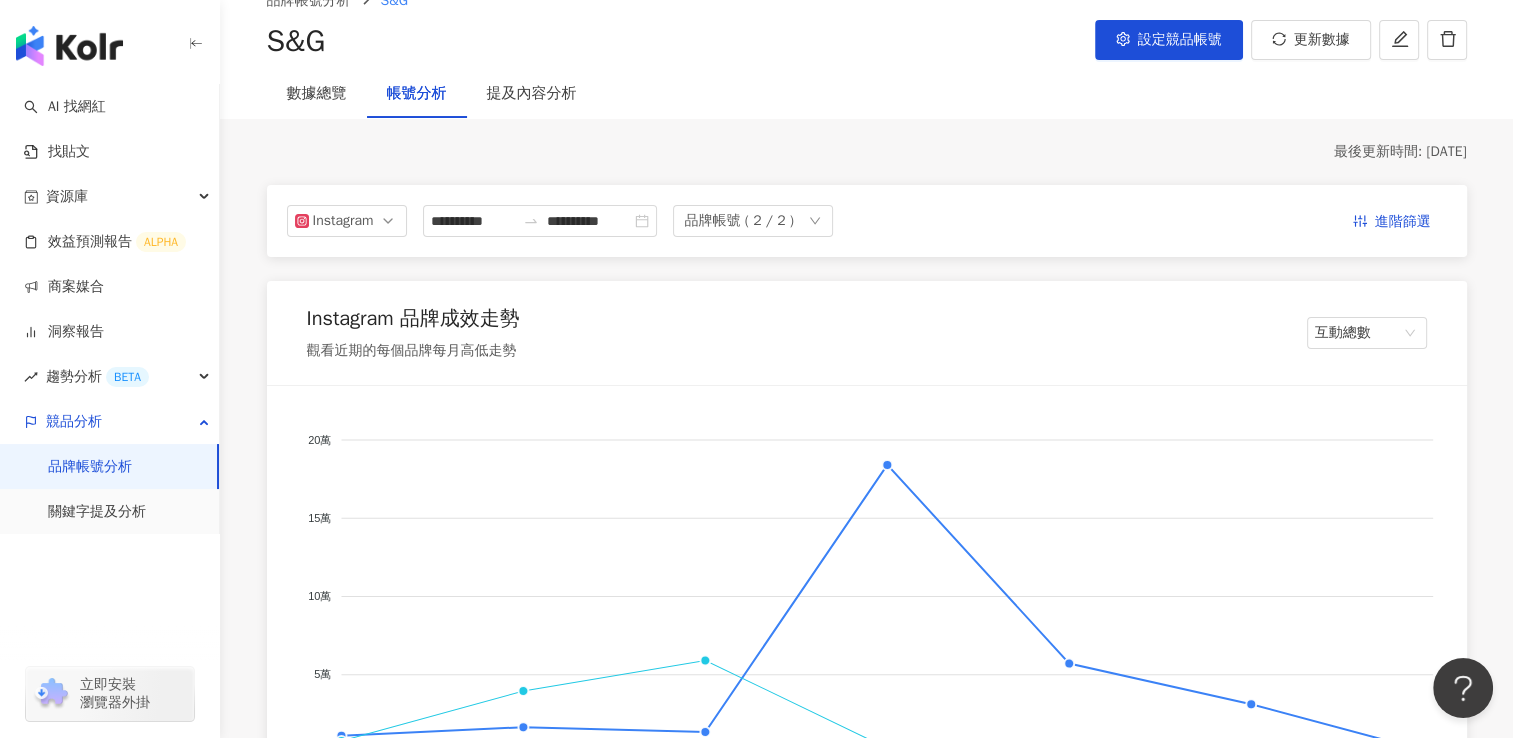 scroll, scrollTop: 100, scrollLeft: 0, axis: vertical 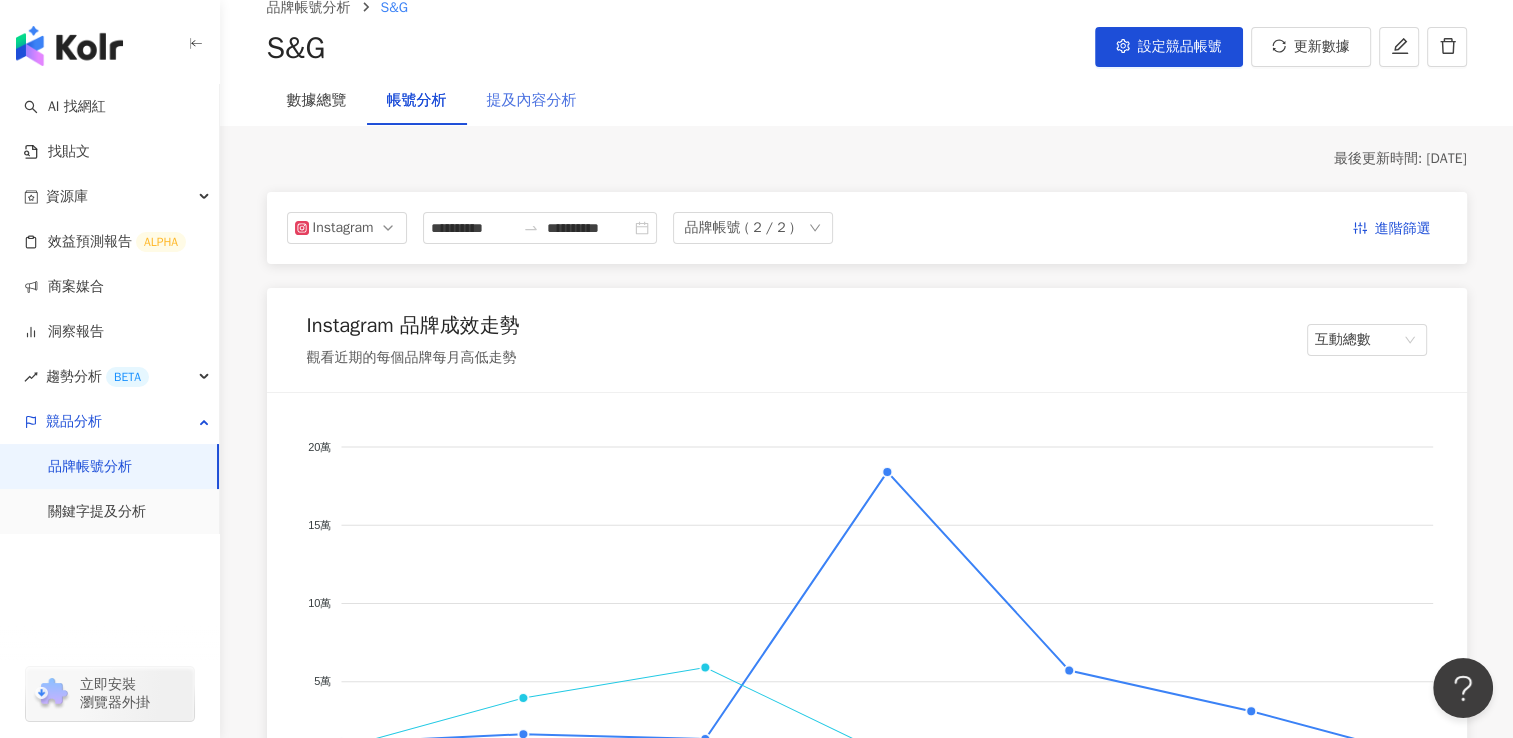 click on "提及內容分析" at bounding box center [532, 101] 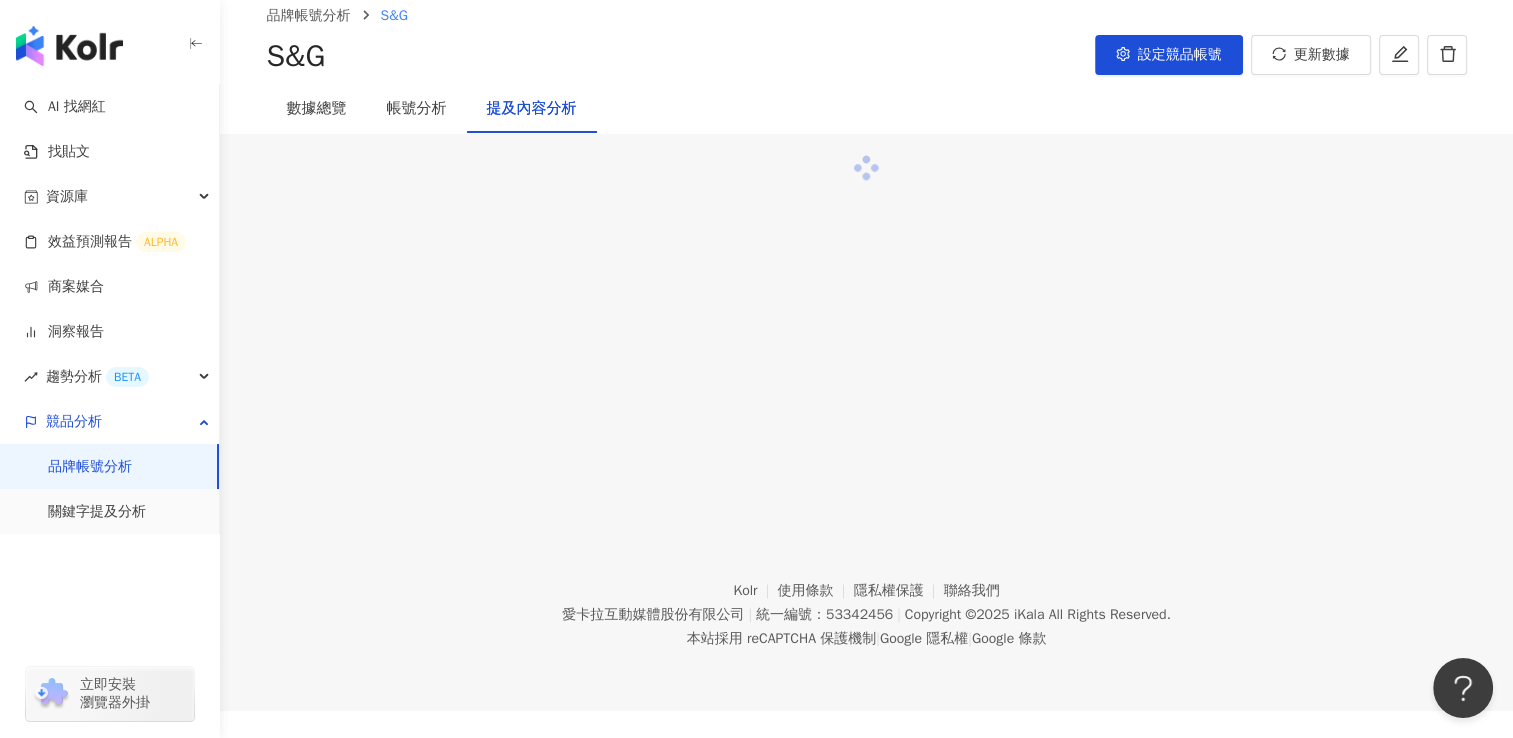scroll, scrollTop: 0, scrollLeft: 0, axis: both 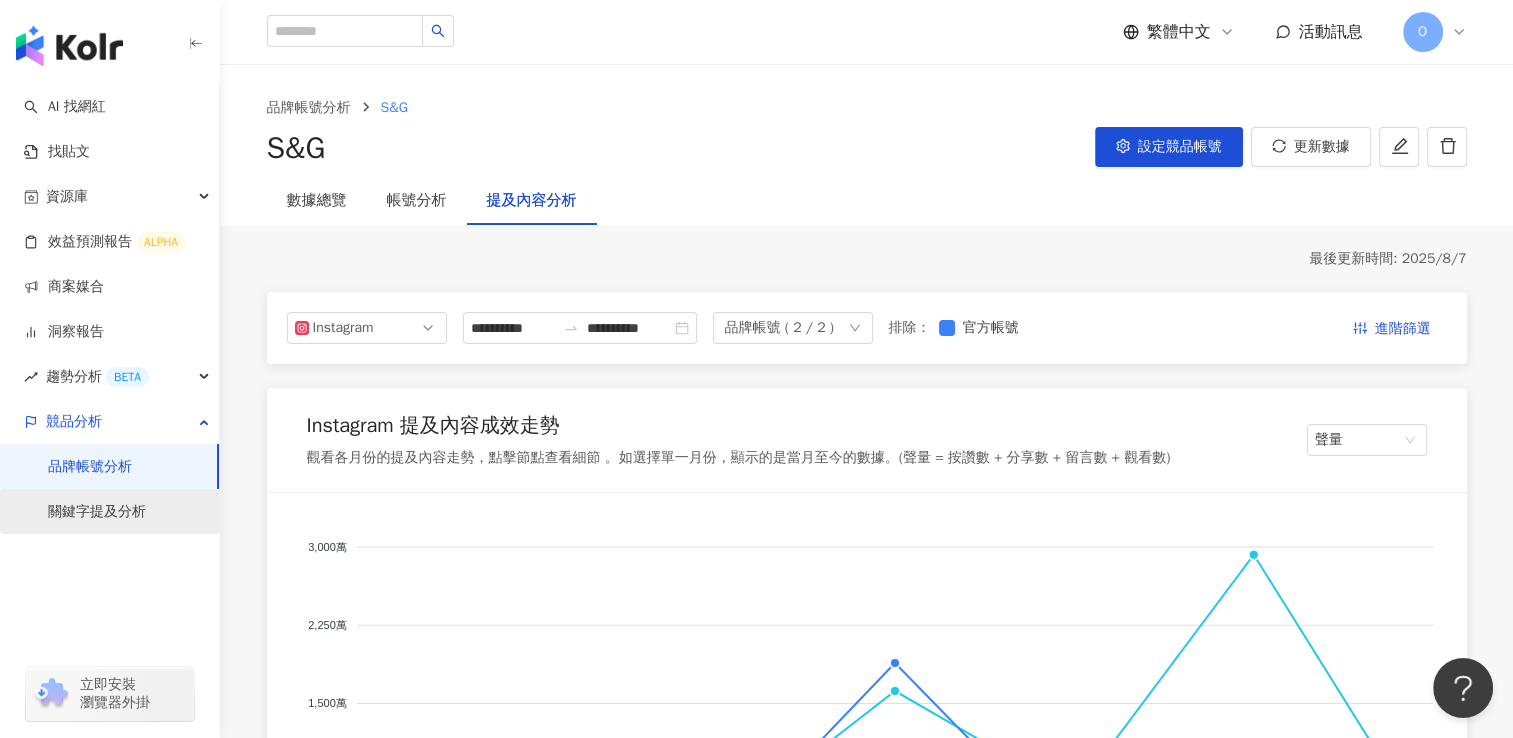 click on "關鍵字提及分析" at bounding box center [97, 512] 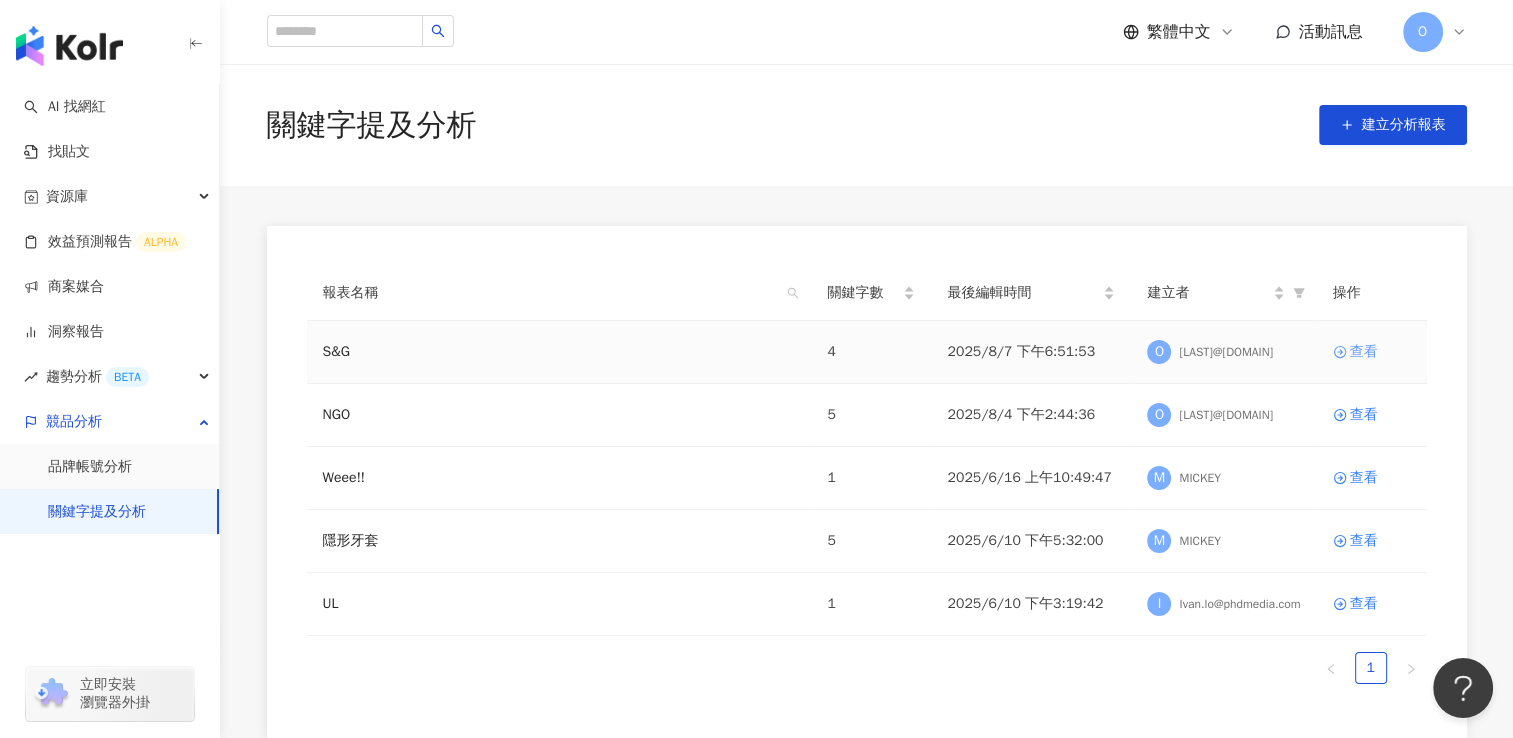 click on "查看" at bounding box center [1364, 352] 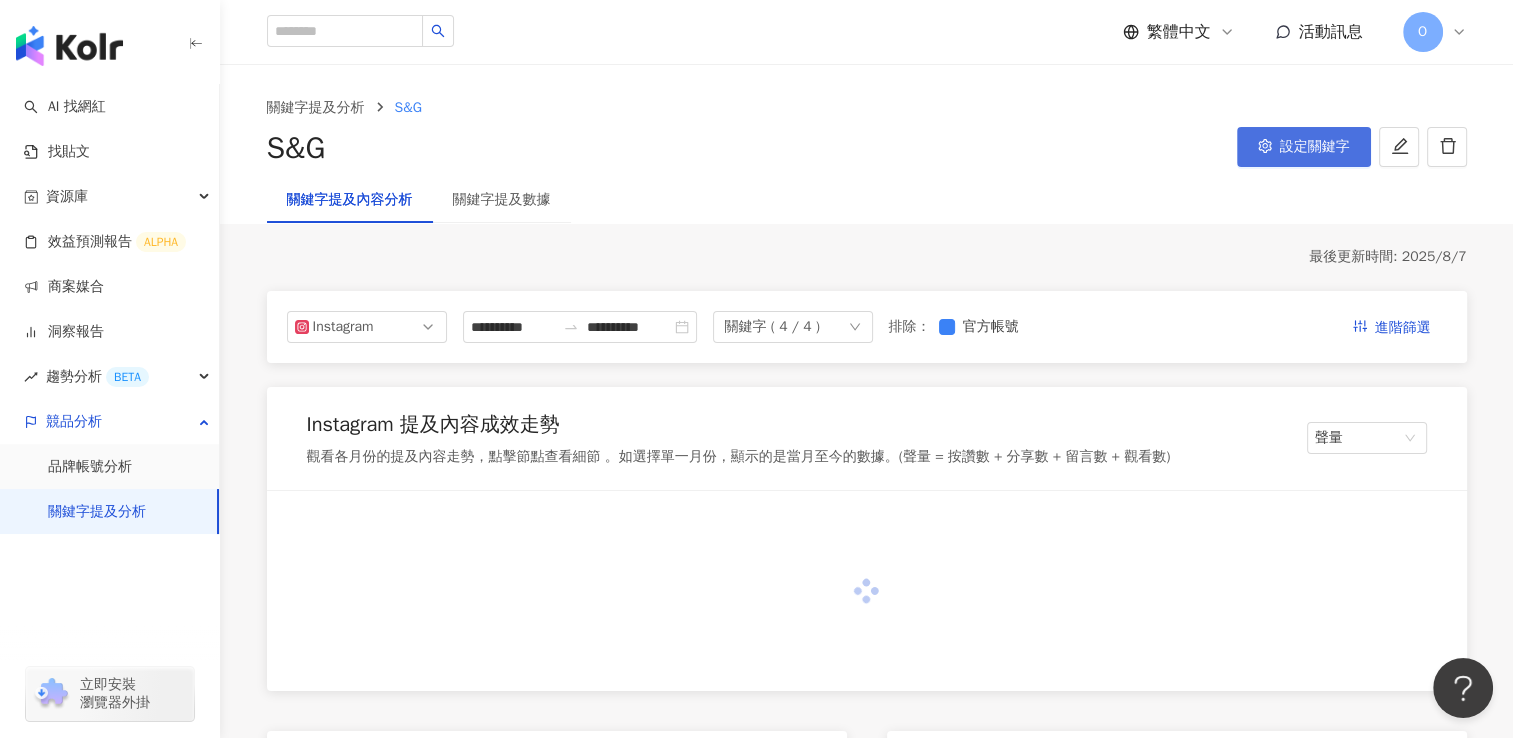 click on "設定關鍵字" at bounding box center (1315, 147) 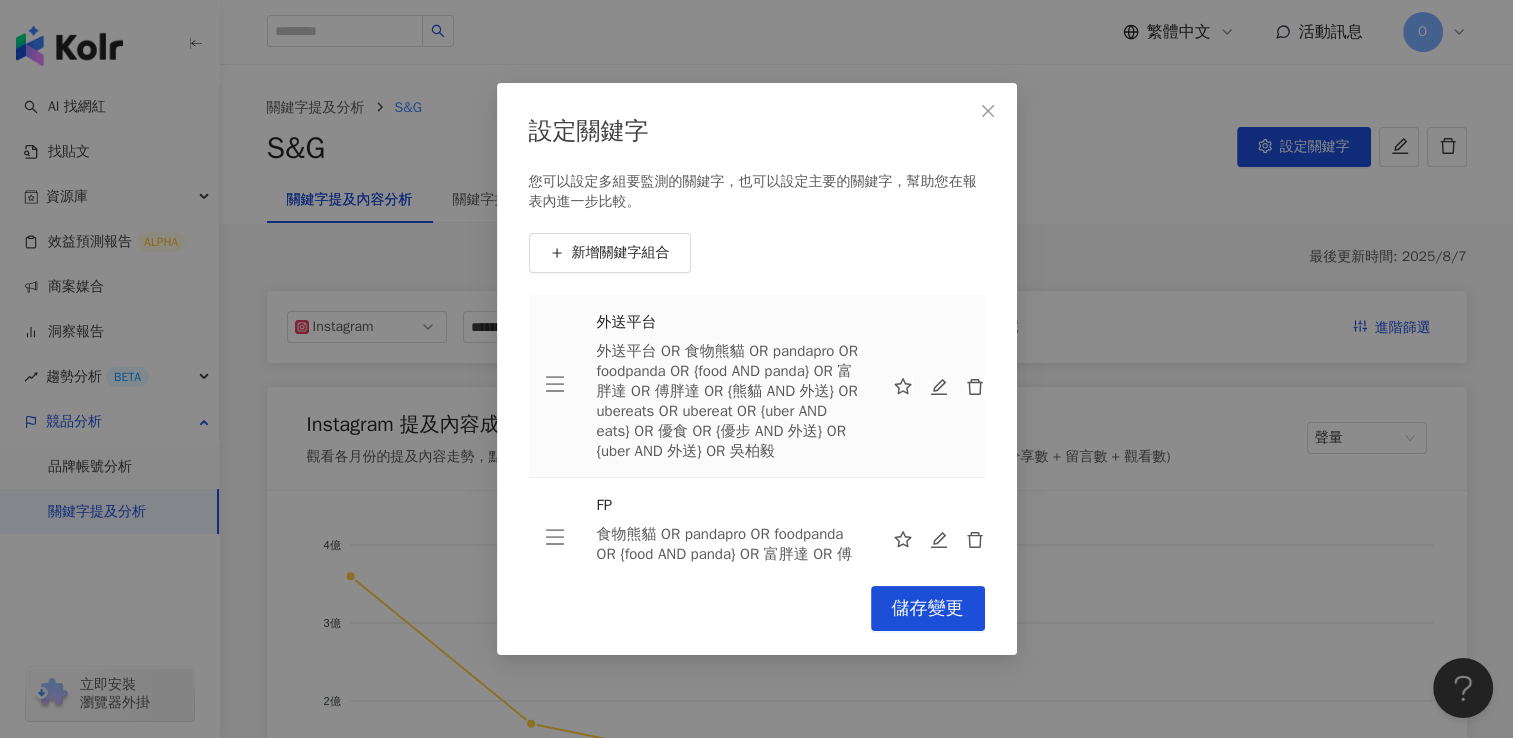 scroll, scrollTop: 304, scrollLeft: 0, axis: vertical 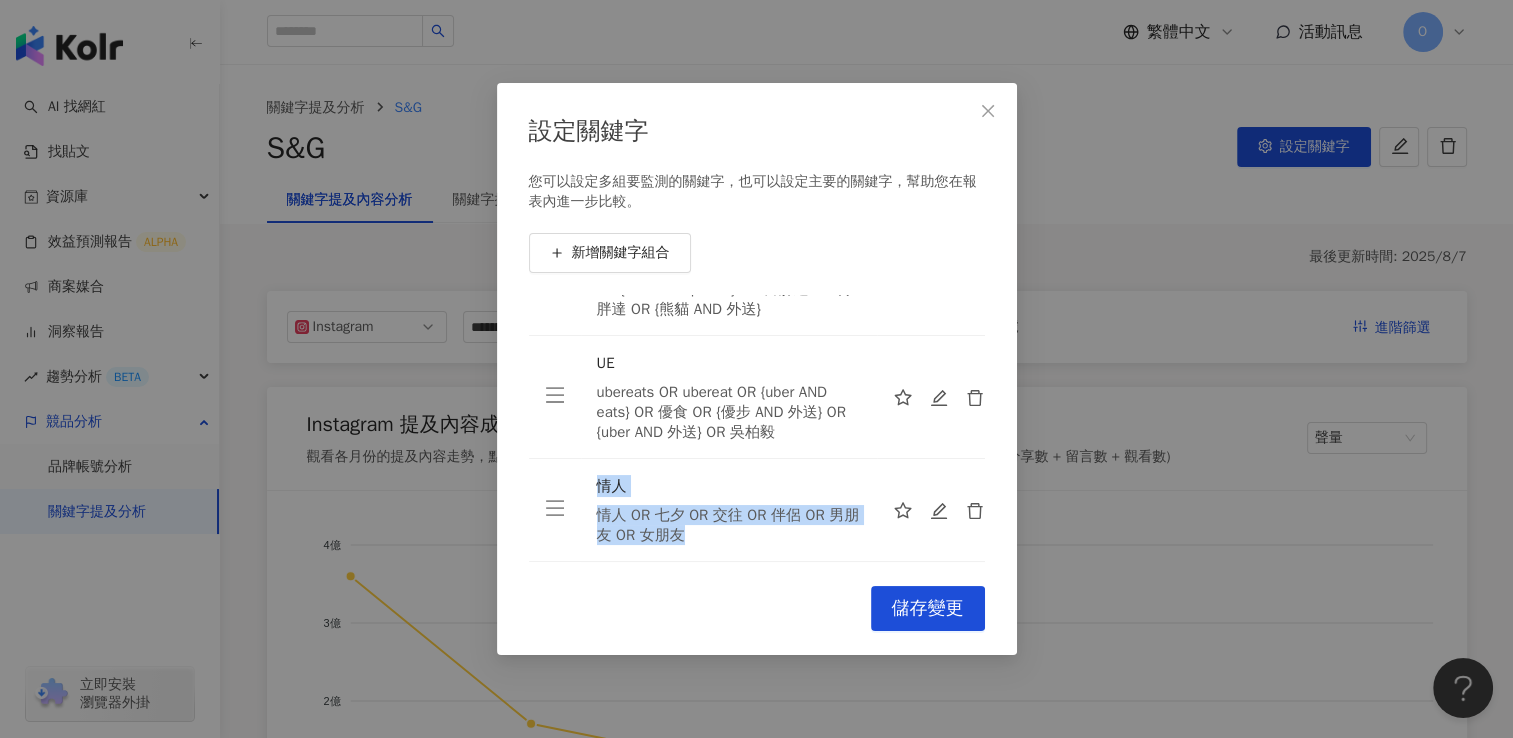 drag, startPoint x: 699, startPoint y: 535, endPoint x: 599, endPoint y: 485, distance: 111.8034 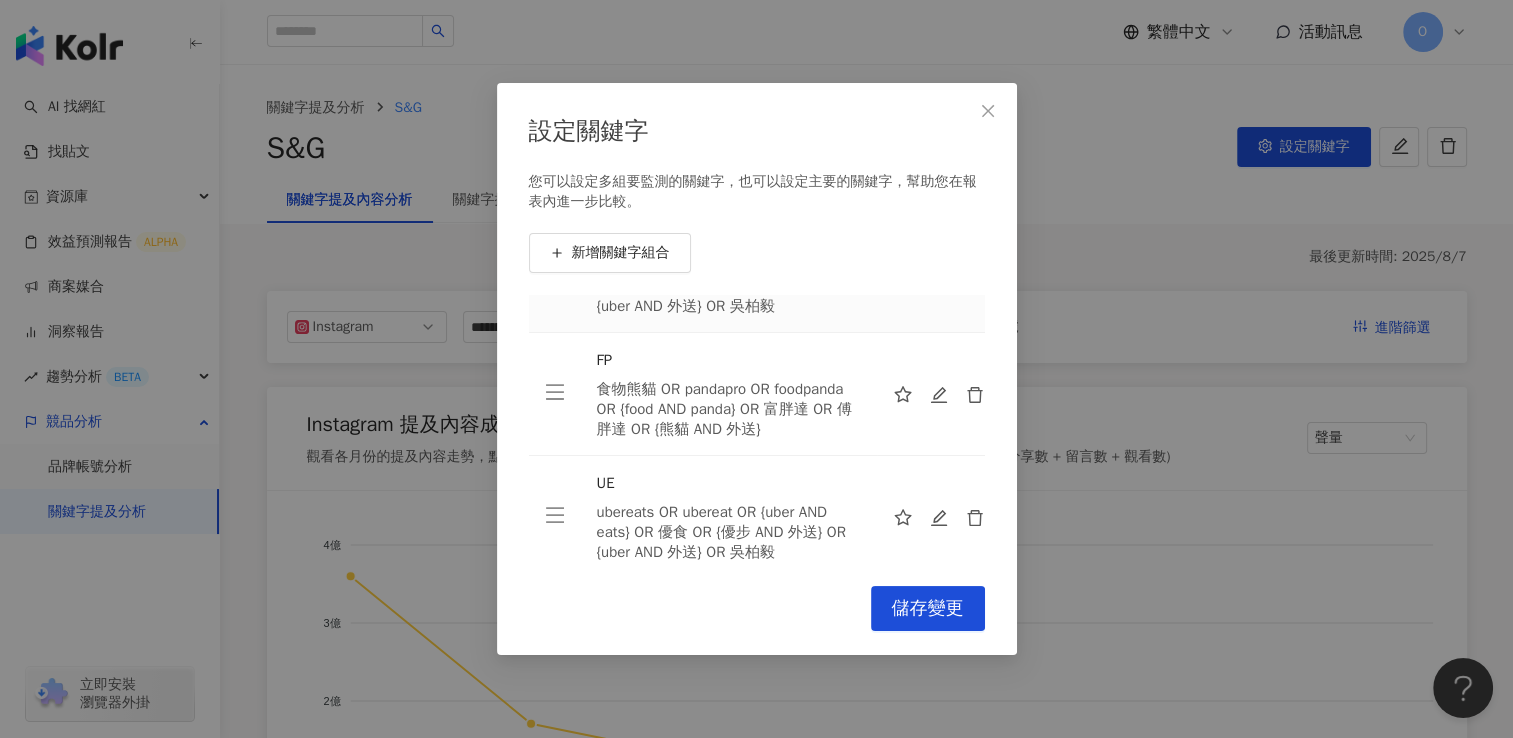 scroll, scrollTop: 0, scrollLeft: 0, axis: both 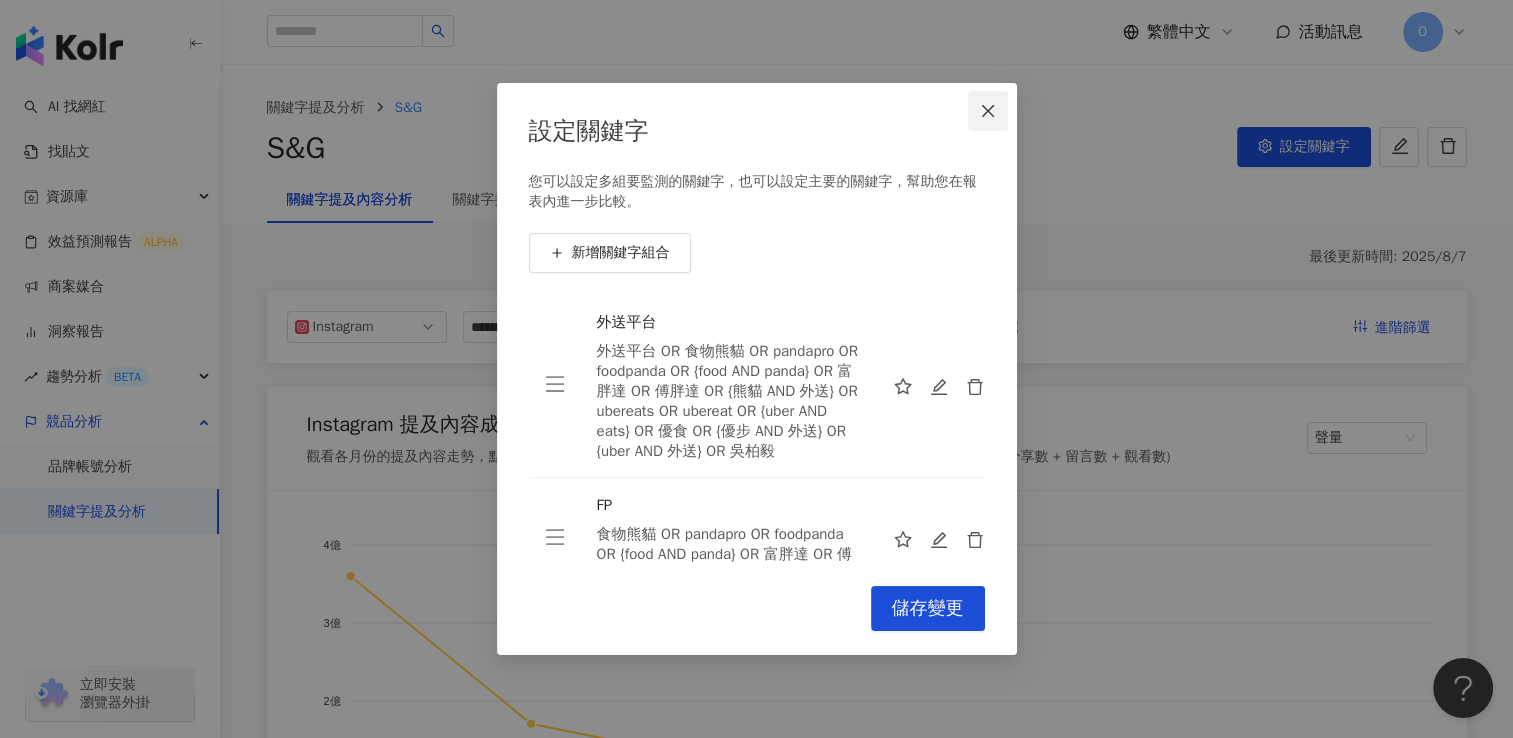 click 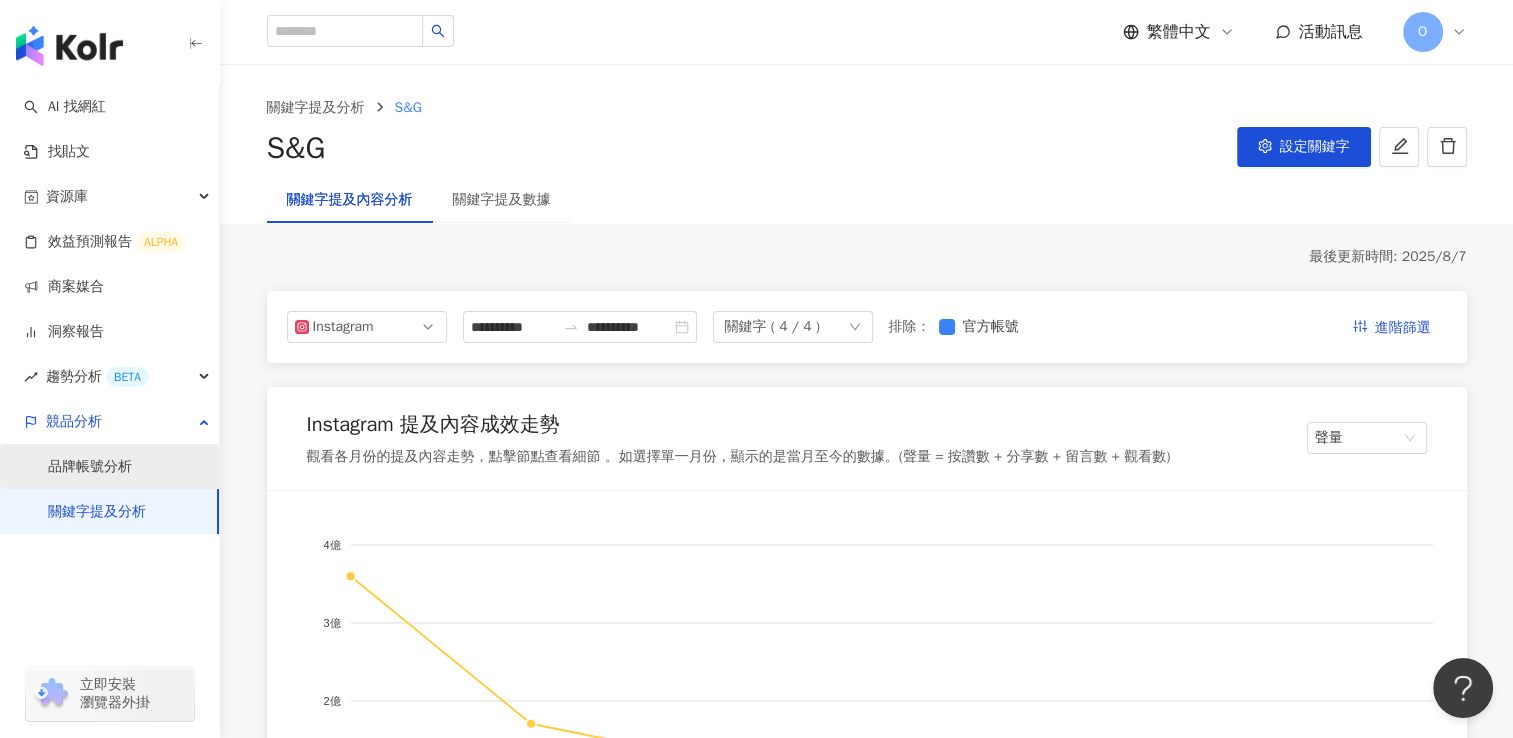 click on "品牌帳號分析" at bounding box center (90, 467) 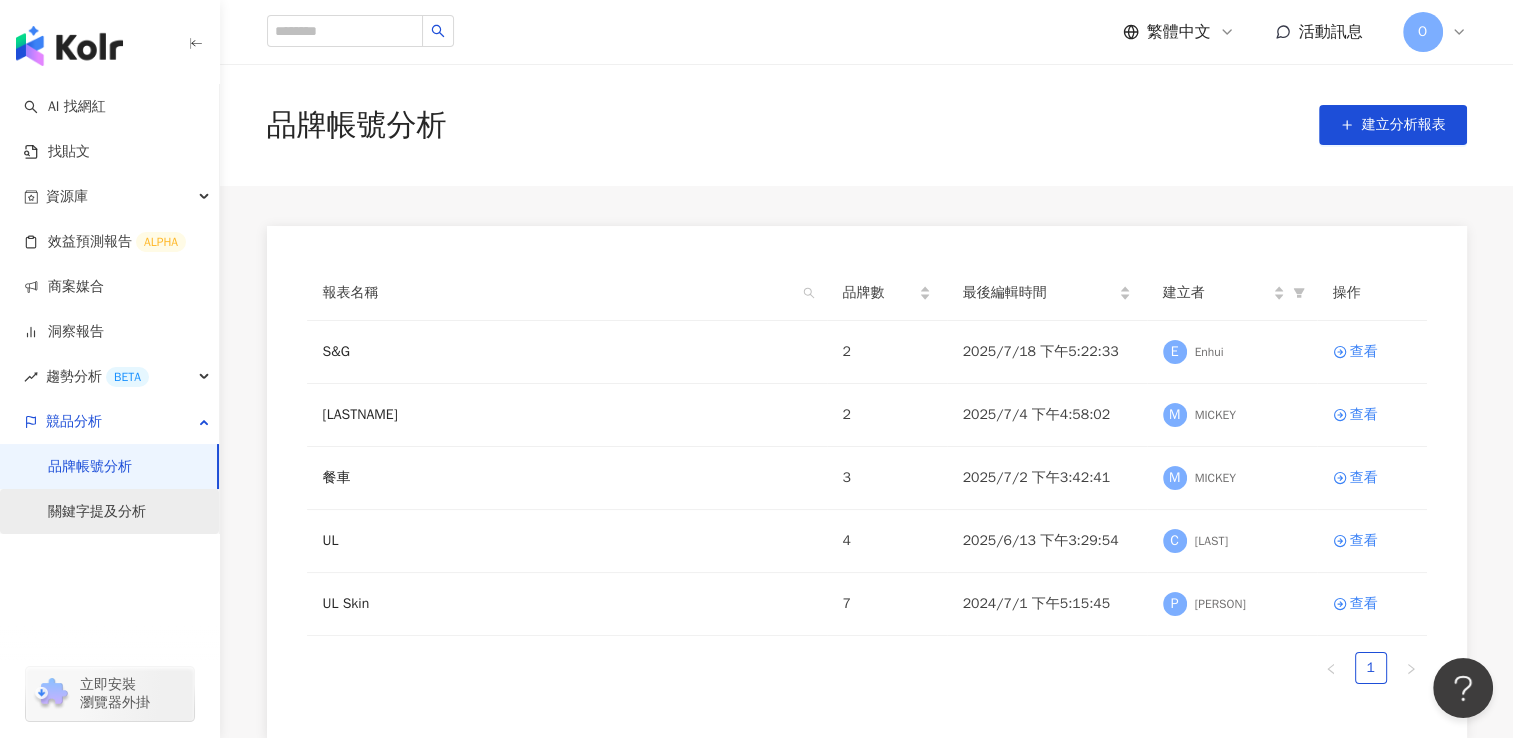 click on "關鍵字提及分析" at bounding box center [97, 512] 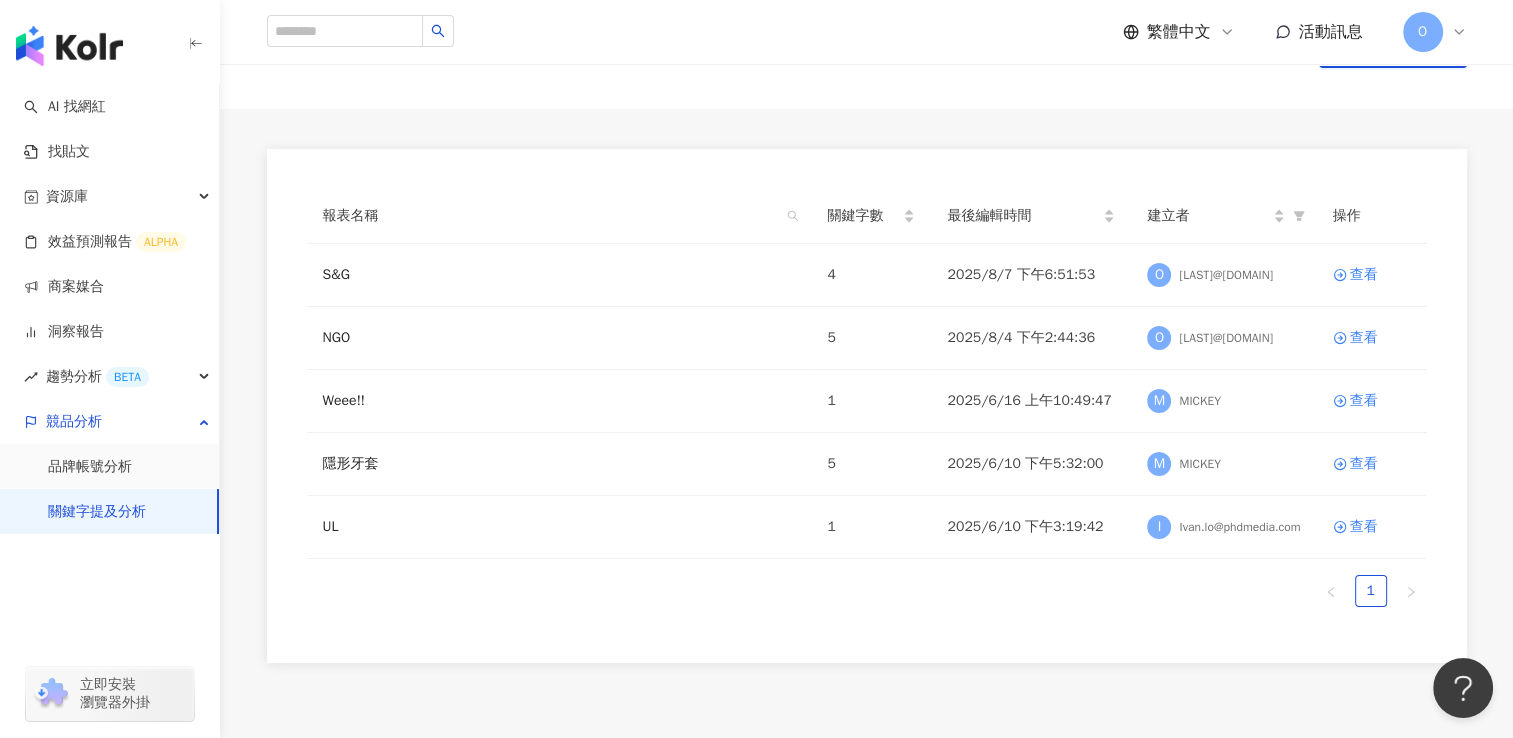 scroll, scrollTop: 22, scrollLeft: 0, axis: vertical 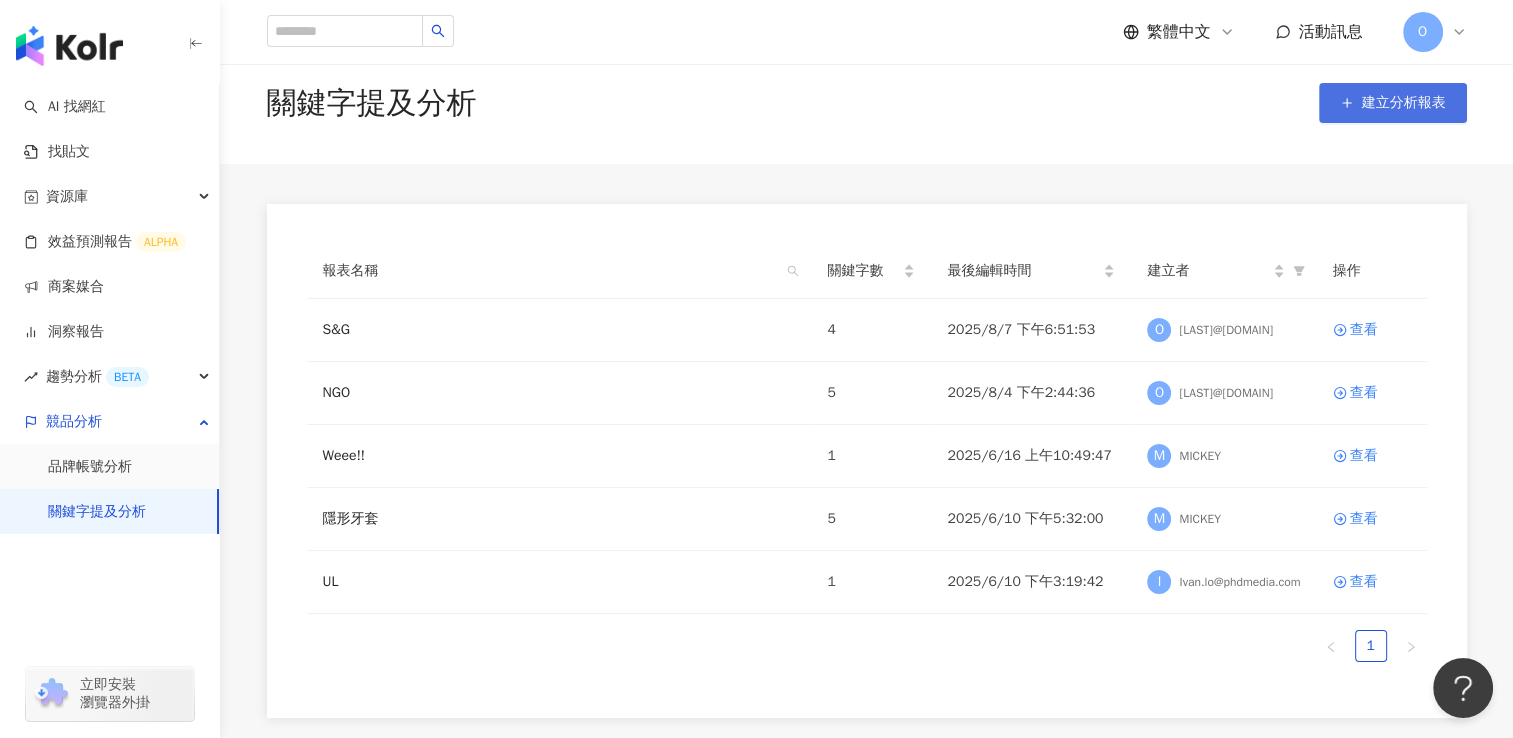 click on "建立分析報表" at bounding box center [1393, 103] 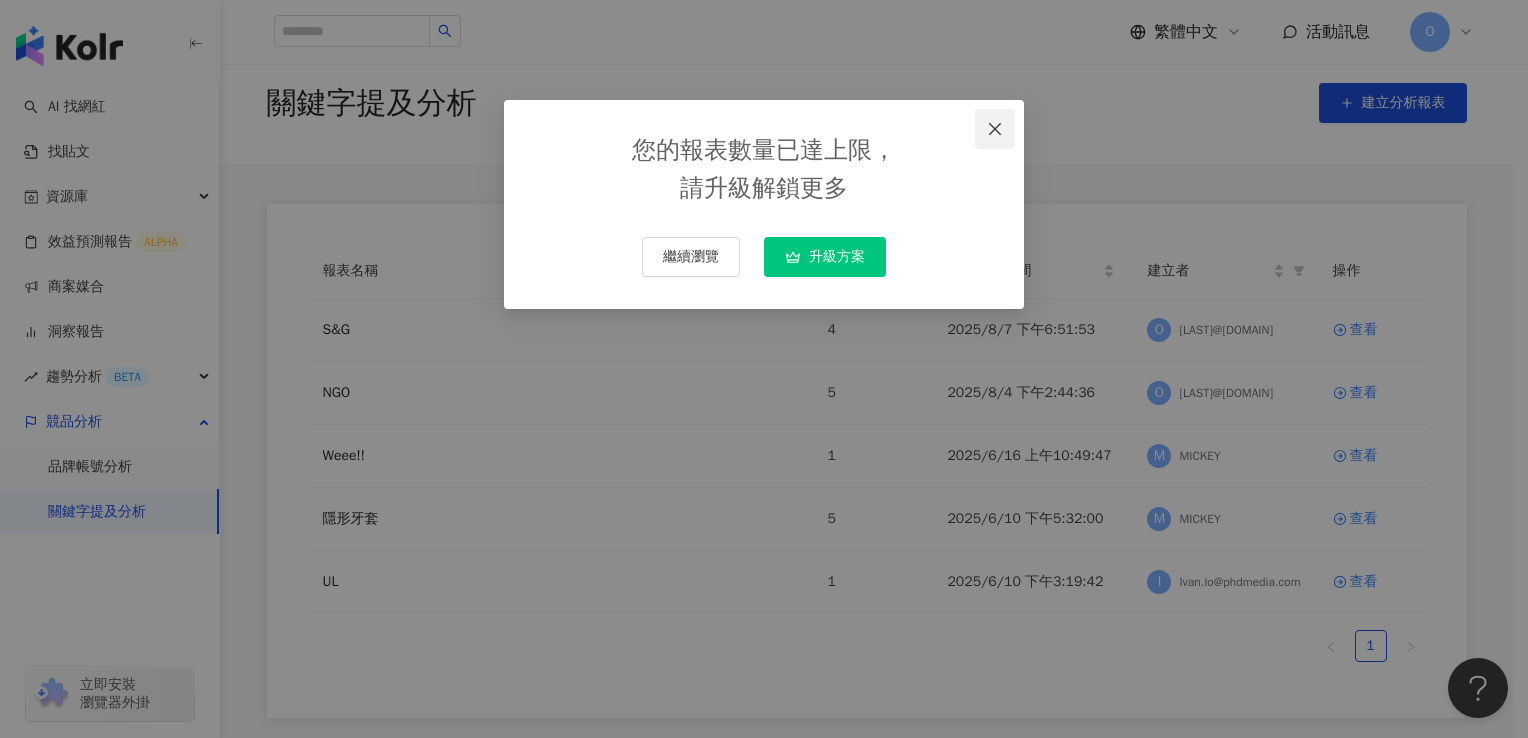 click 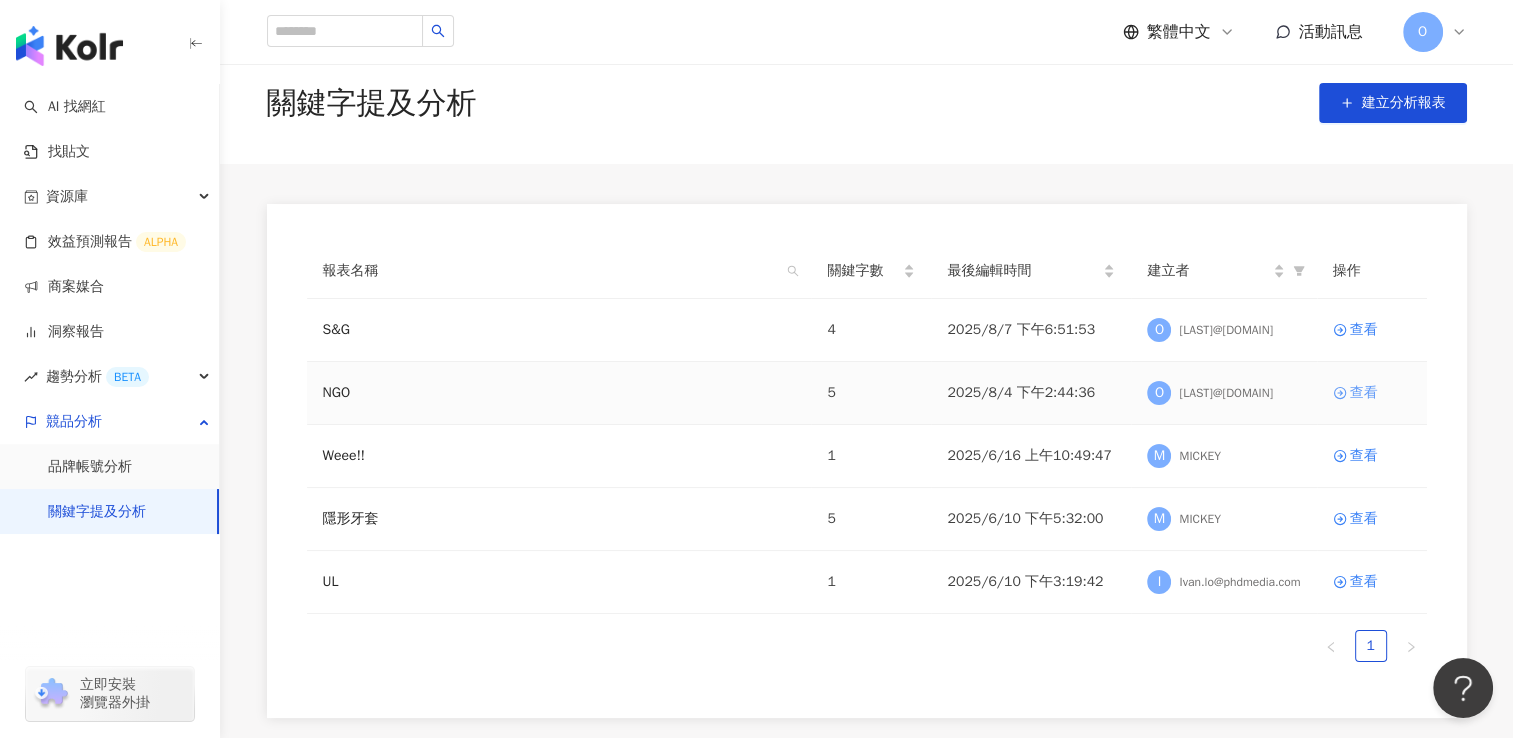 click on "查看" at bounding box center (1364, 393) 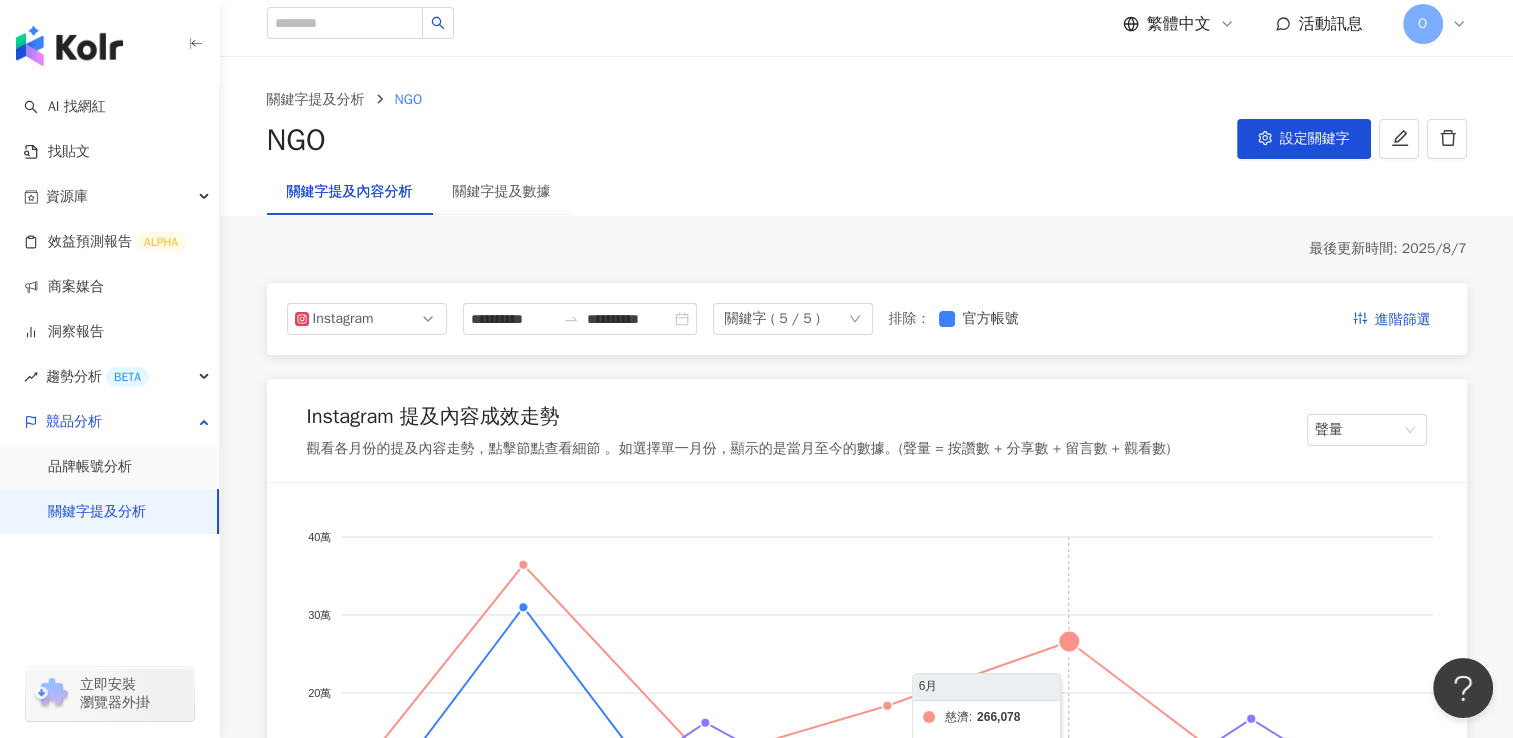scroll, scrollTop: 0, scrollLeft: 0, axis: both 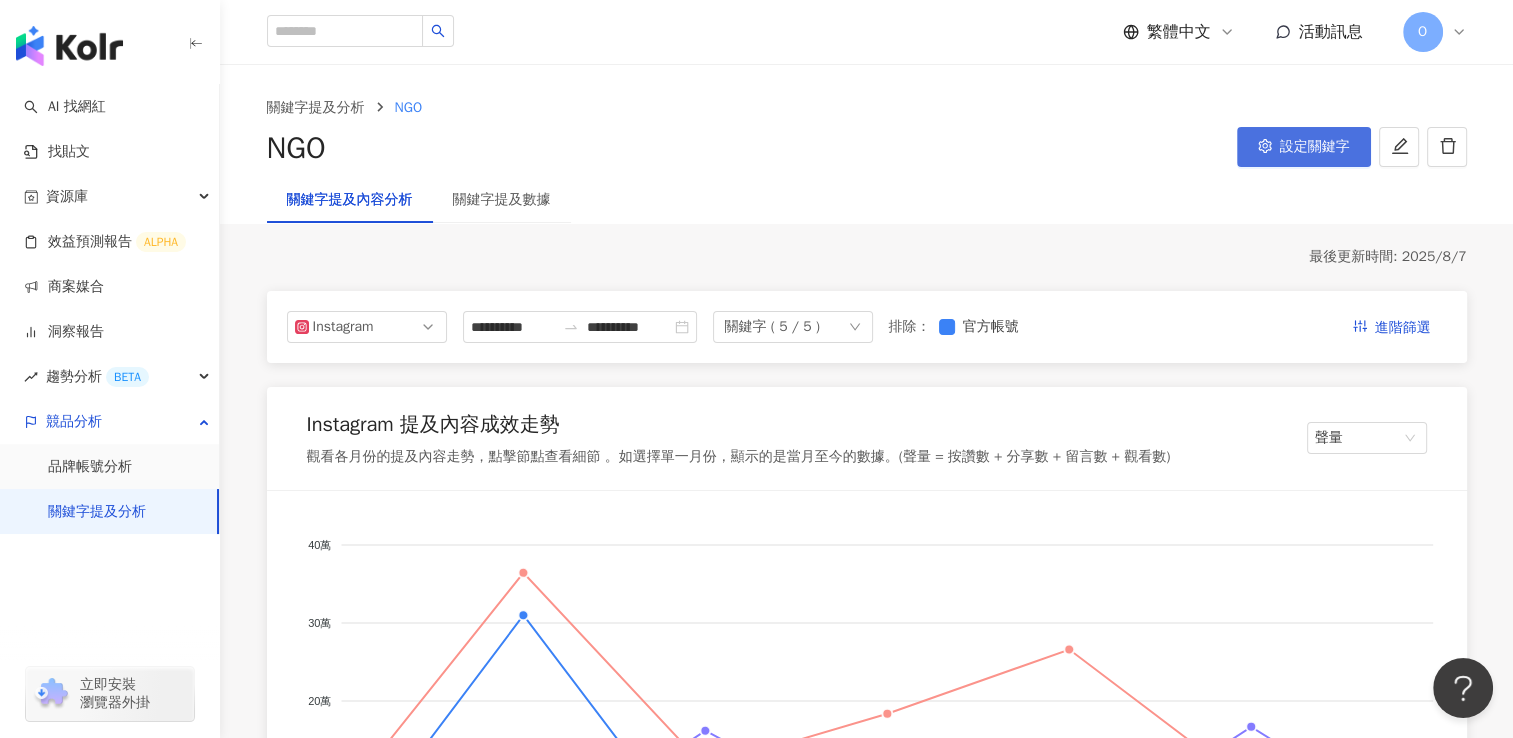 click on "設定關鍵字" at bounding box center (1315, 147) 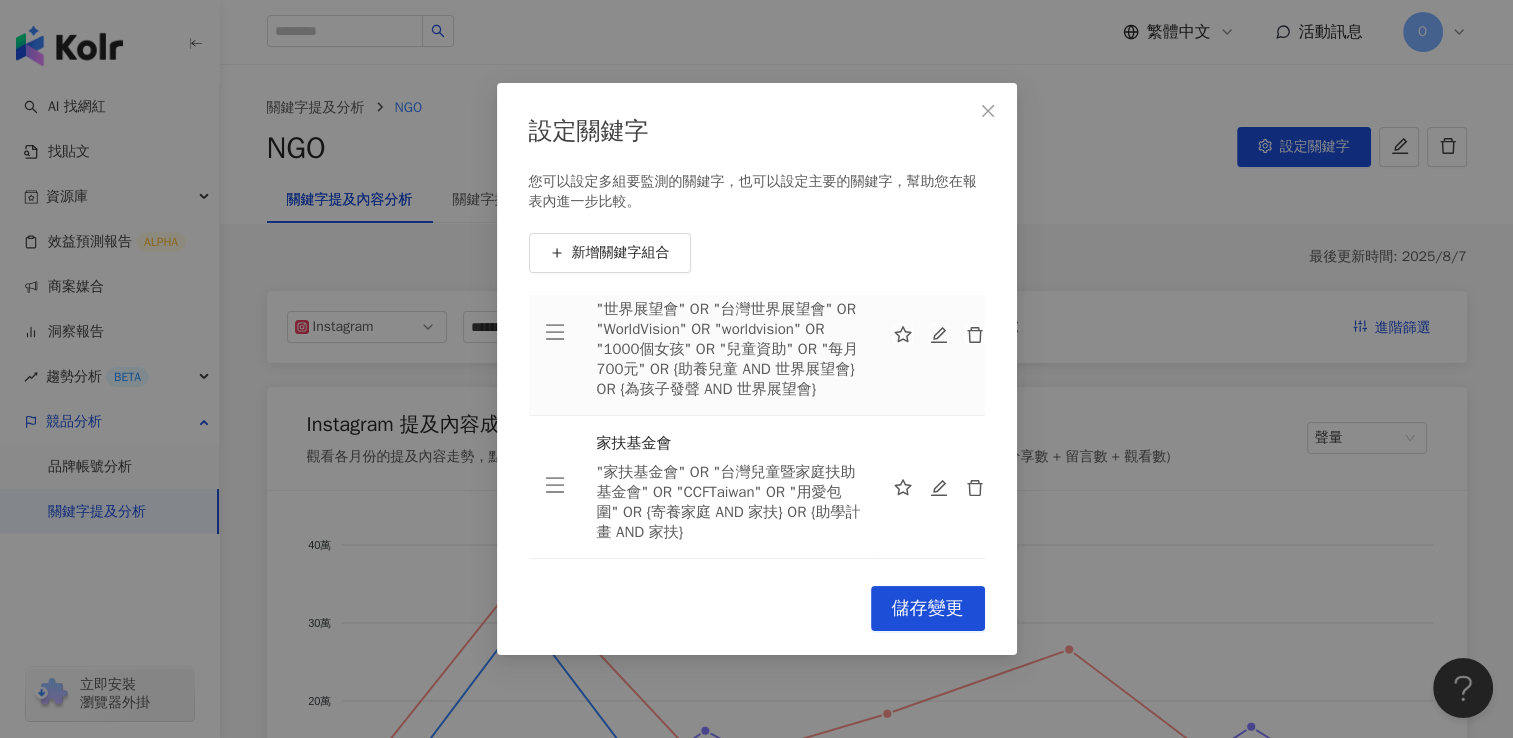 scroll, scrollTop: 0, scrollLeft: 0, axis: both 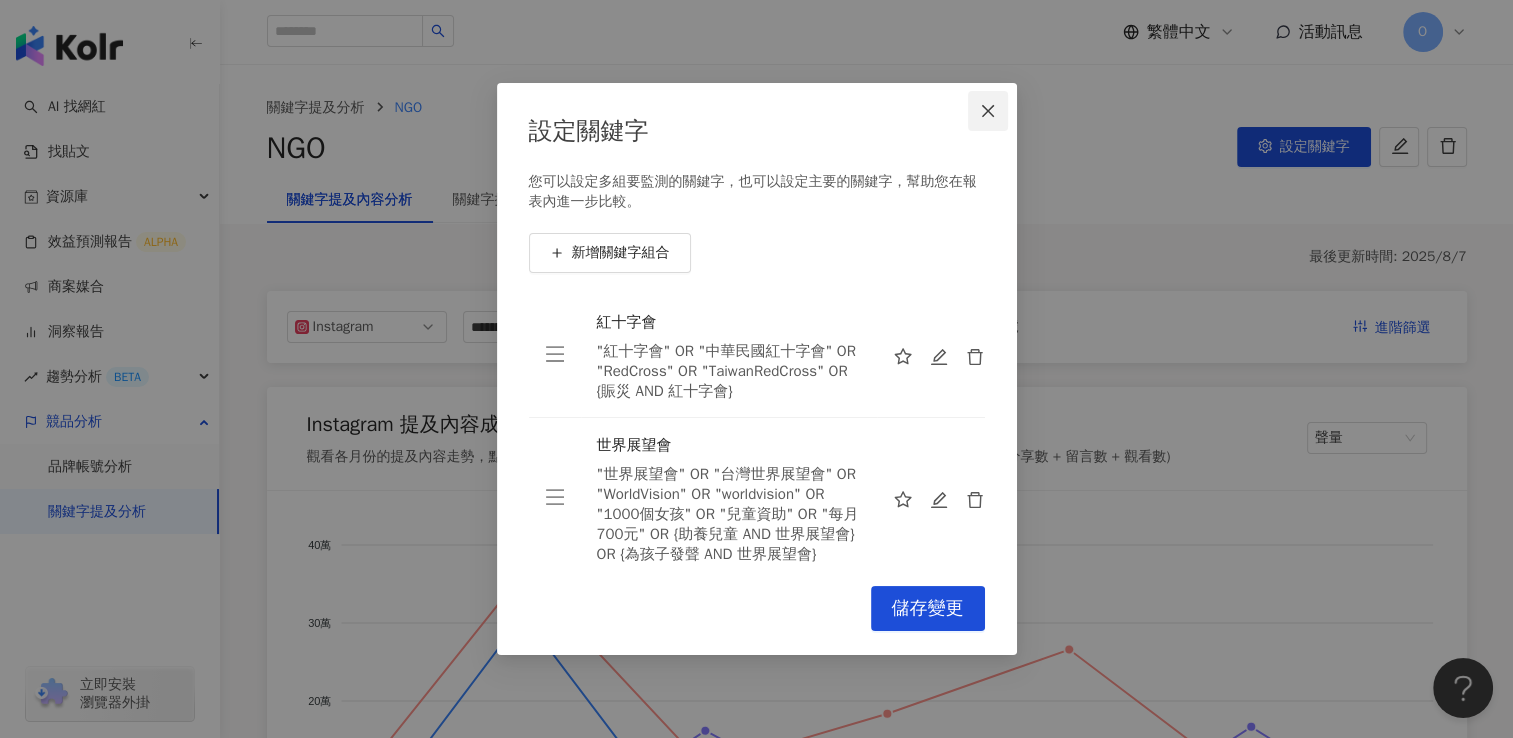 click 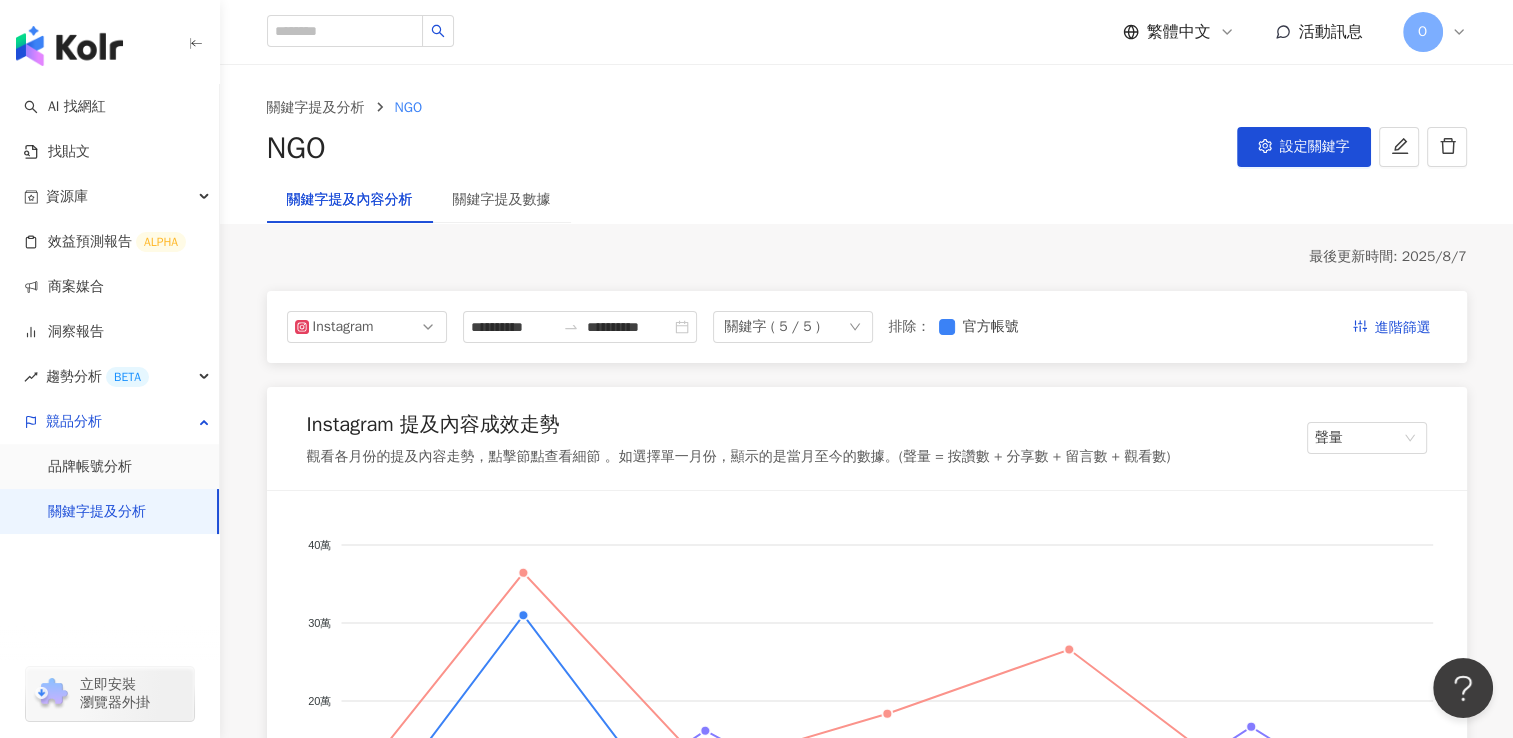 click on "關鍵字提及分析" at bounding box center [97, 512] 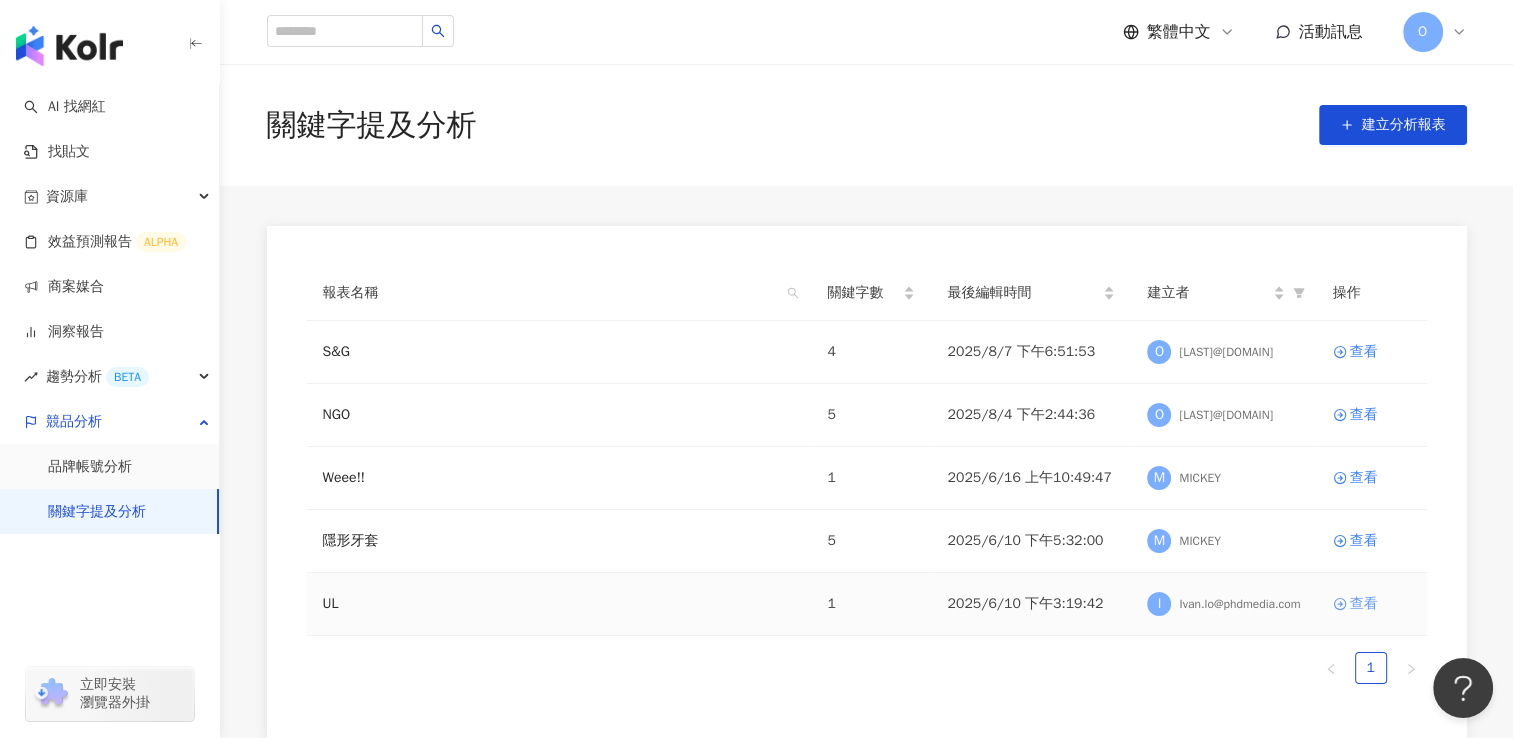 click on "查看" at bounding box center [1364, 604] 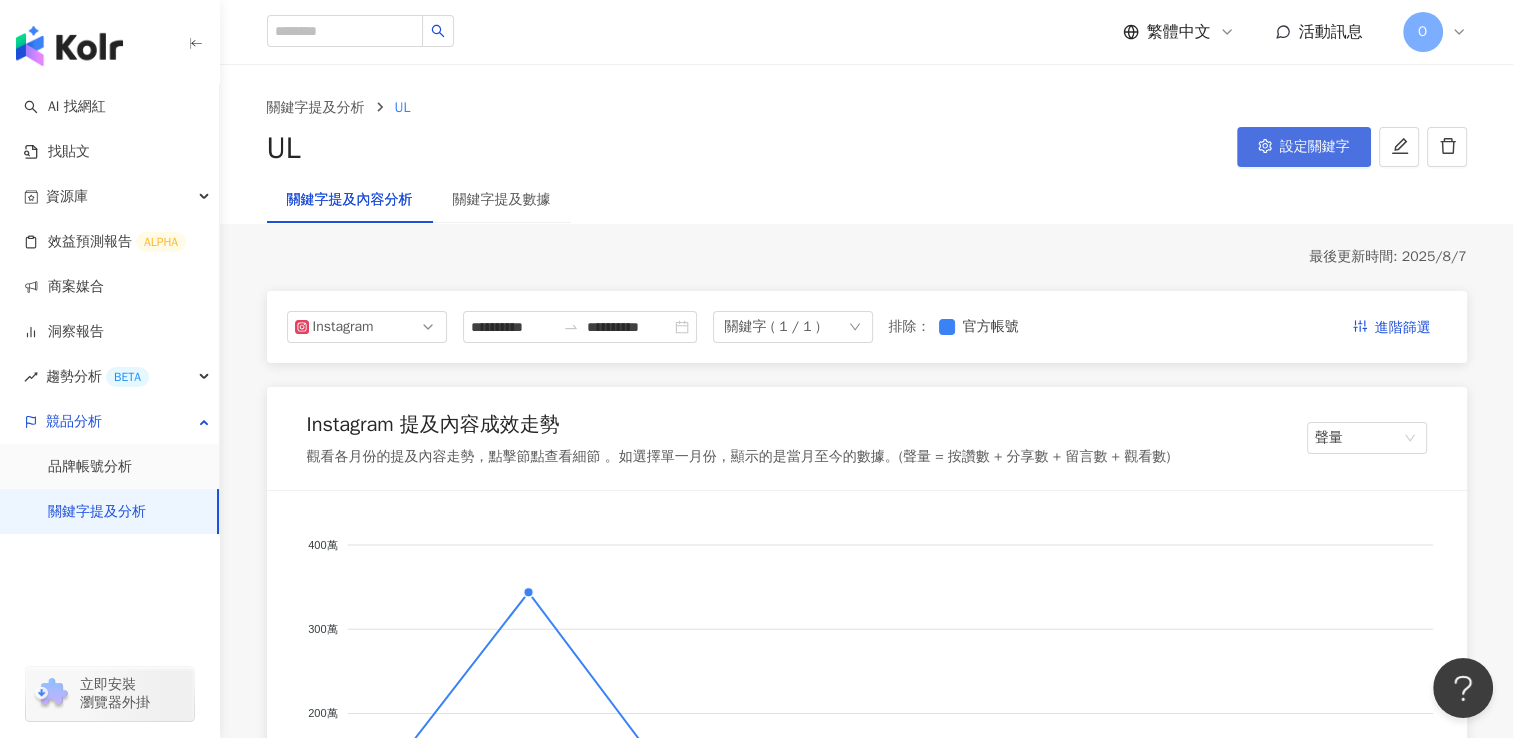 click on "設定關鍵字" at bounding box center [1304, 147] 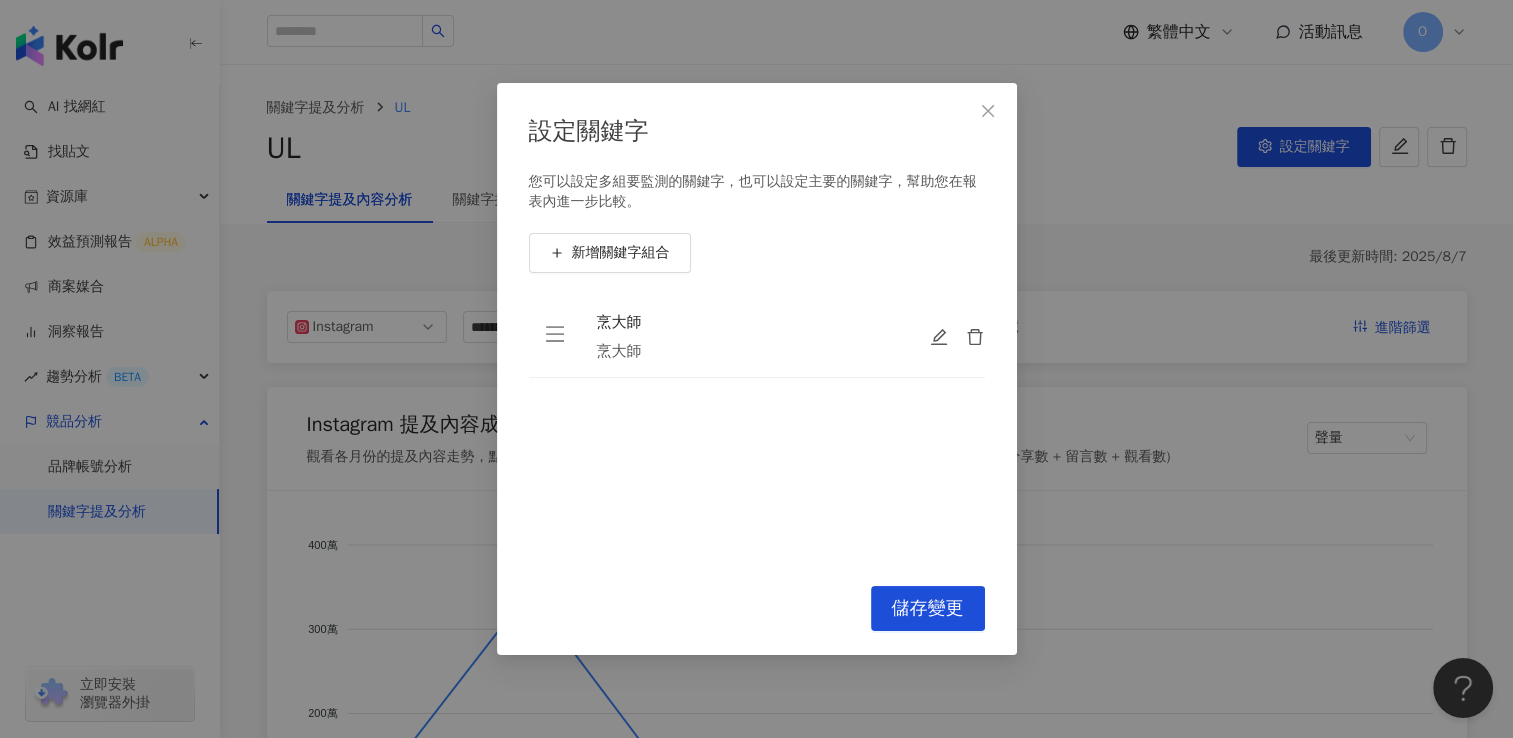 click on "烹大師" at bounding box center (747, 351) 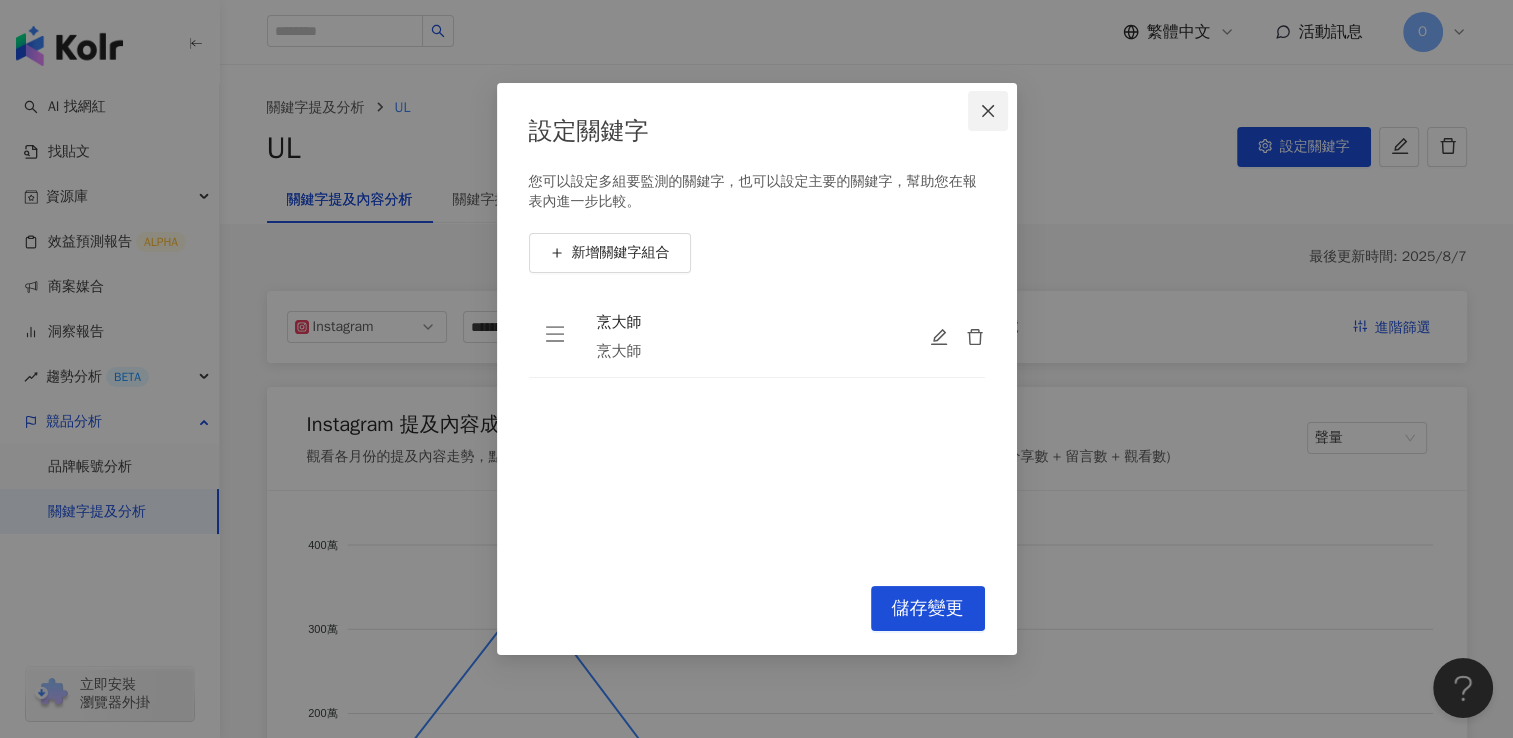 click at bounding box center (988, 111) 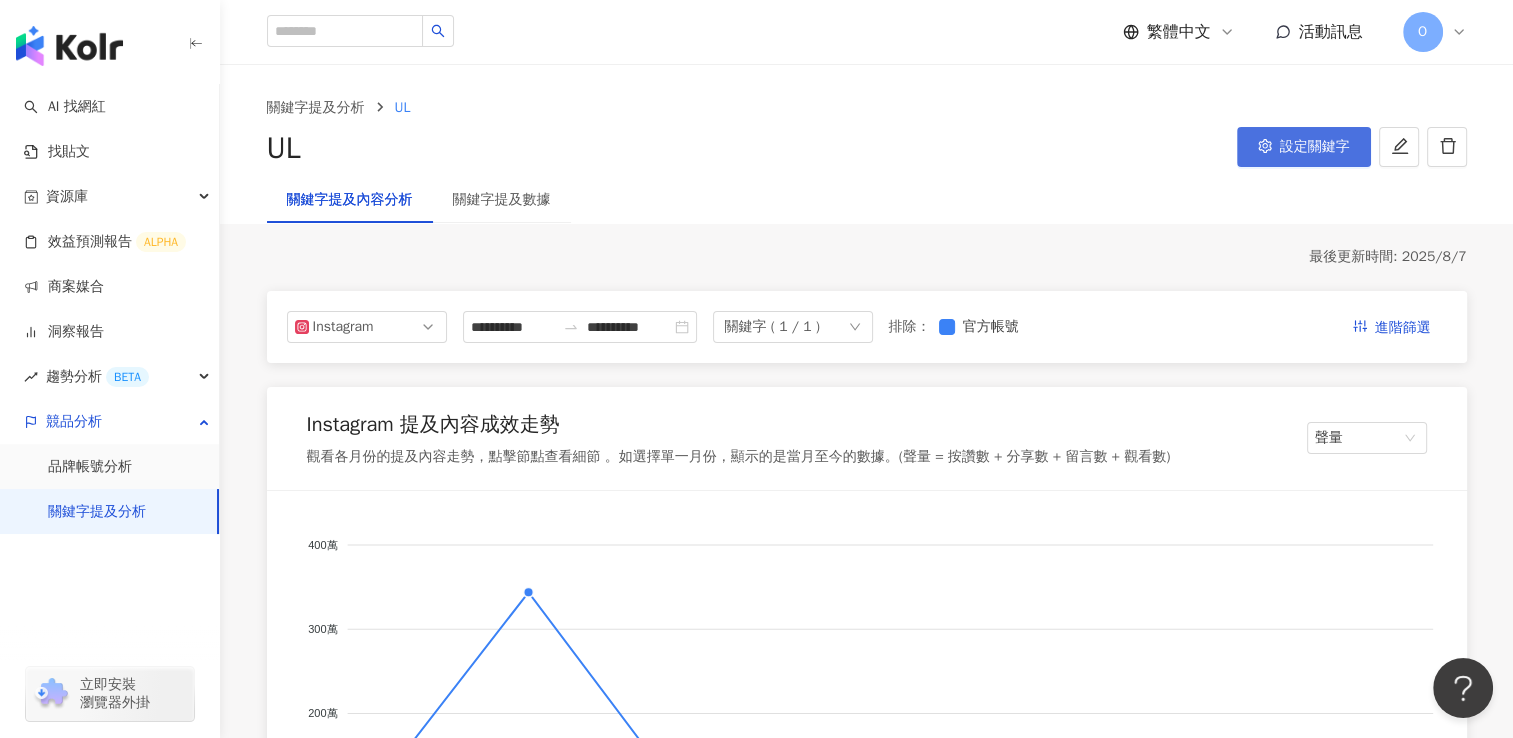 click on "設定關鍵字" at bounding box center [1315, 147] 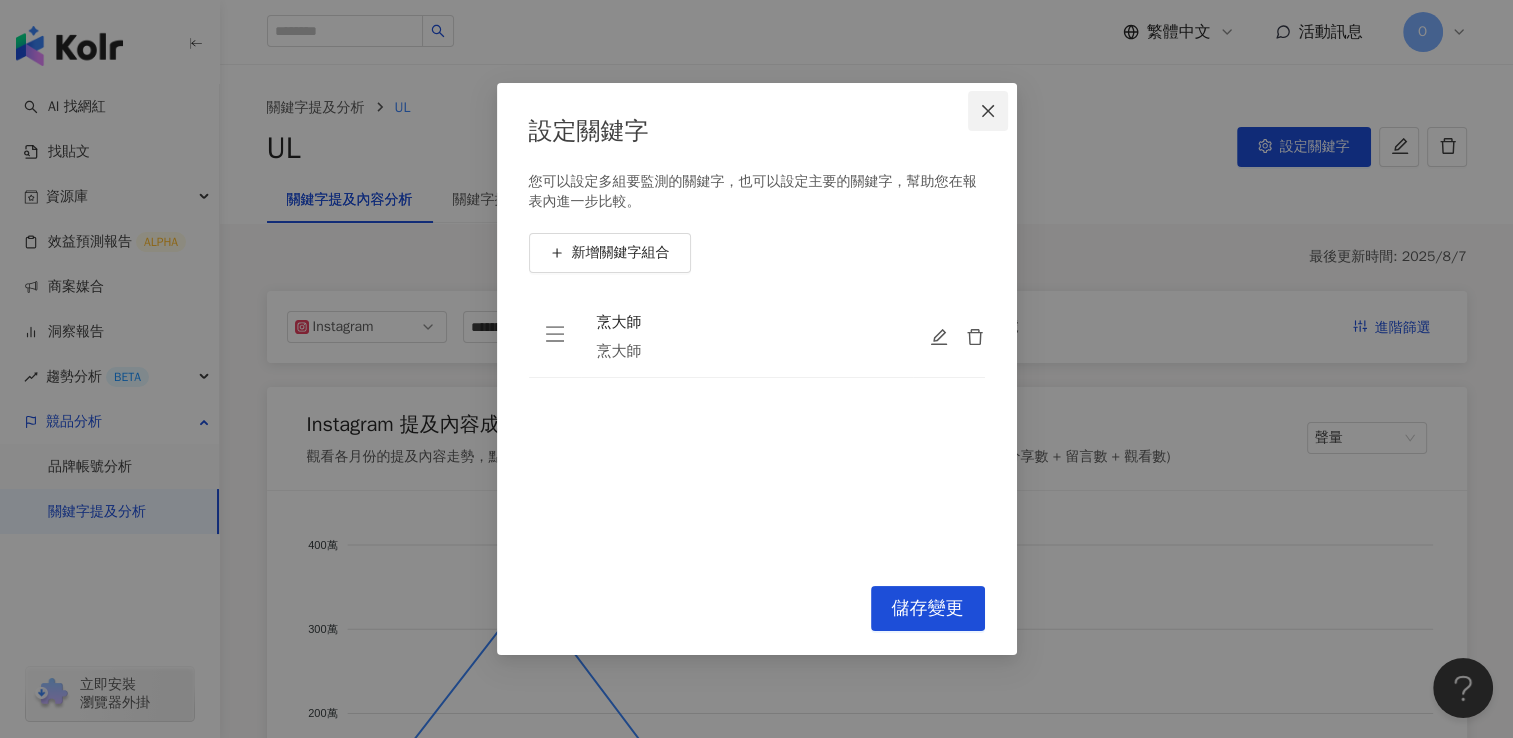 click 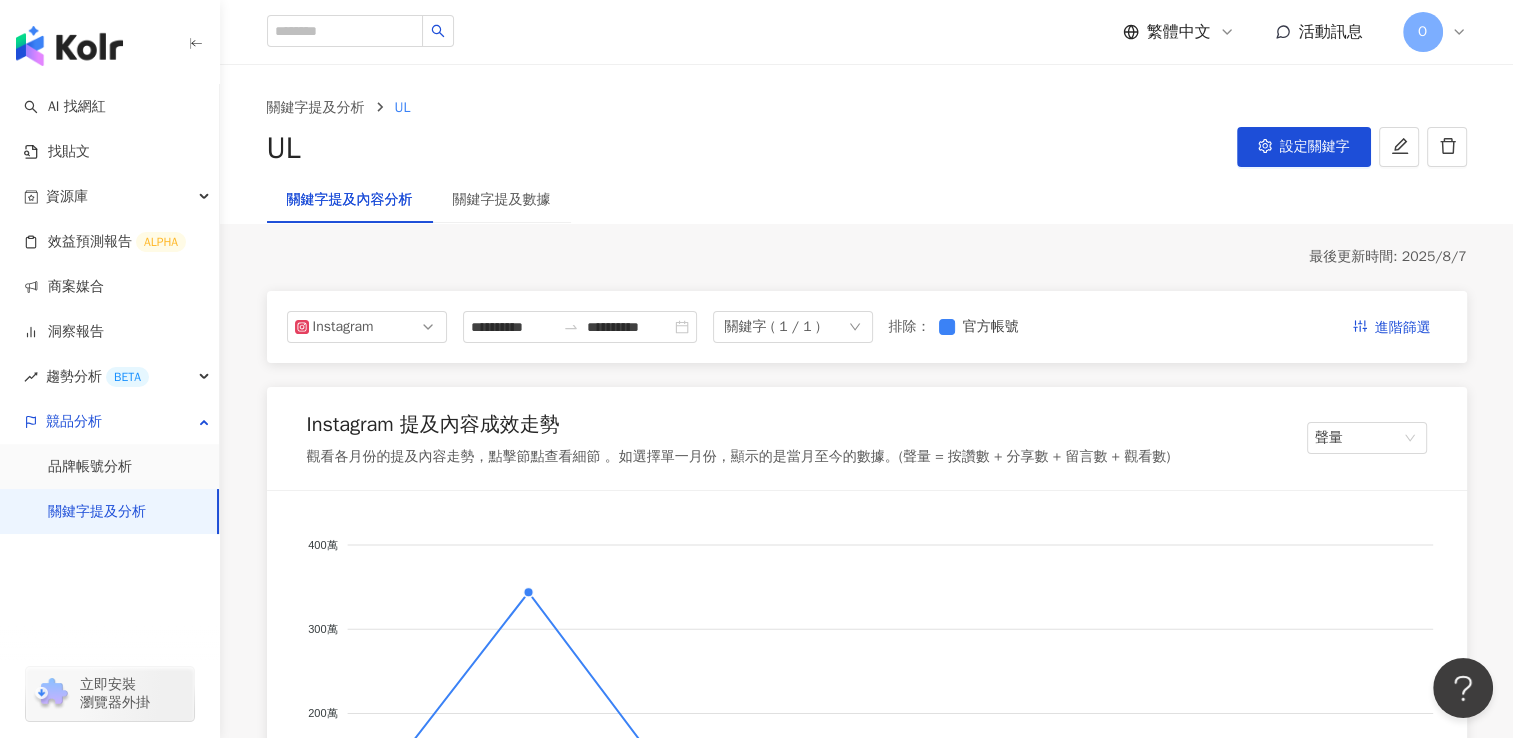 click on "UL" at bounding box center (284, 148) 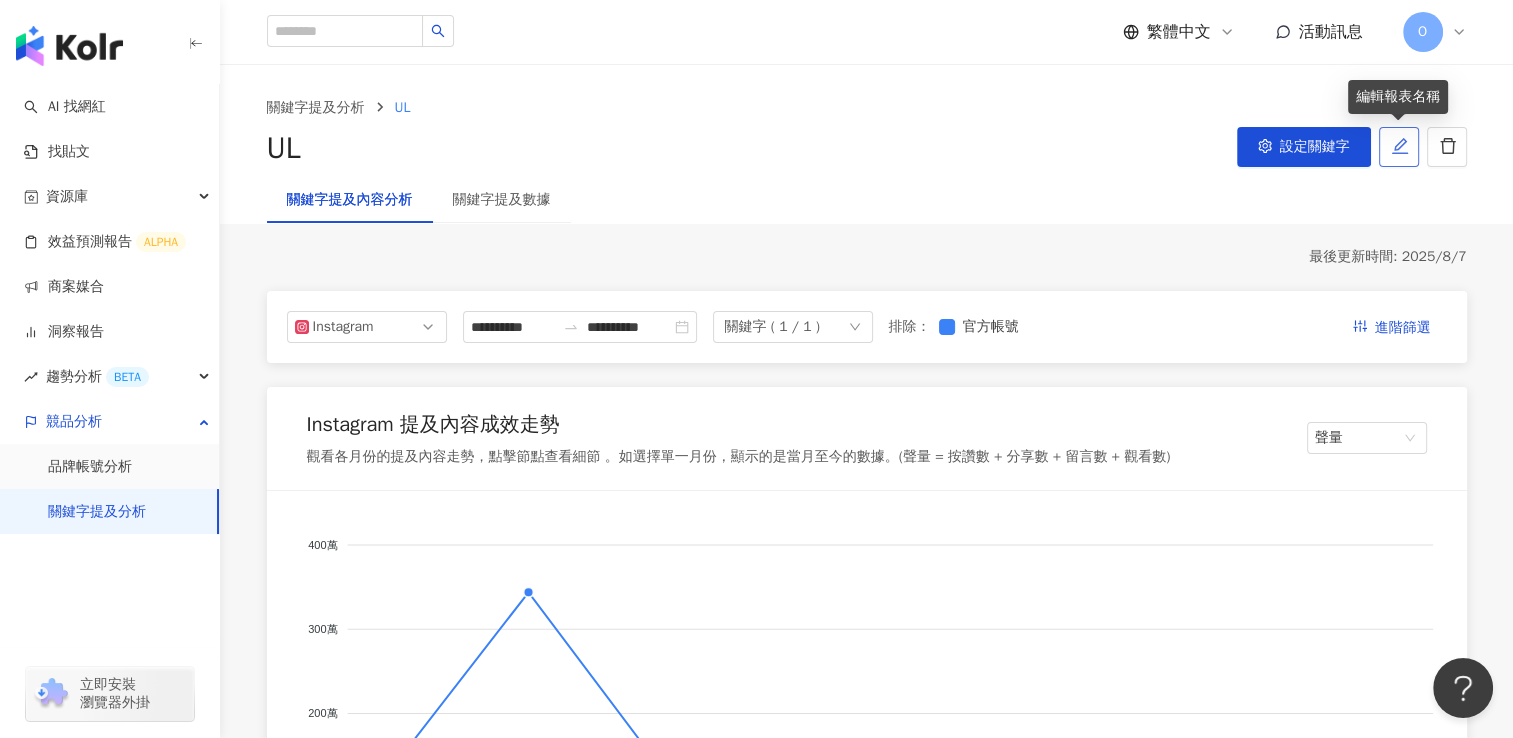 click at bounding box center [1399, 147] 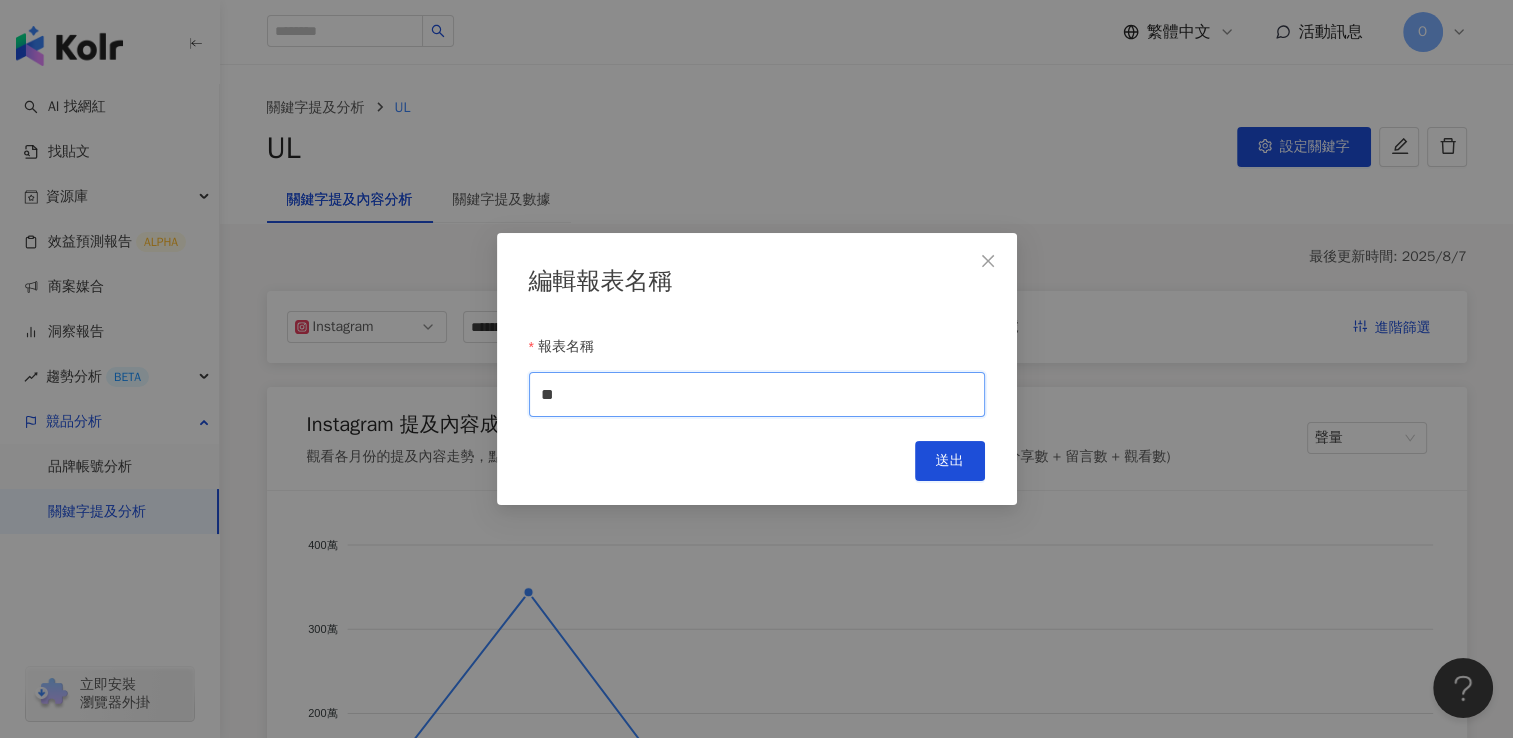 drag, startPoint x: 564, startPoint y: 393, endPoint x: 404, endPoint y: 390, distance: 160.02812 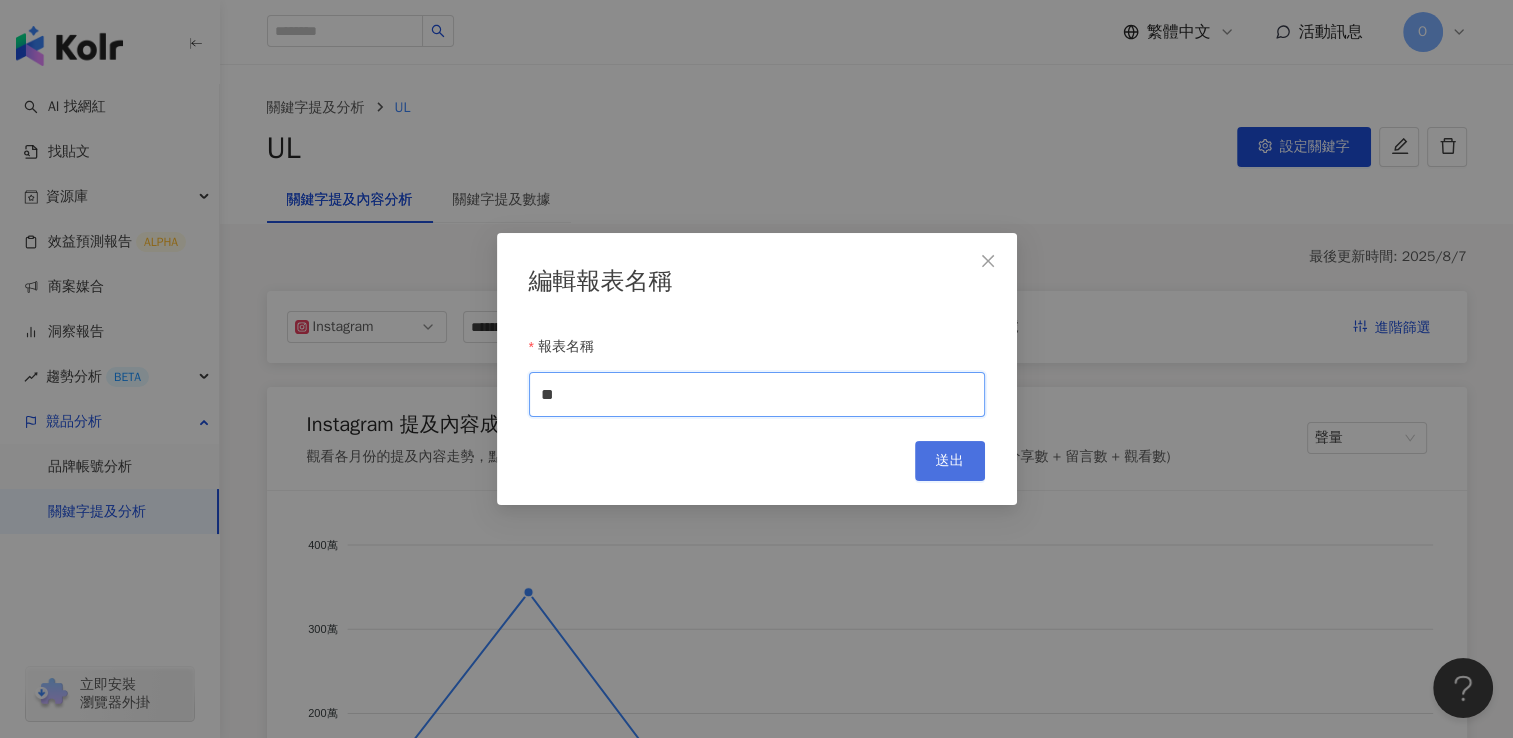 type on "**" 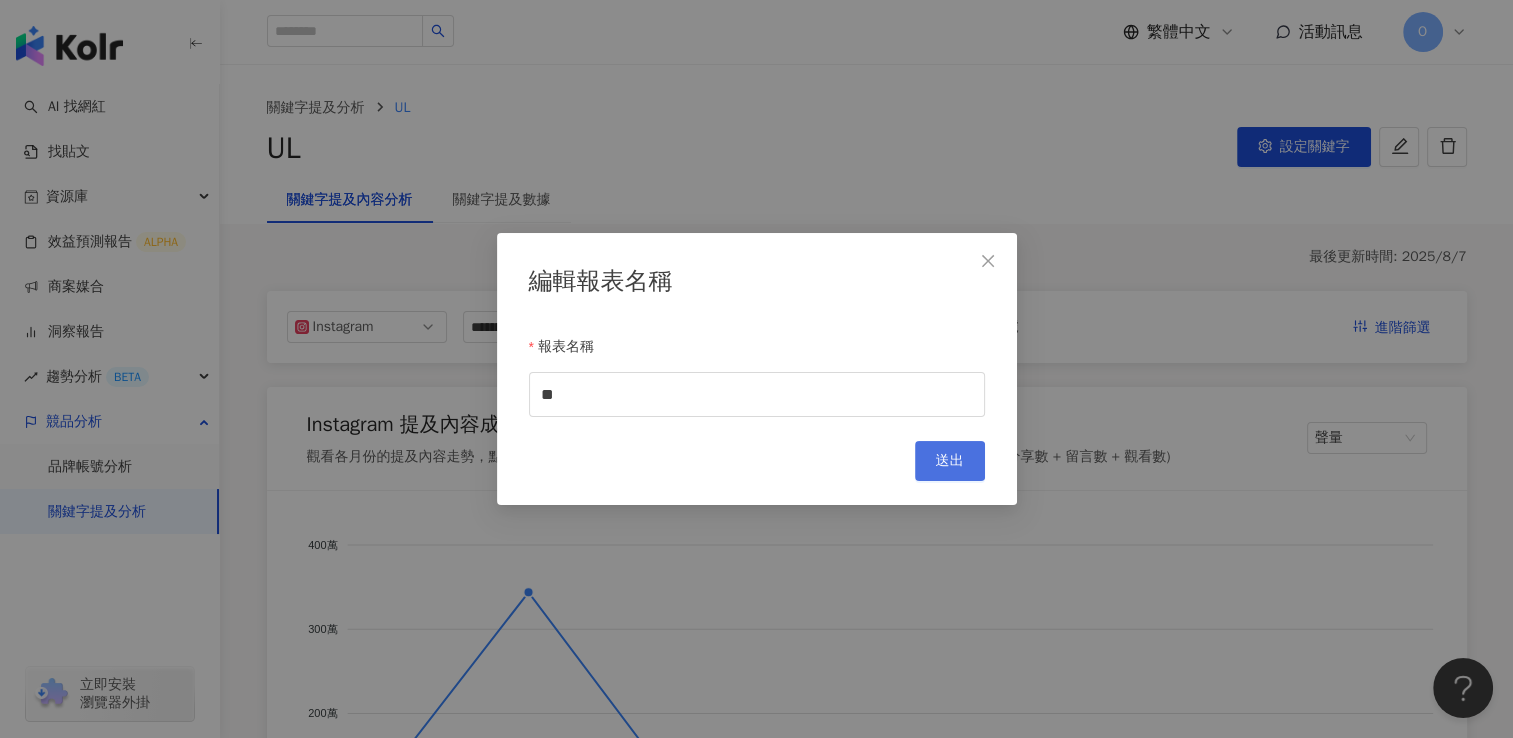 click on "送出" at bounding box center [950, 461] 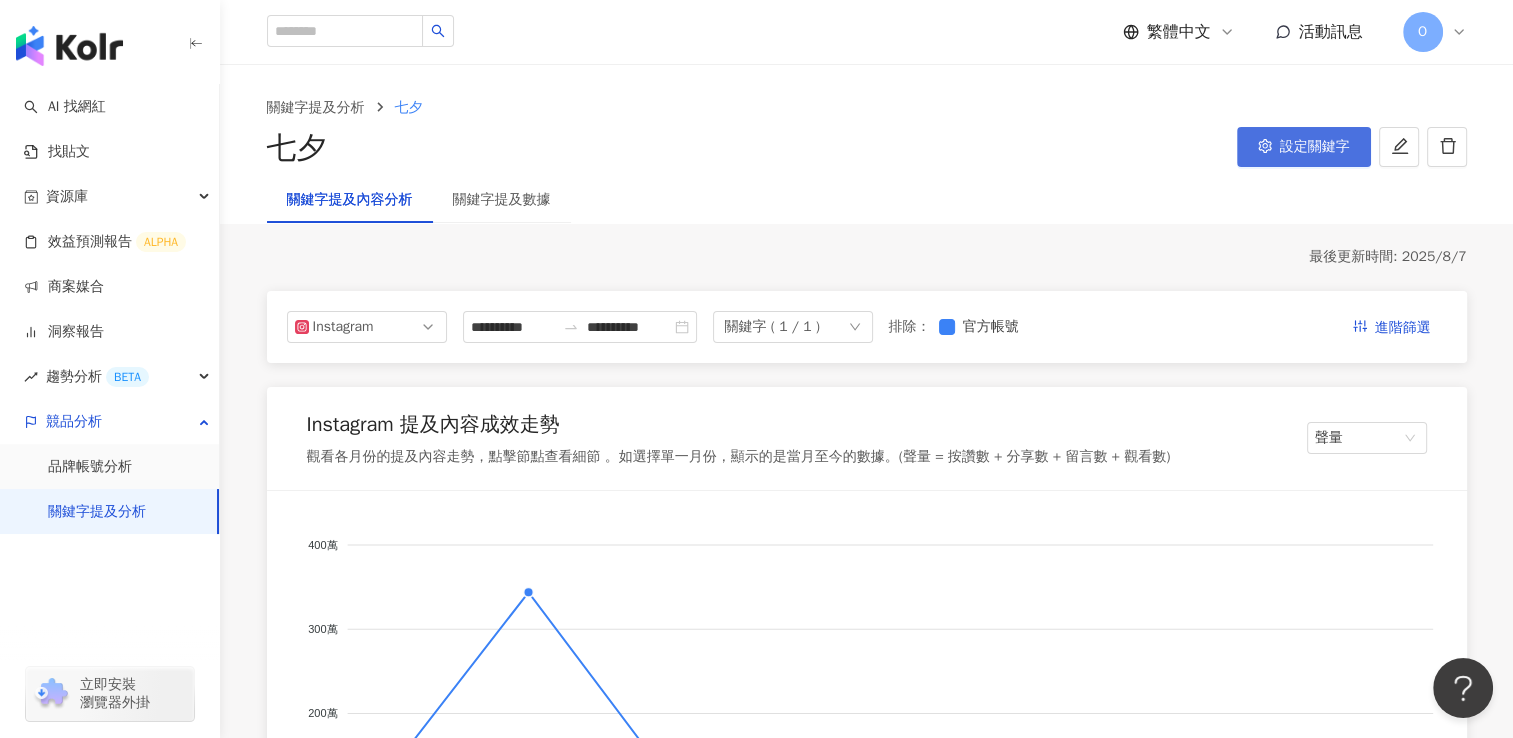 click on "設定關鍵字" at bounding box center (1315, 147) 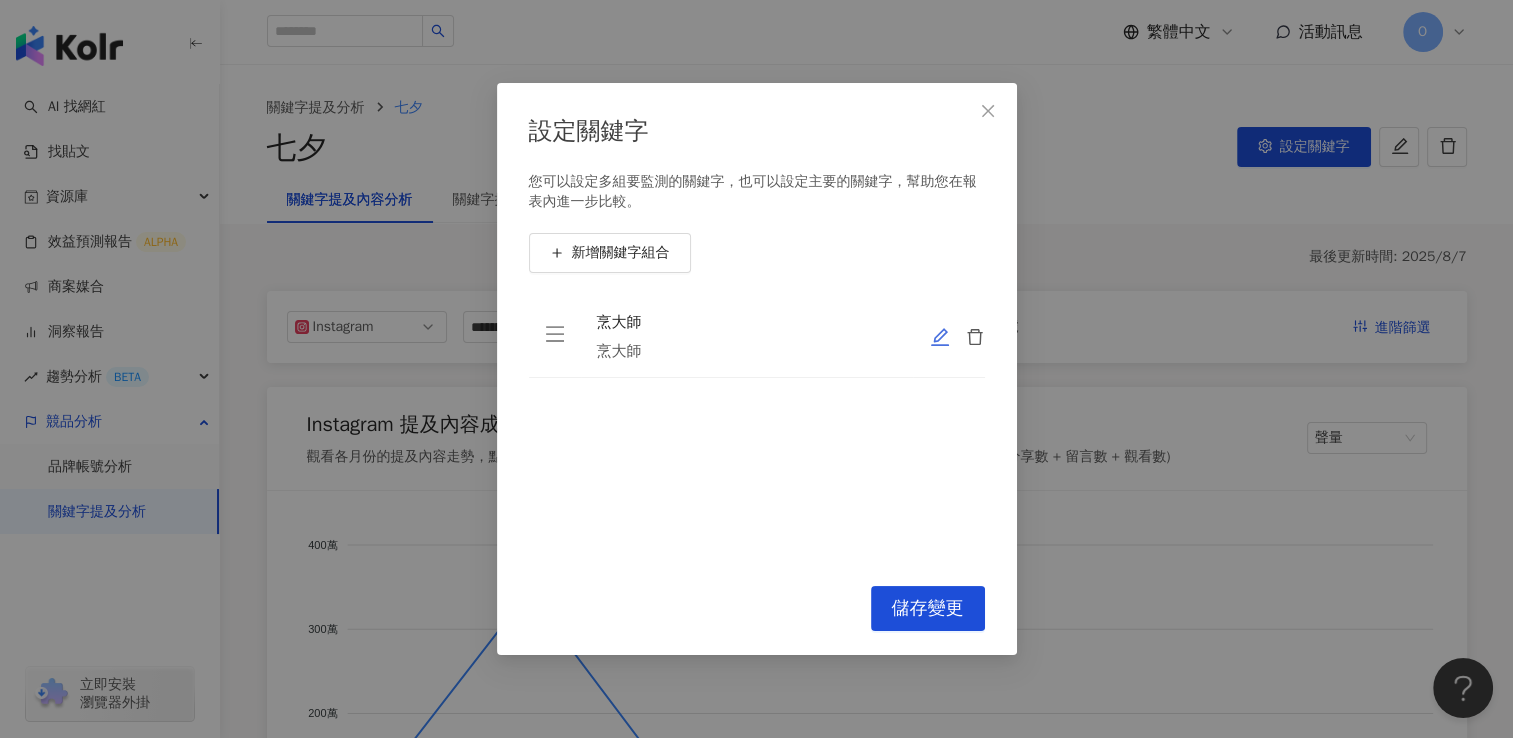 click 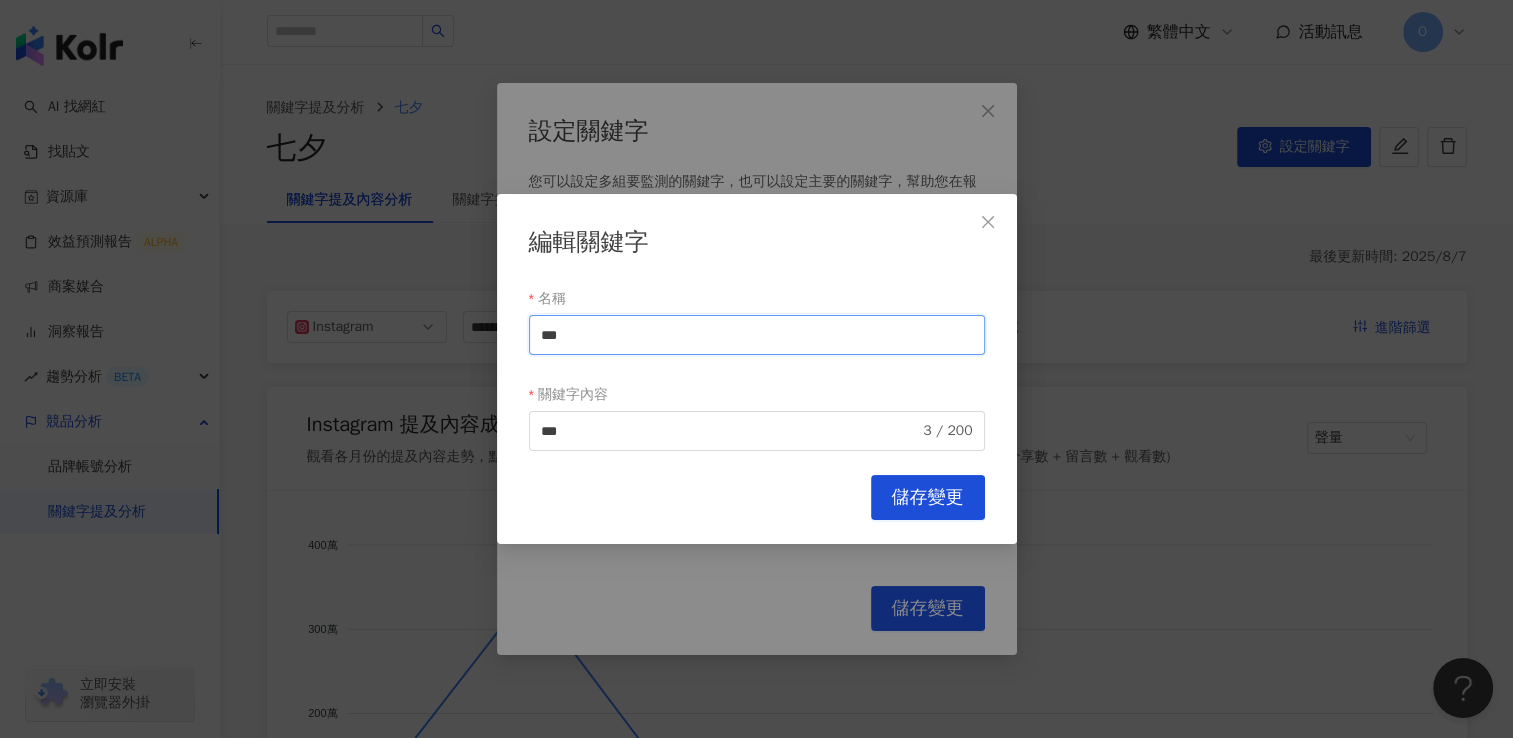 click on "***" at bounding box center [757, 335] 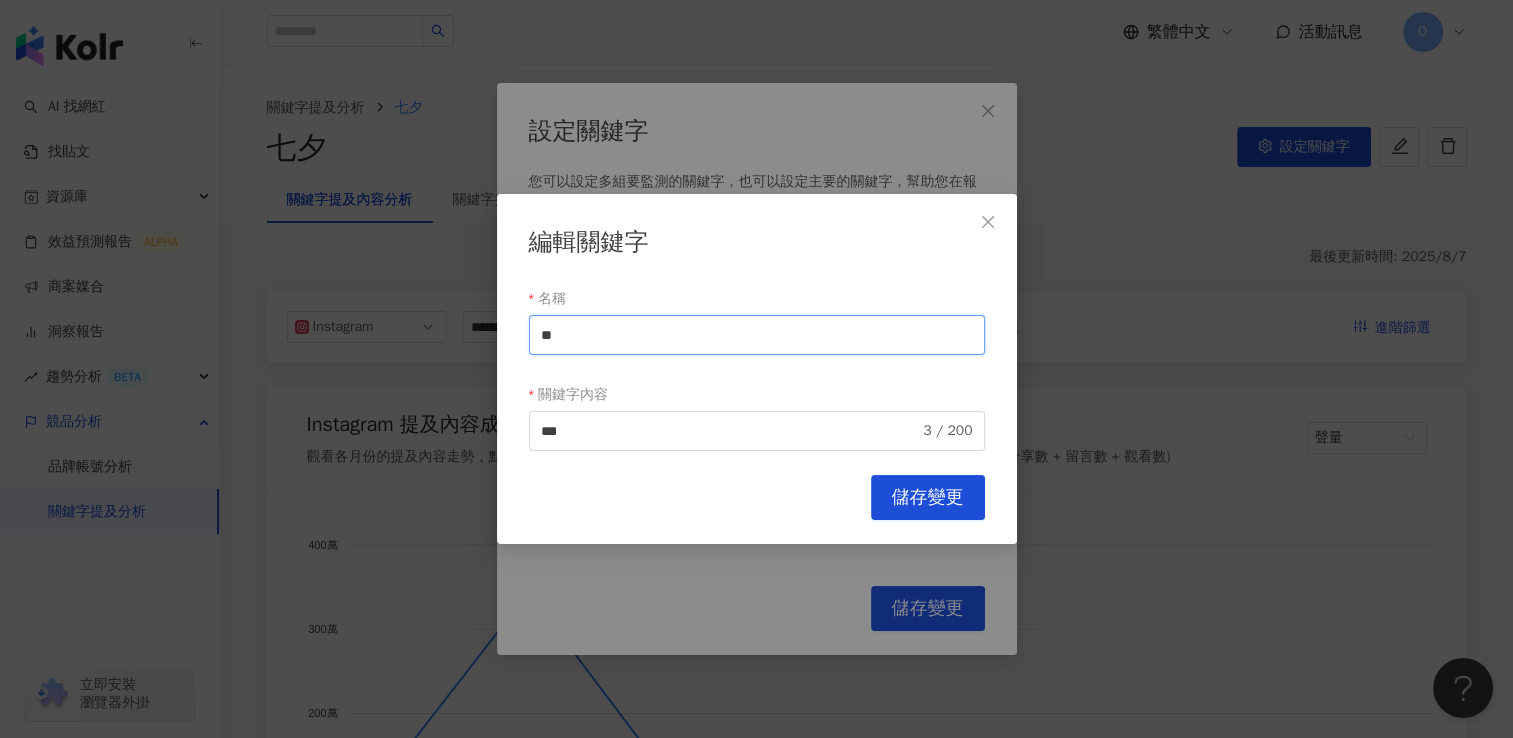 type on "**" 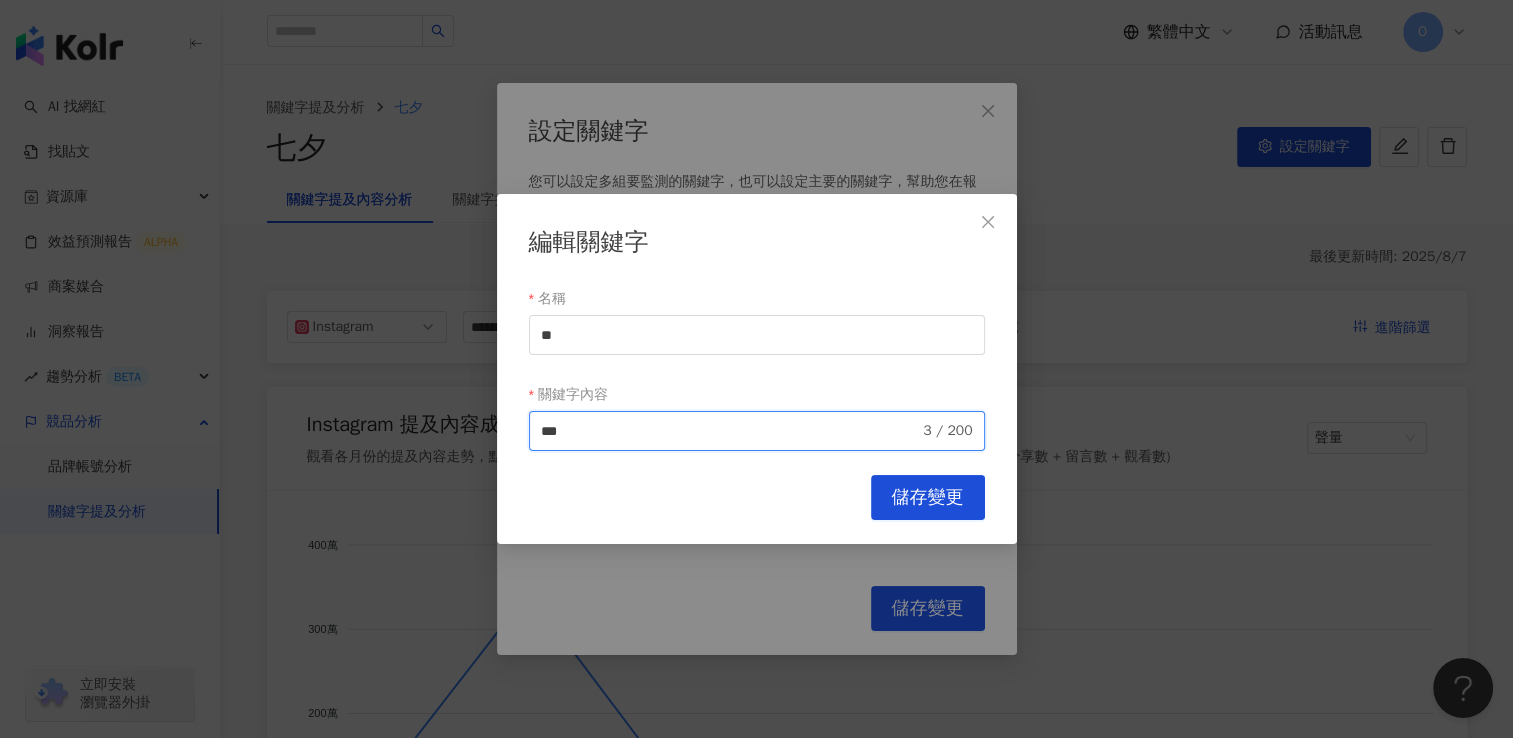 click on "***" at bounding box center (730, 431) 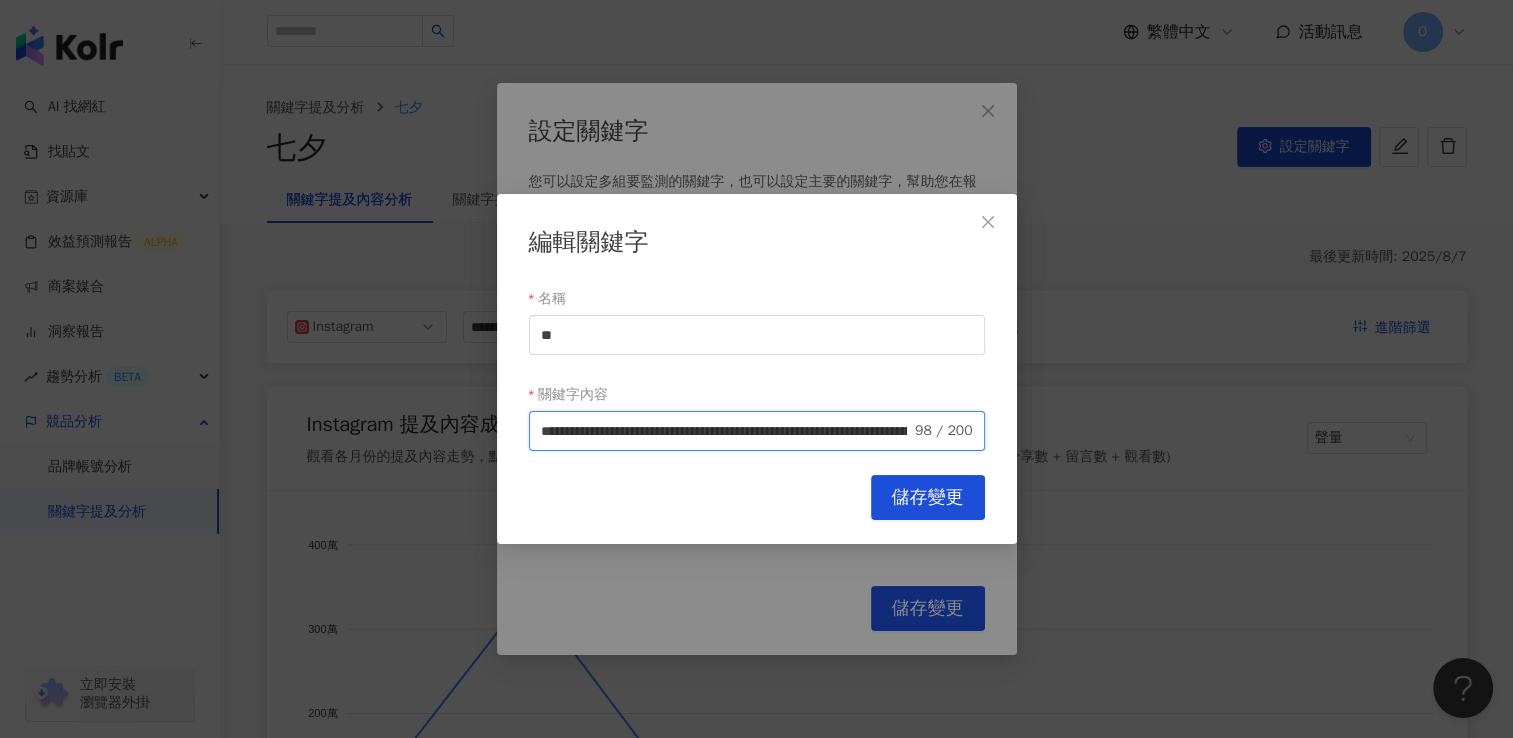 scroll, scrollTop: 0, scrollLeft: 523, axis: horizontal 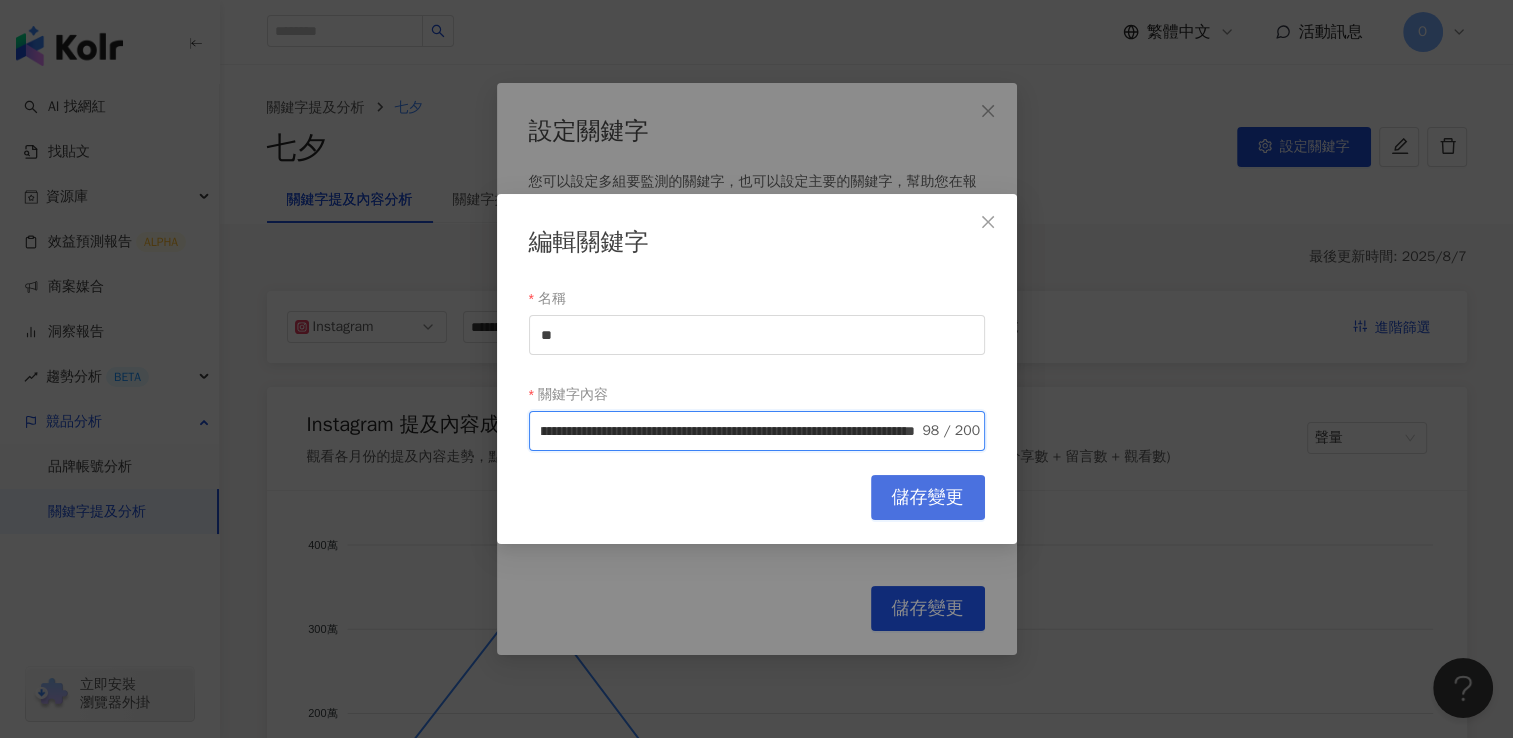 type on "**********" 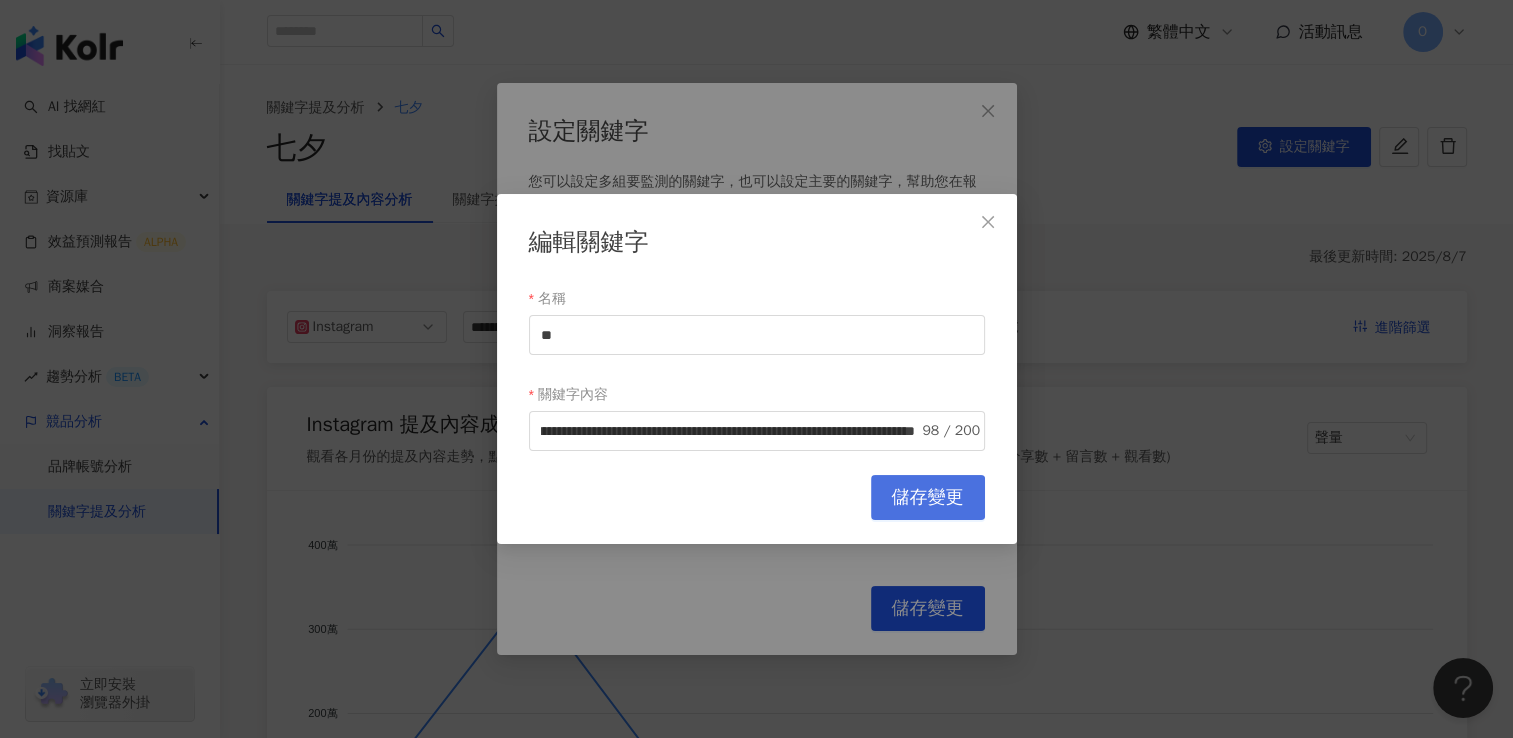 scroll, scrollTop: 0, scrollLeft: 0, axis: both 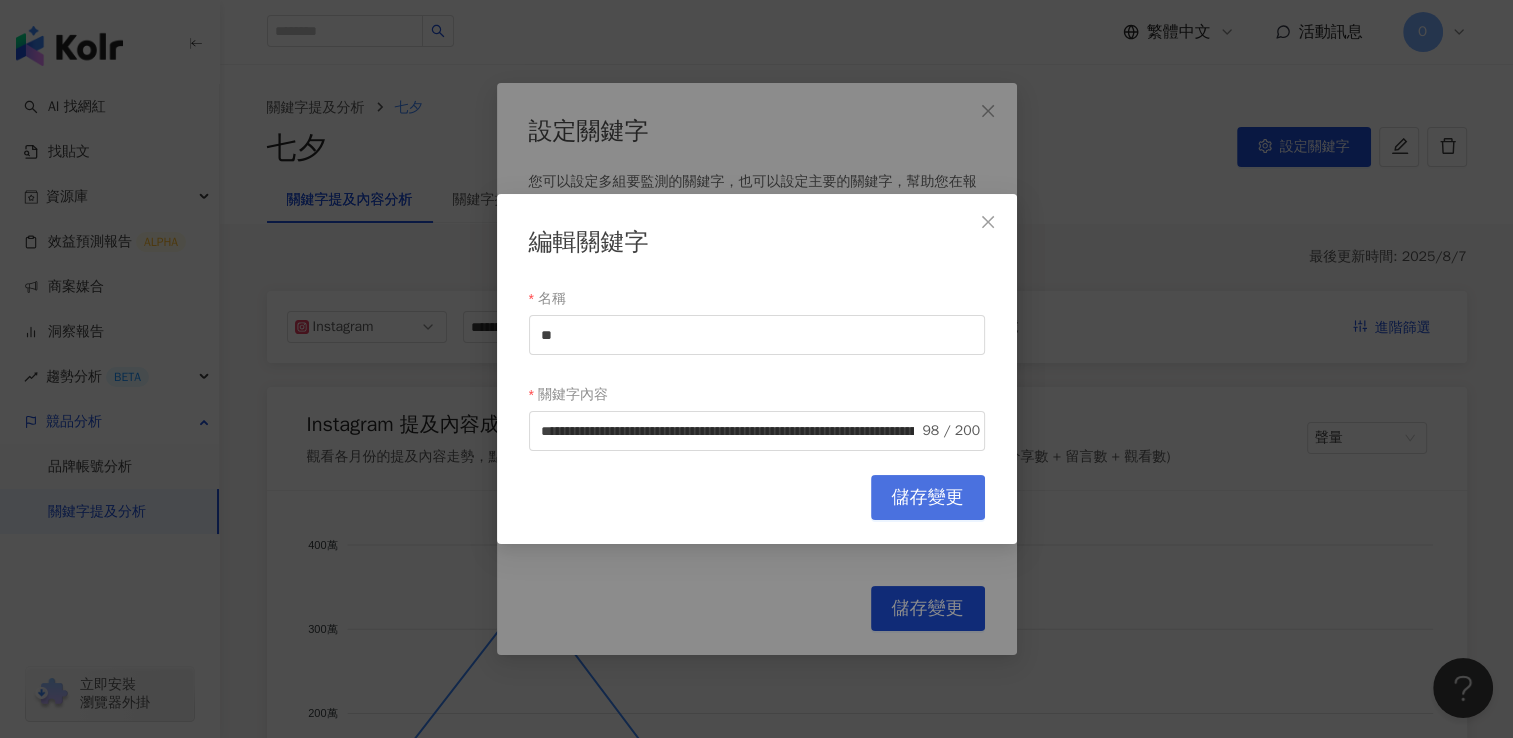 click on "儲存變更" at bounding box center [928, 498] 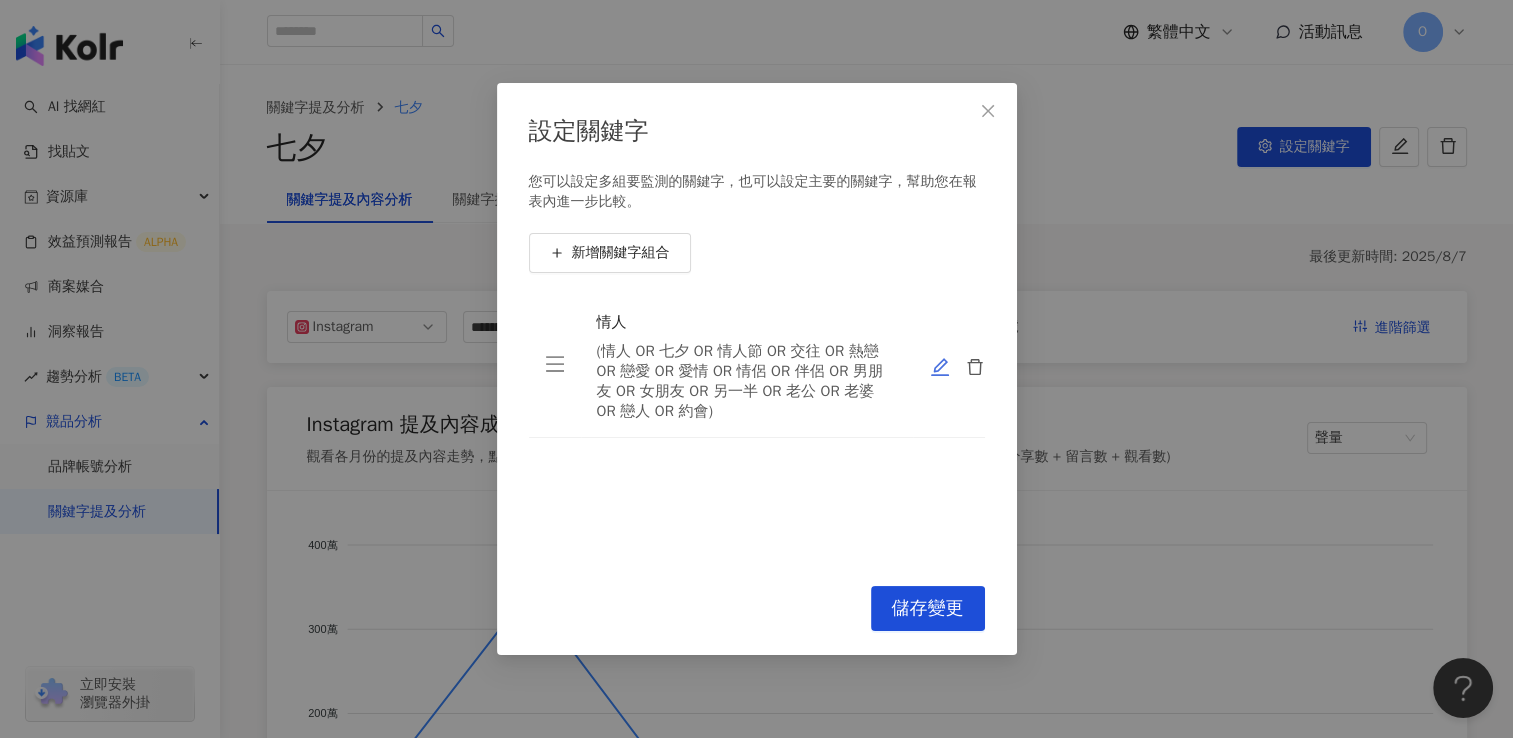 click 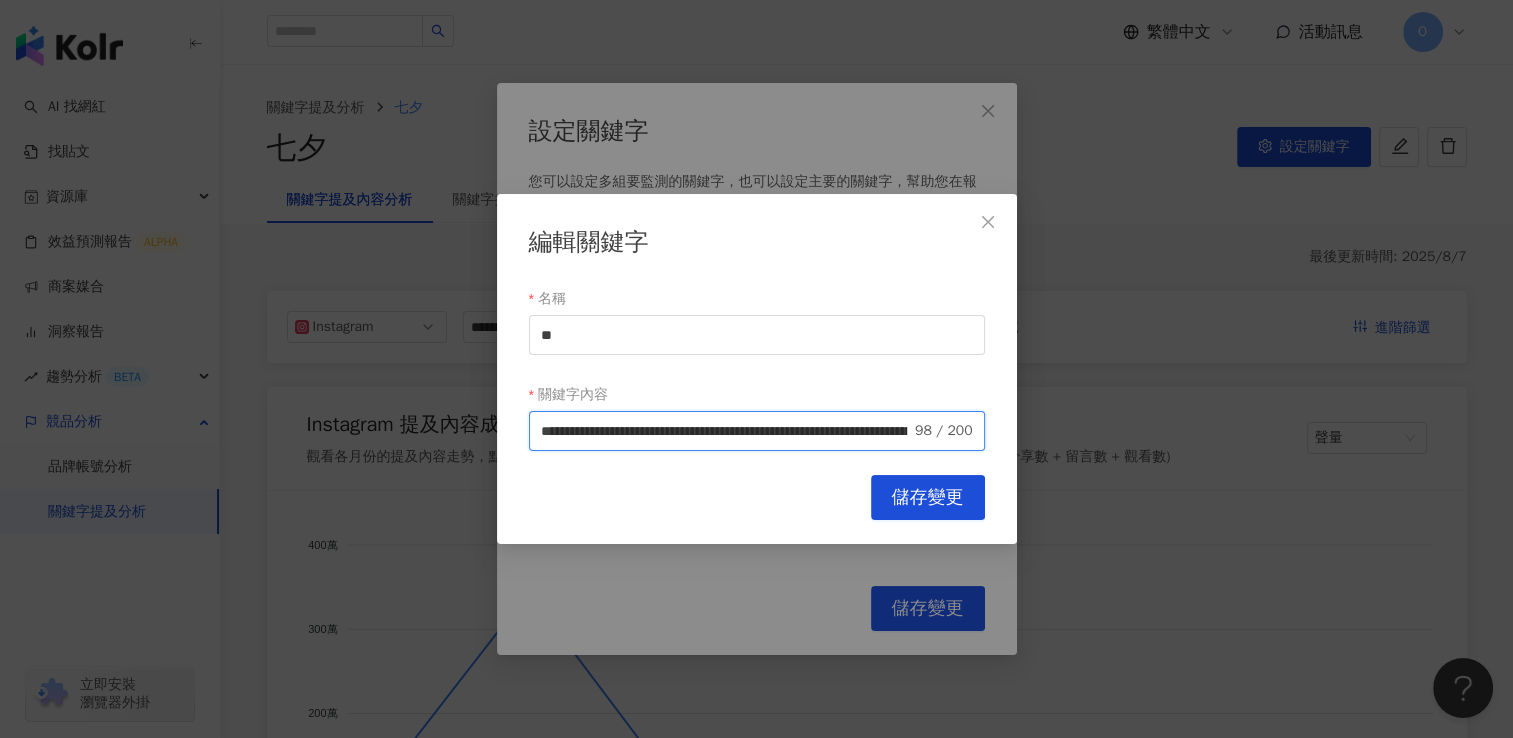 drag, startPoint x: 550, startPoint y: 427, endPoint x: 476, endPoint y: 428, distance: 74.00676 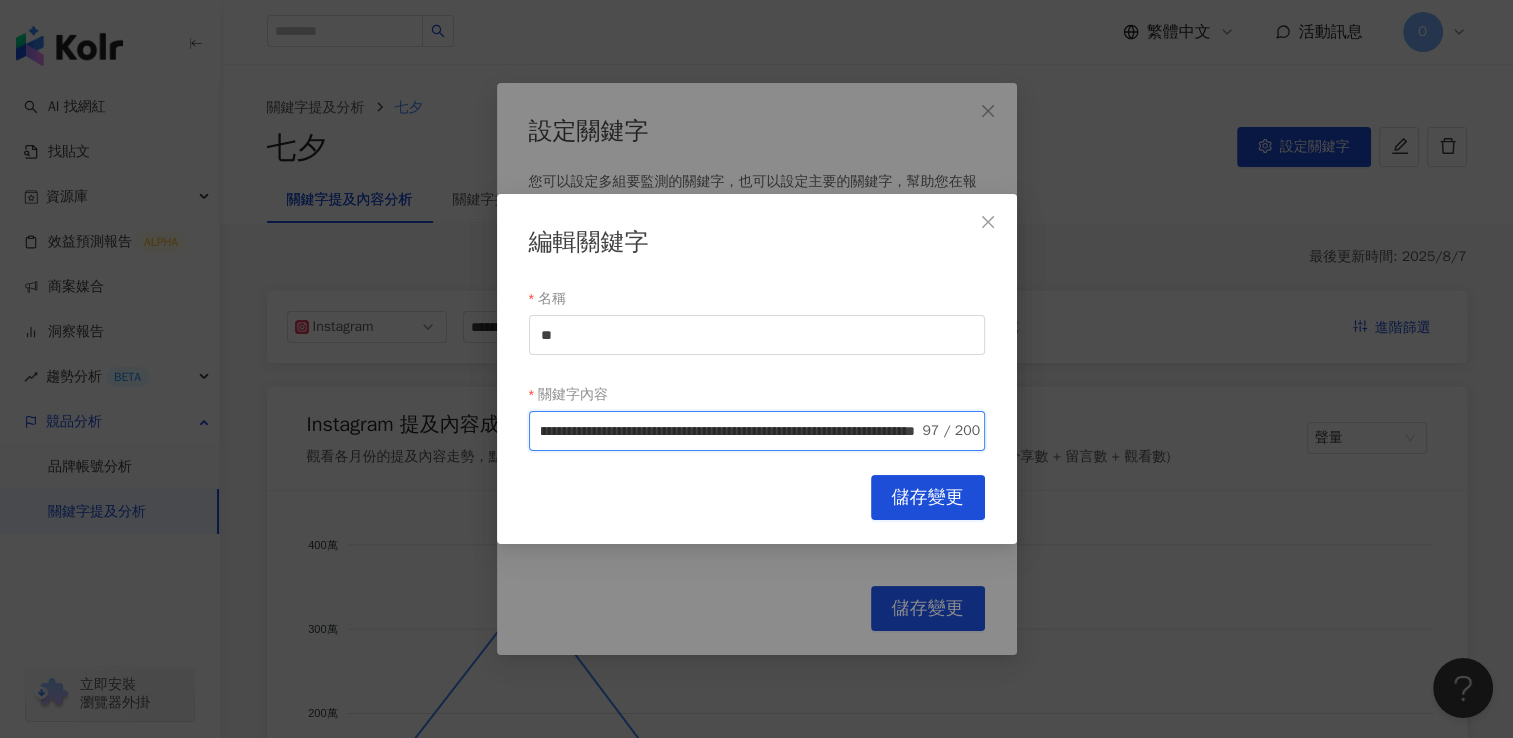 scroll, scrollTop: 0, scrollLeft: 513, axis: horizontal 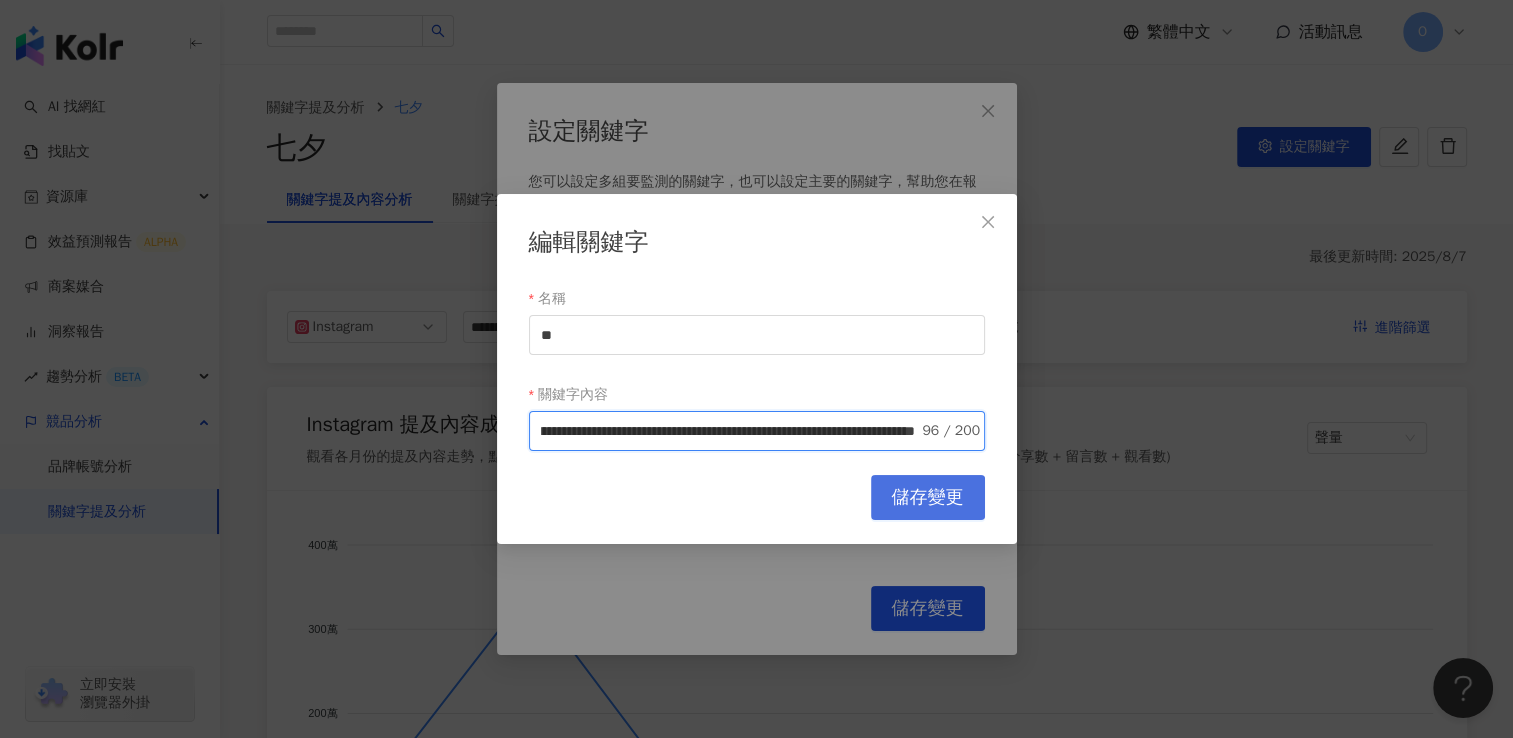 type on "**********" 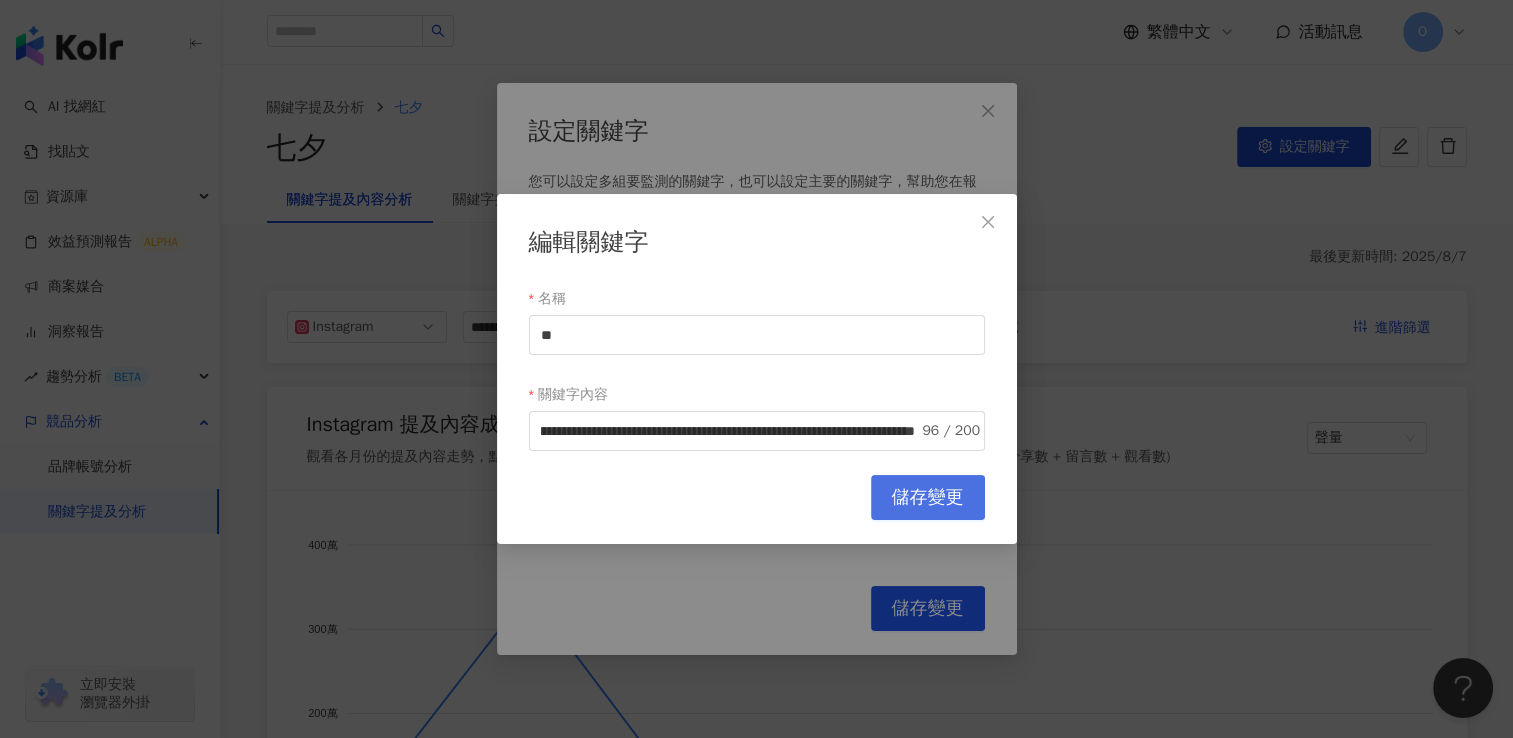 click on "儲存變更" at bounding box center [928, 497] 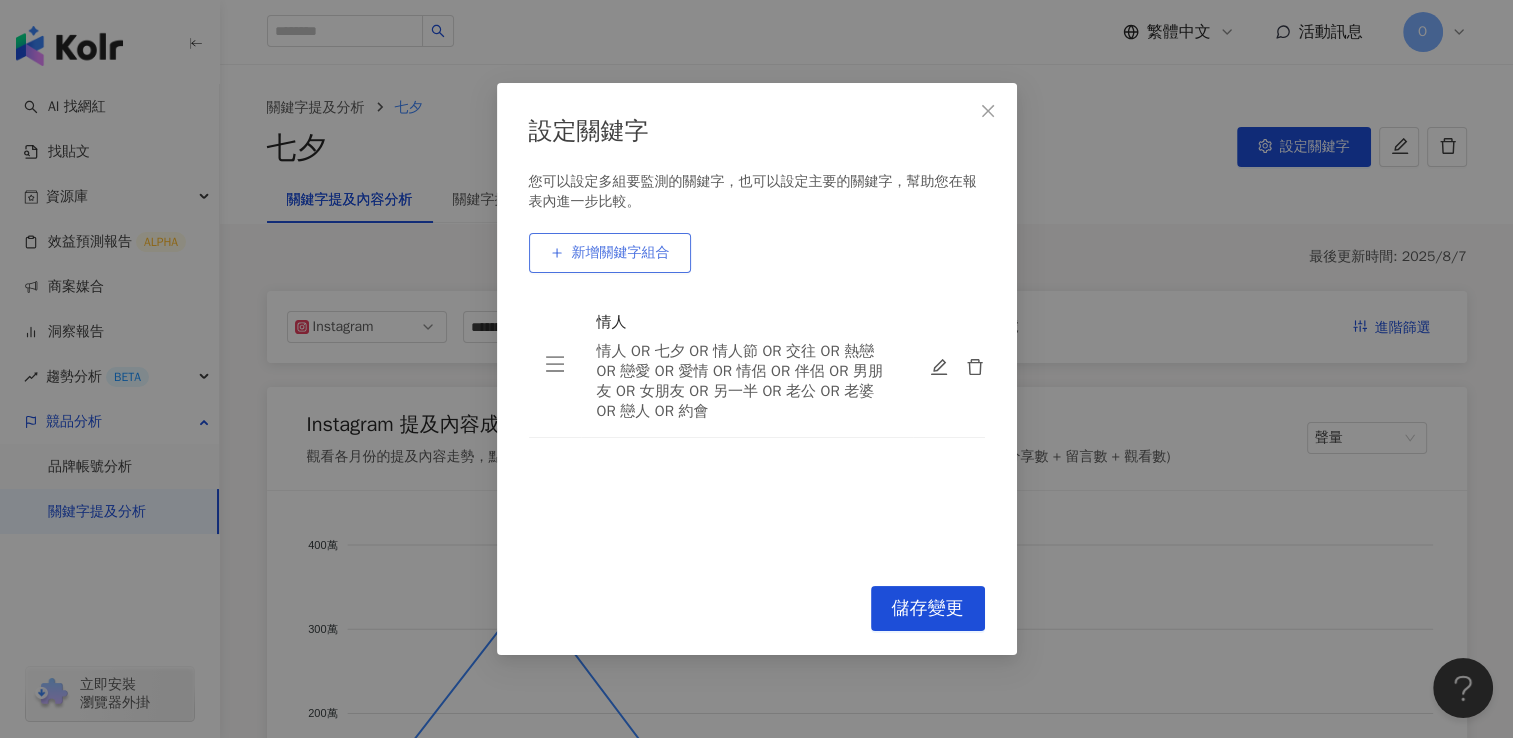 click on "新增關鍵字組合" at bounding box center (621, 253) 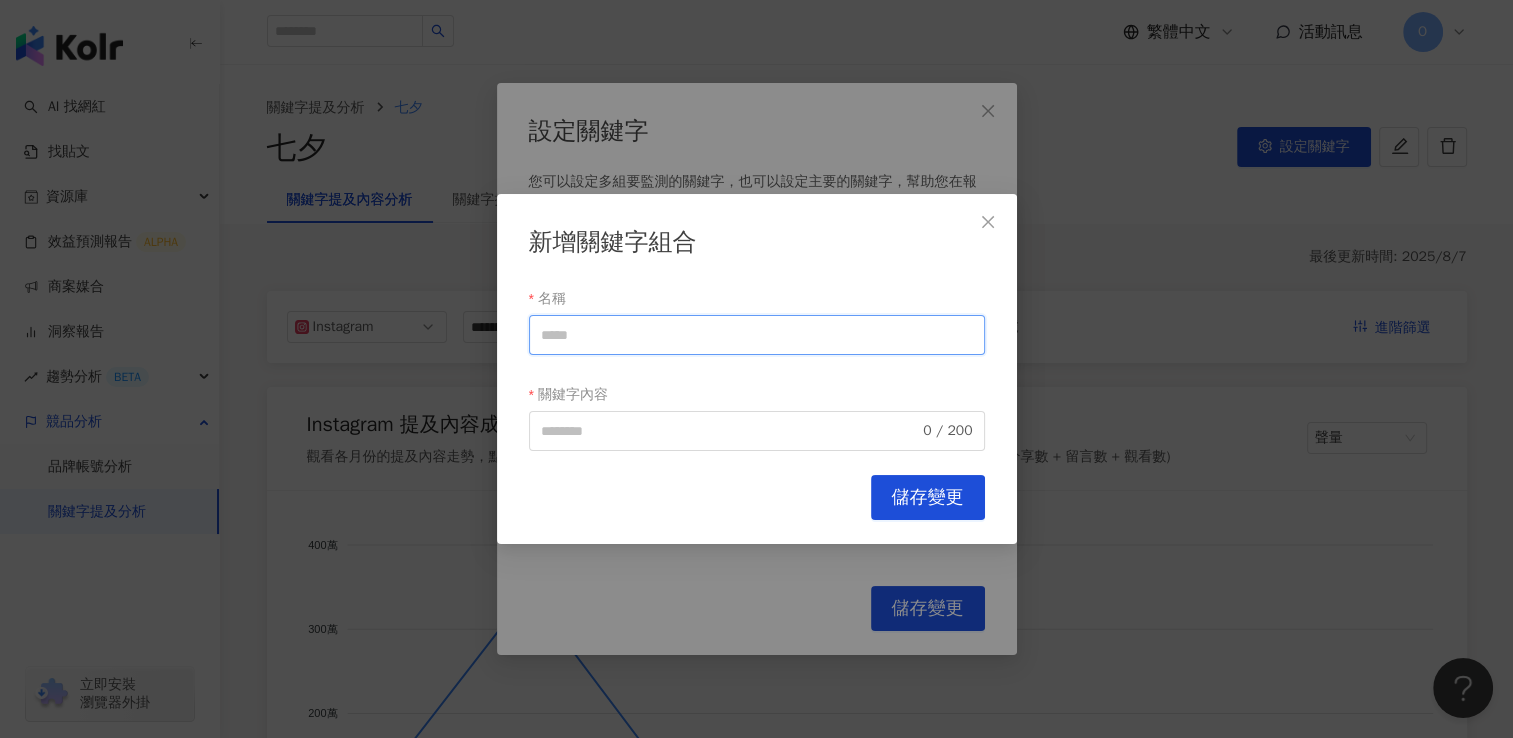 click on "名稱" at bounding box center (757, 335) 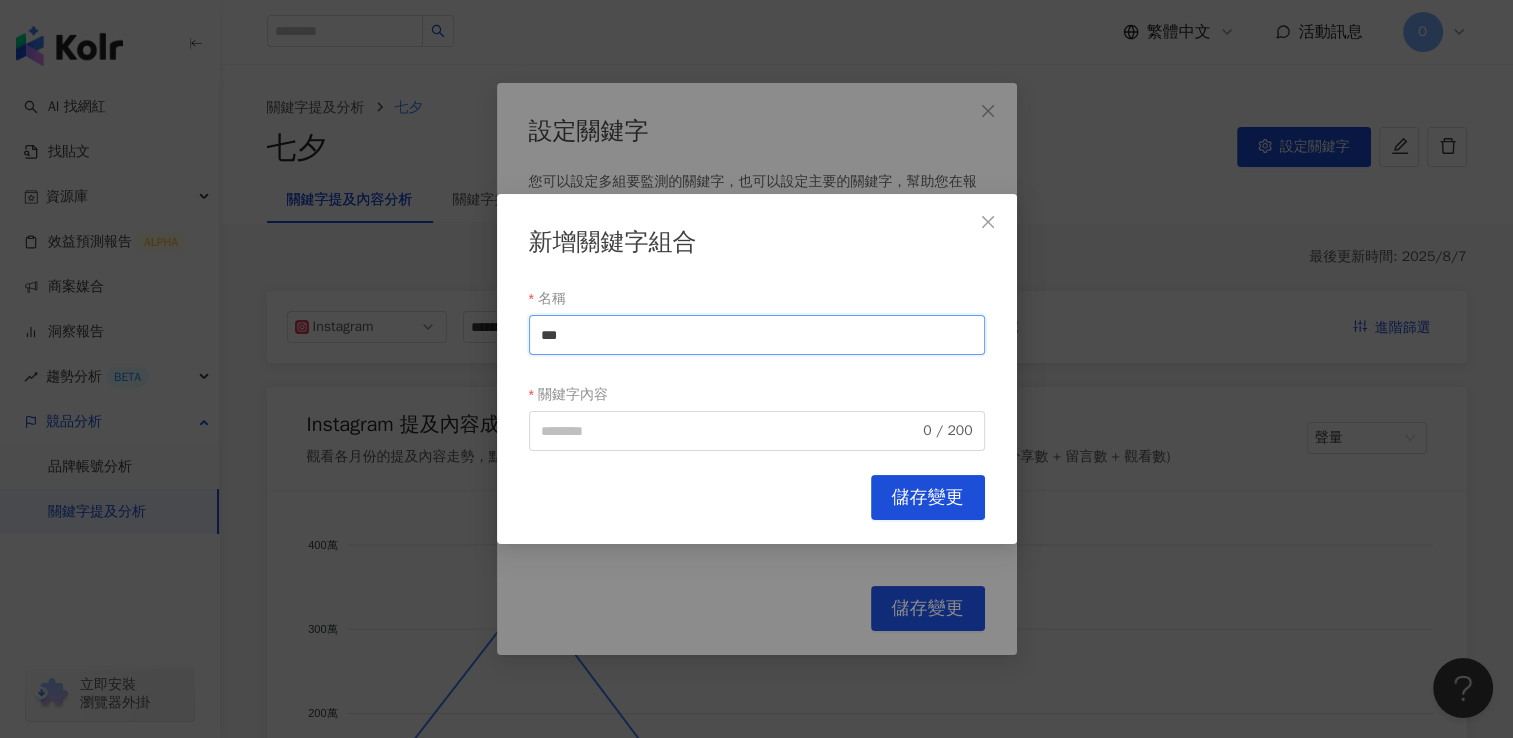 type on "***" 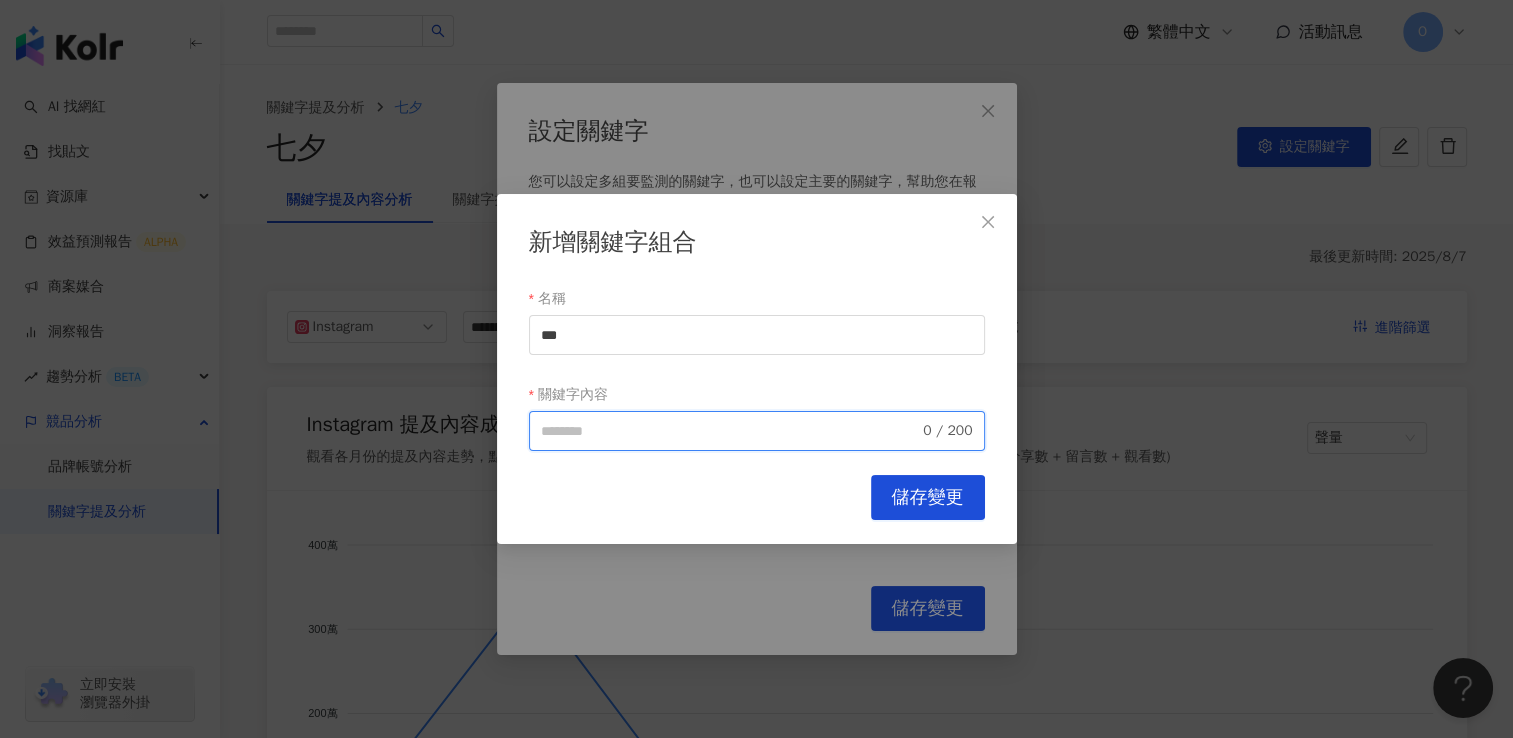 click on "關鍵字內容" at bounding box center [730, 431] 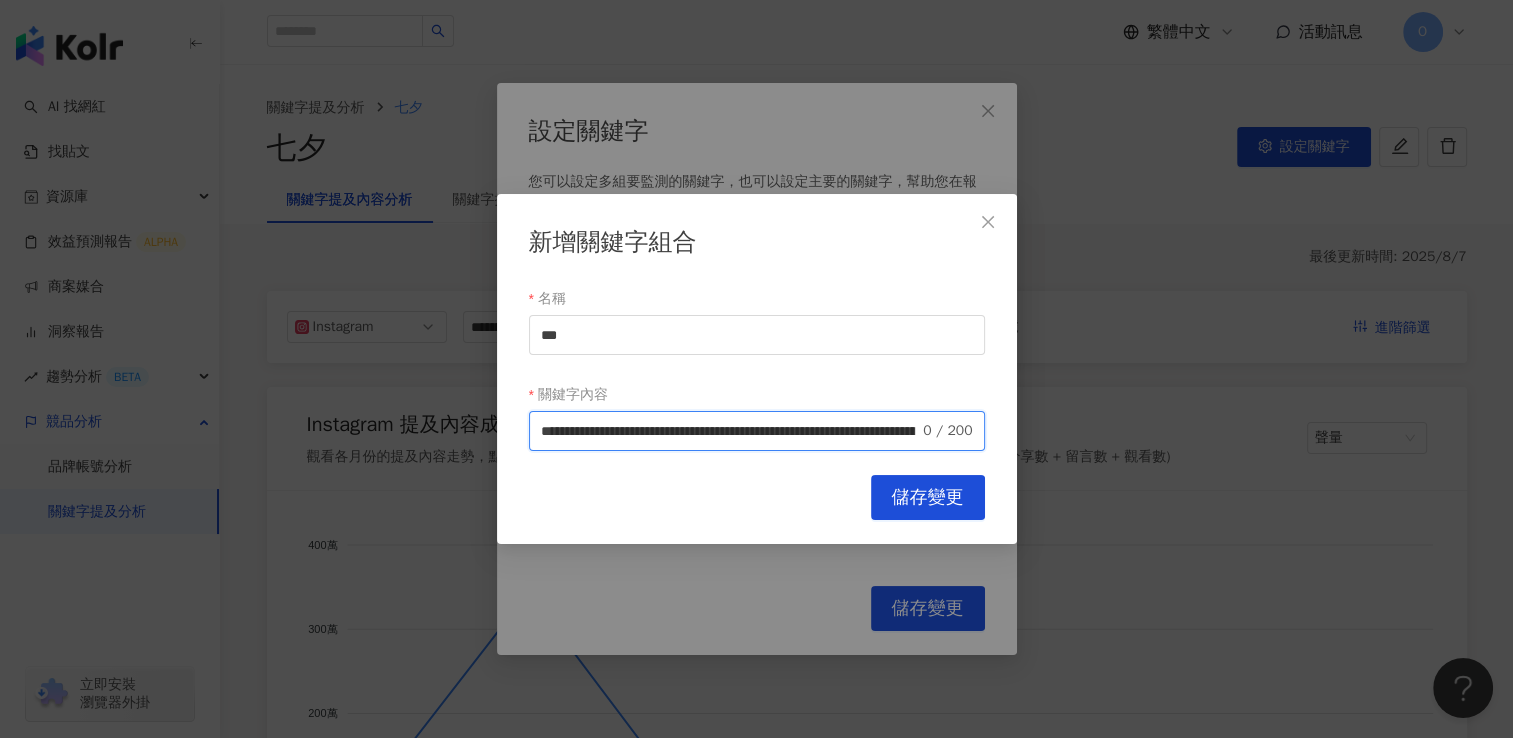 scroll, scrollTop: 0, scrollLeft: 504, axis: horizontal 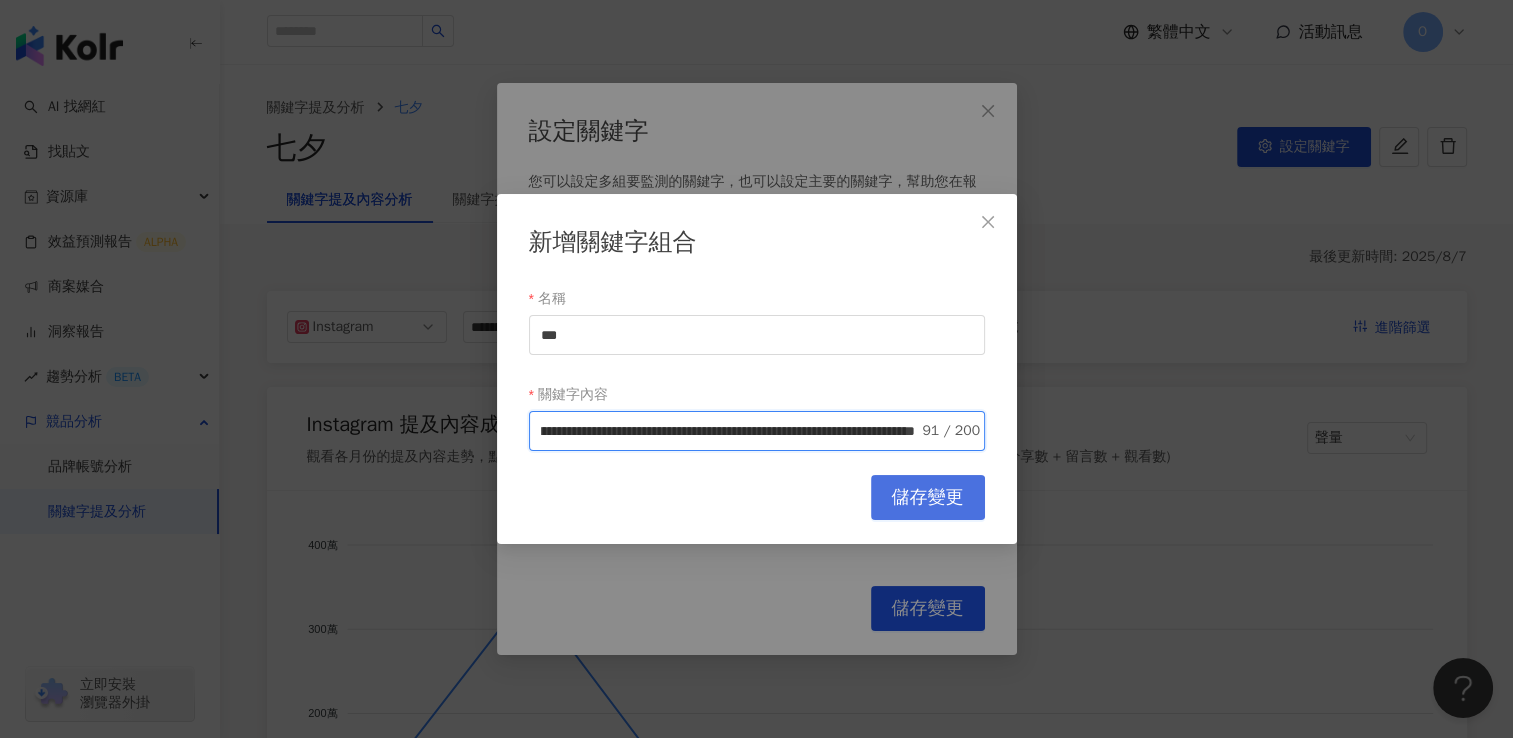 type on "**********" 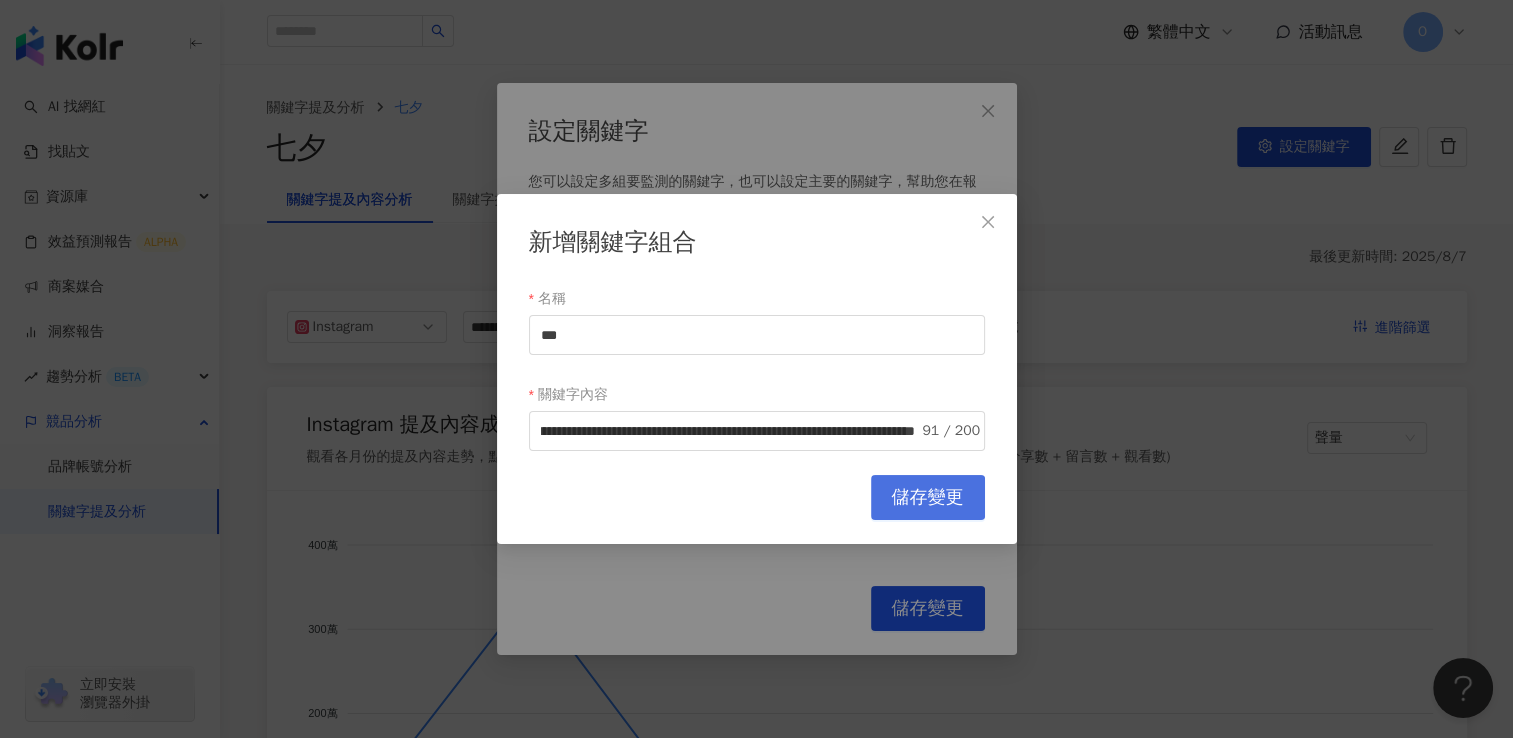 scroll, scrollTop: 0, scrollLeft: 0, axis: both 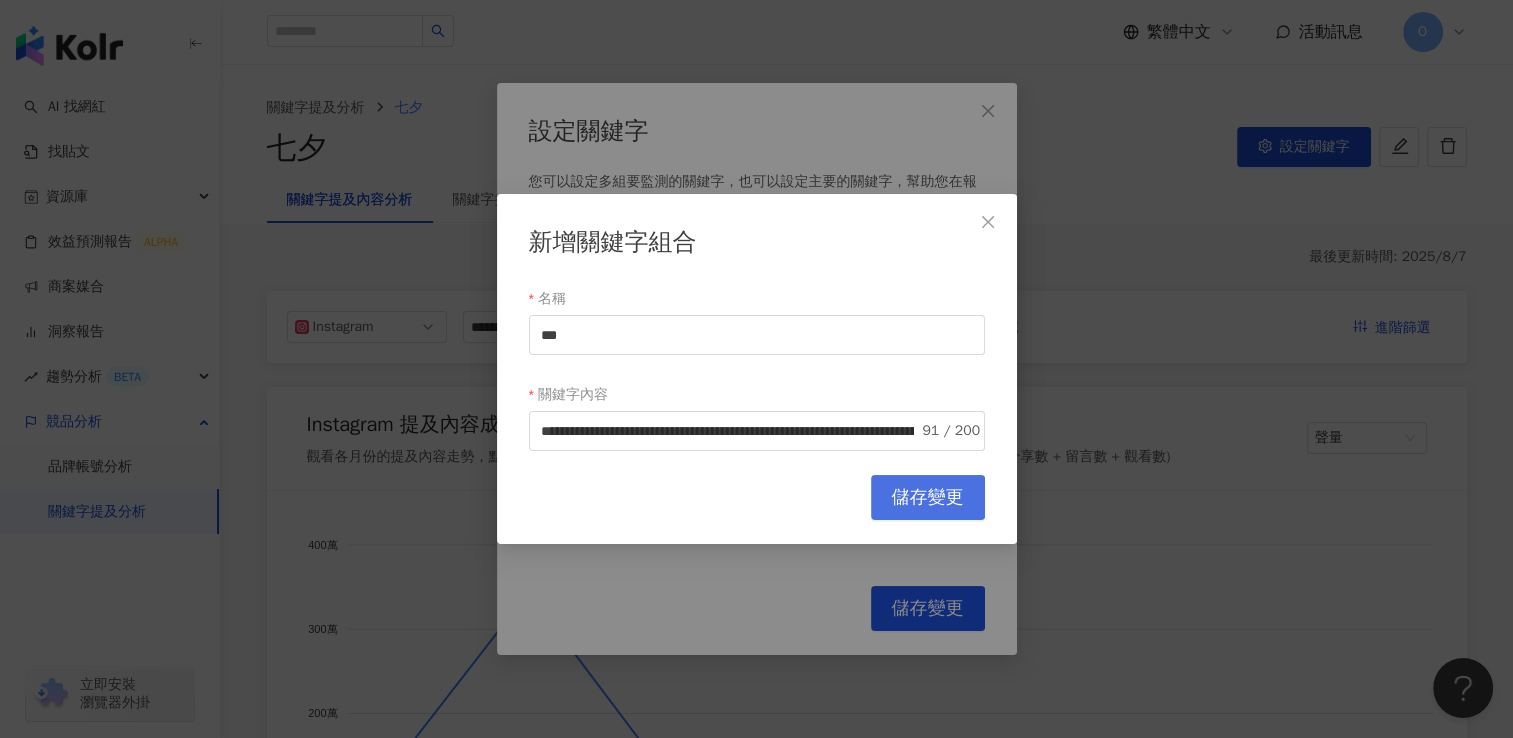 click on "儲存變更" at bounding box center (928, 498) 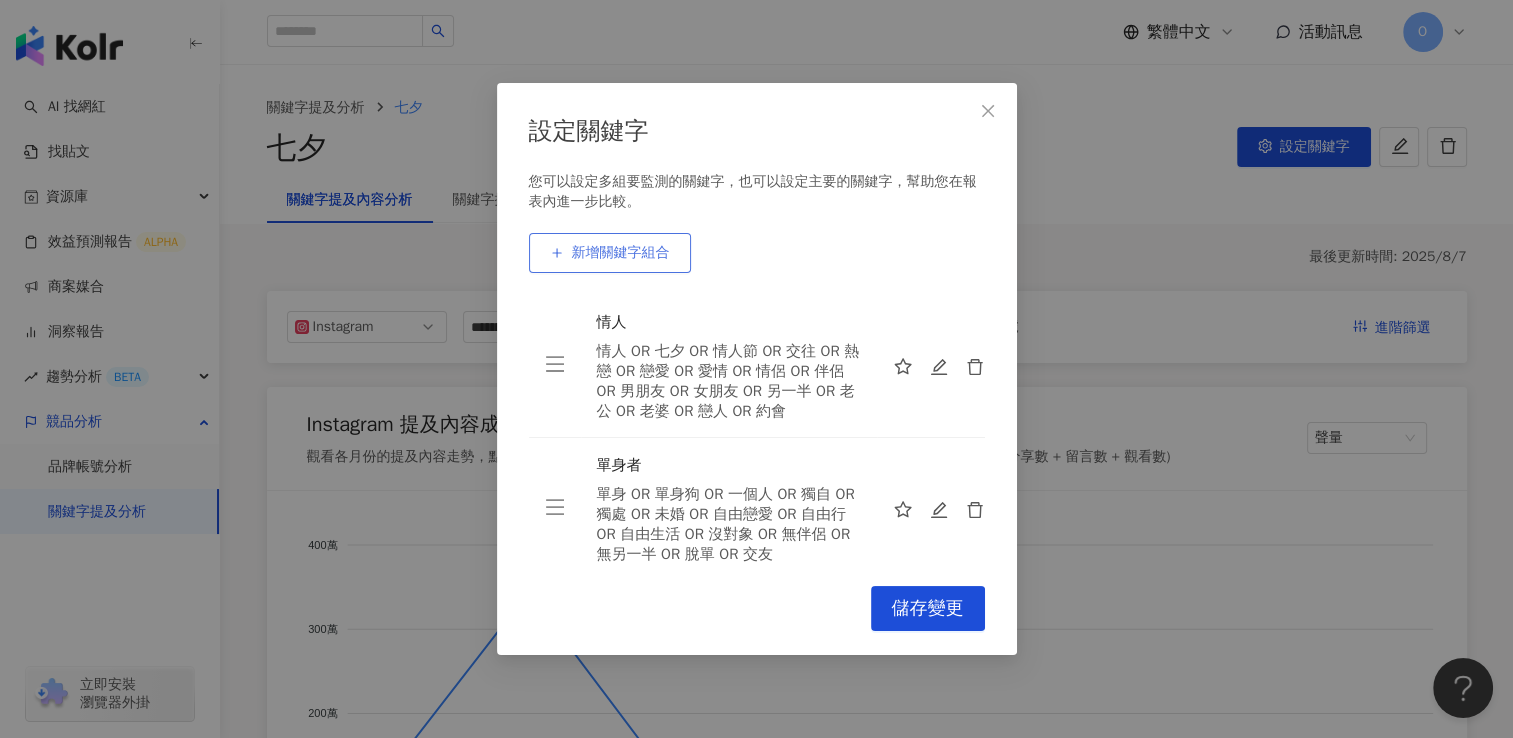click 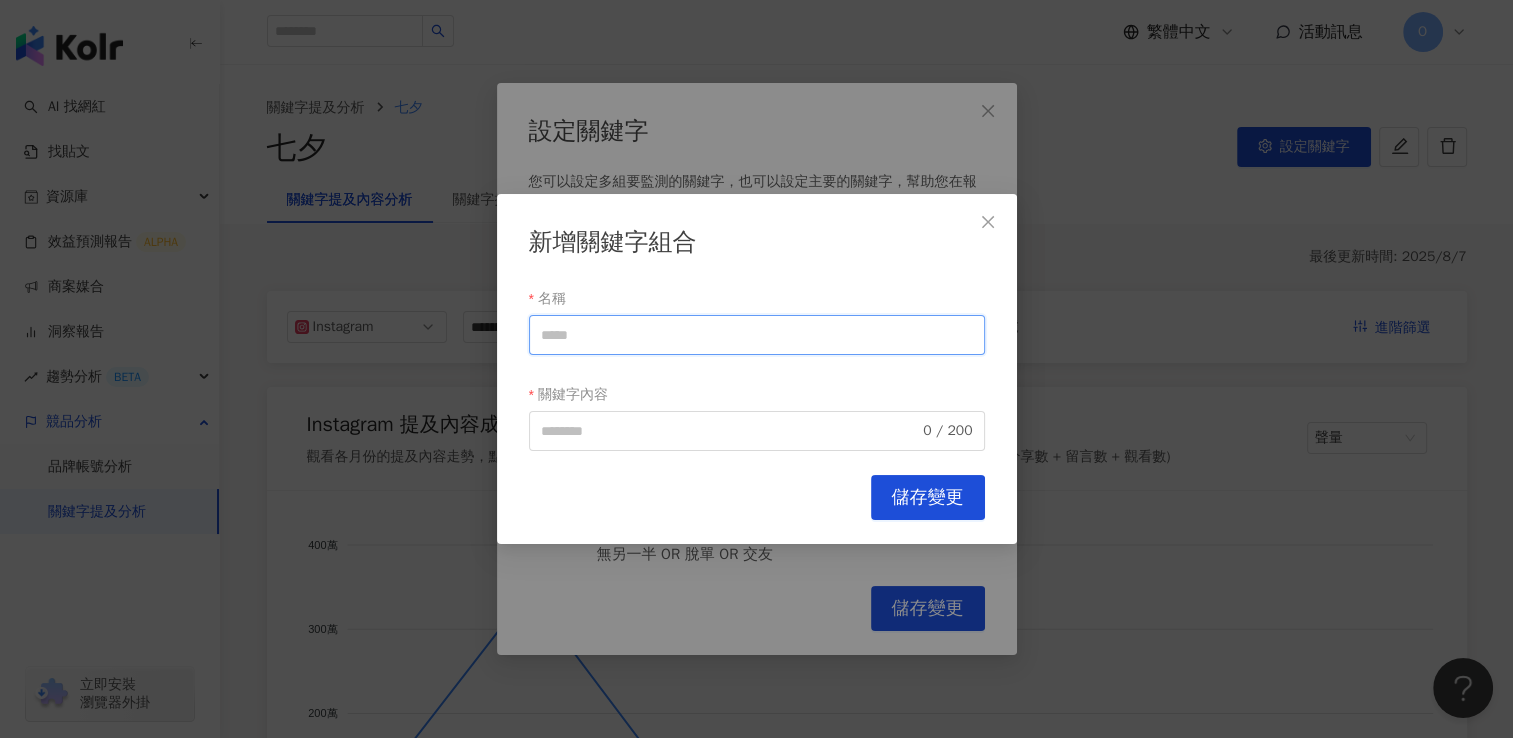 click on "名稱" at bounding box center [757, 335] 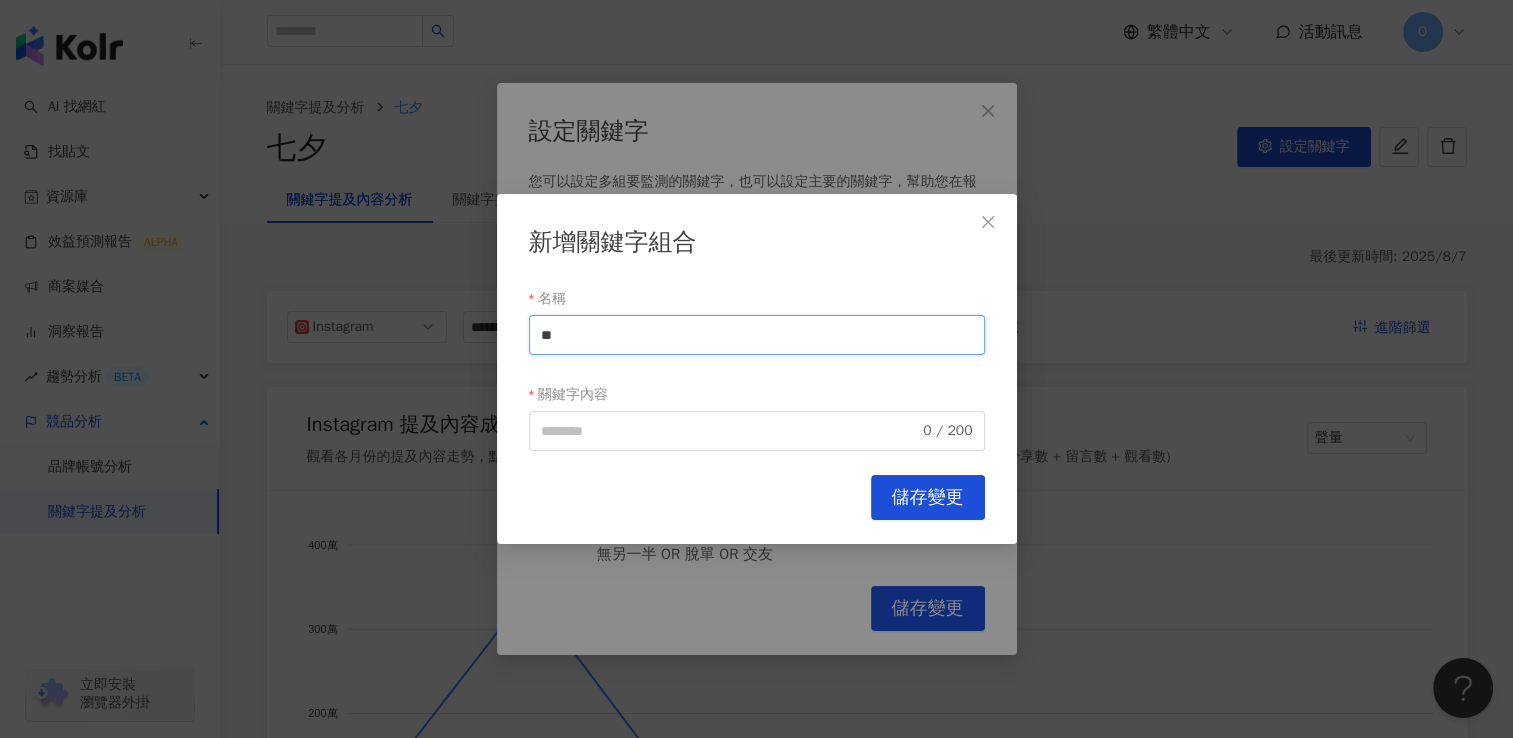 type on "**" 